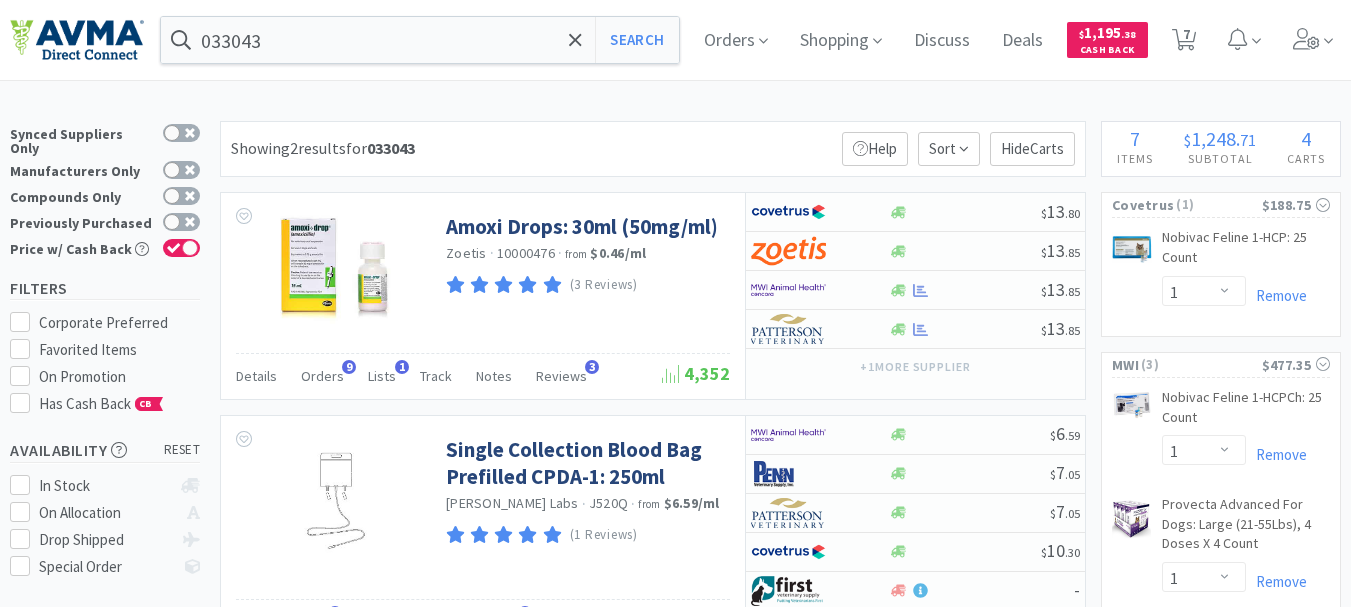 select on "1" 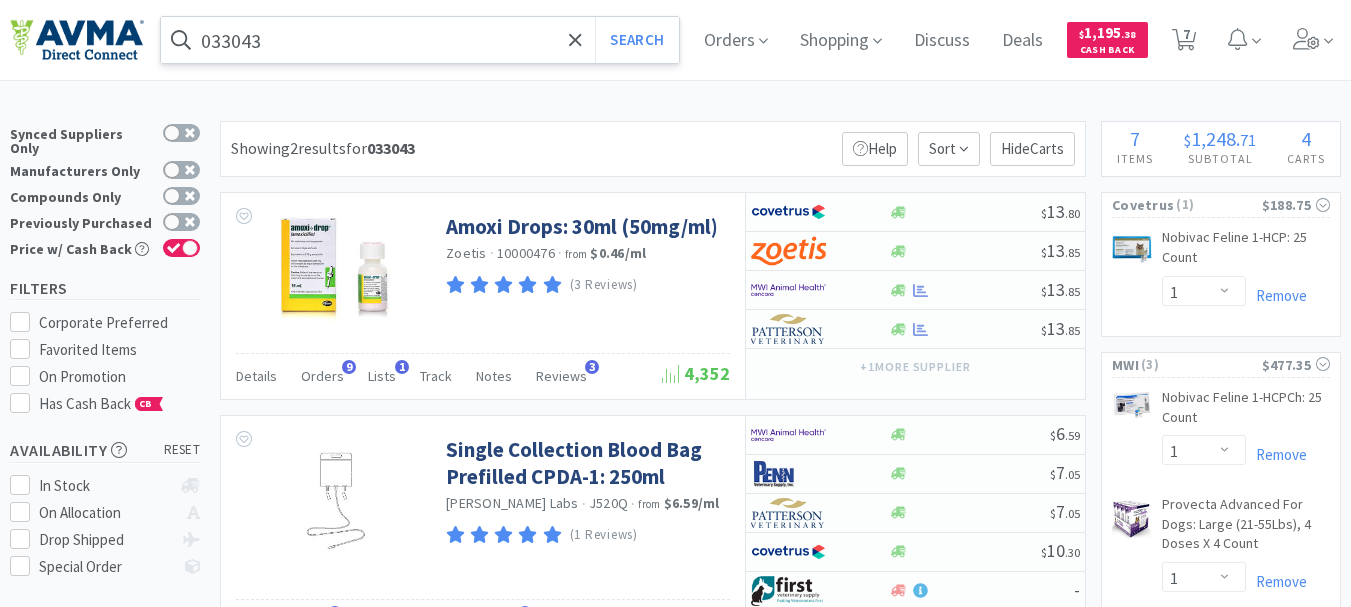 scroll, scrollTop: 0, scrollLeft: 0, axis: both 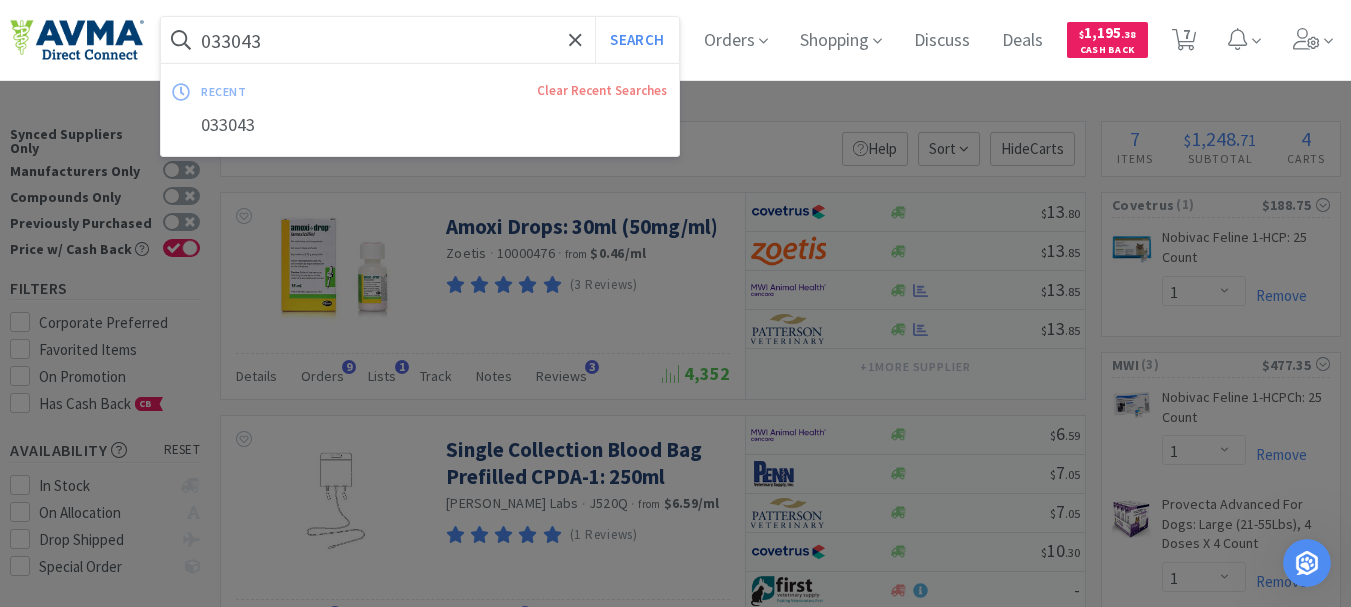 click on "033043" at bounding box center (420, 40) 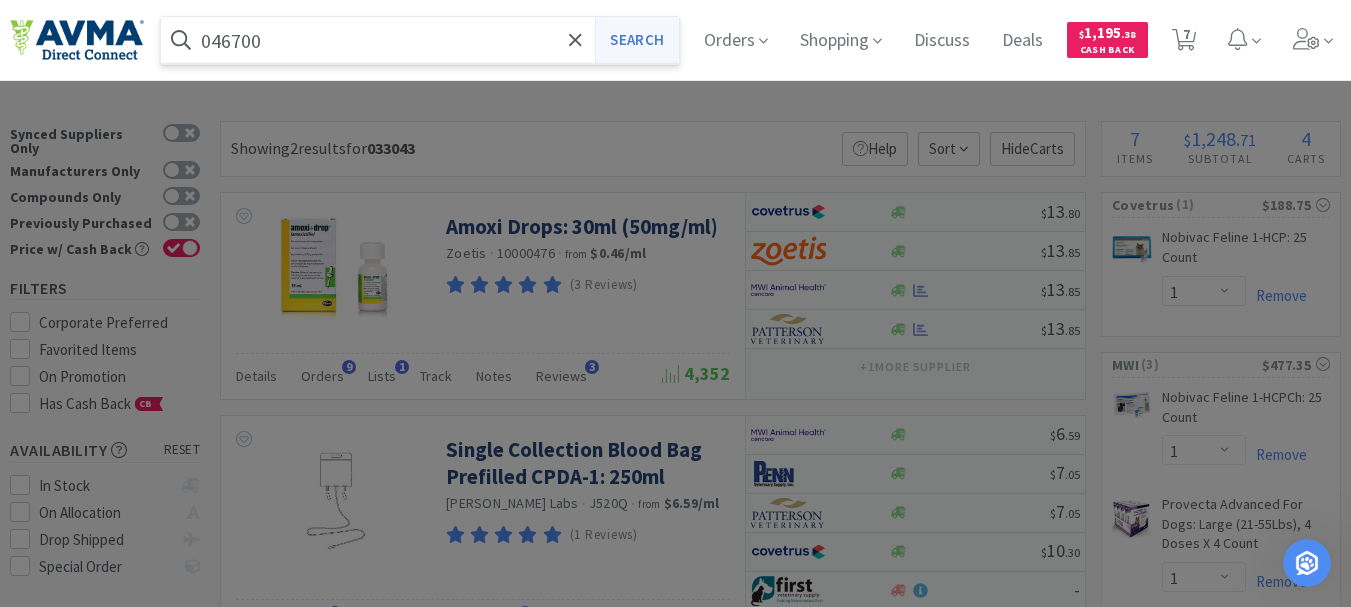 click on "Search" at bounding box center (636, 40) 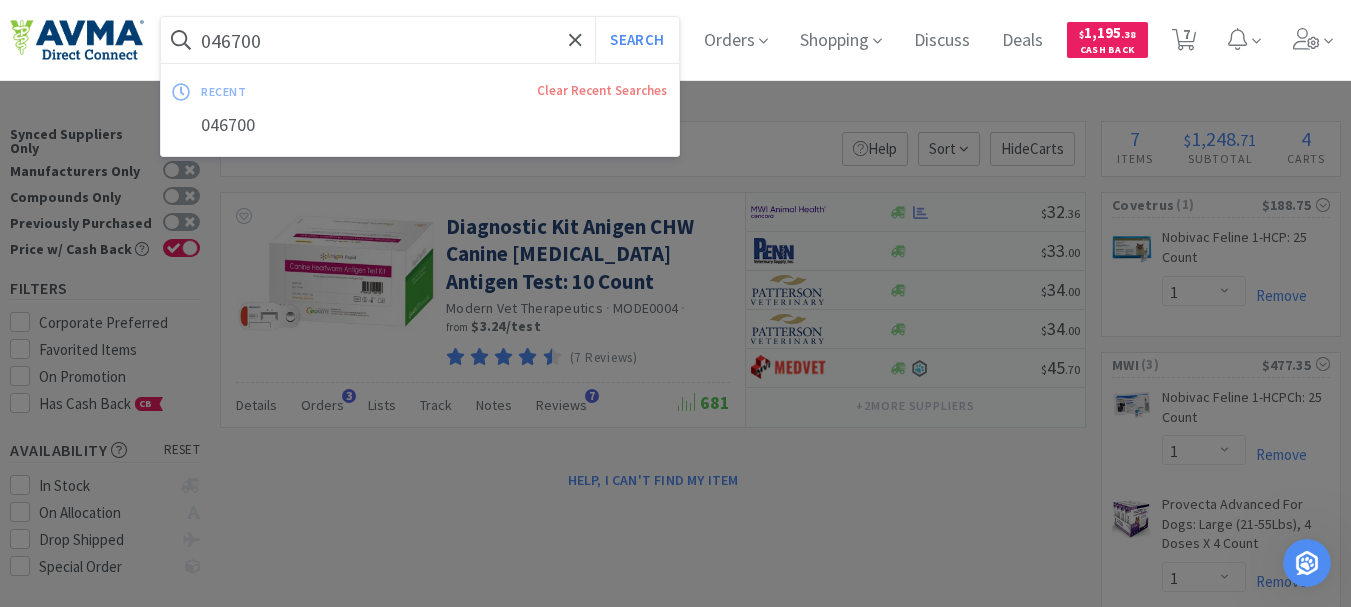 click on "046700" at bounding box center (420, 40) 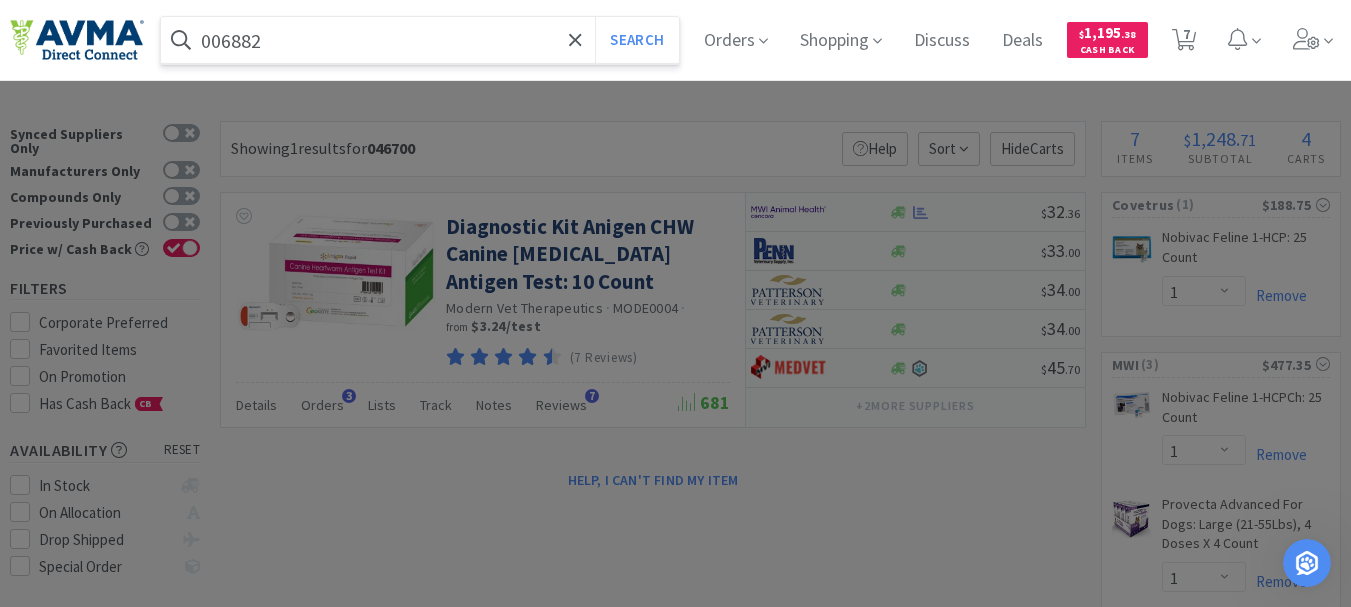type on "006882" 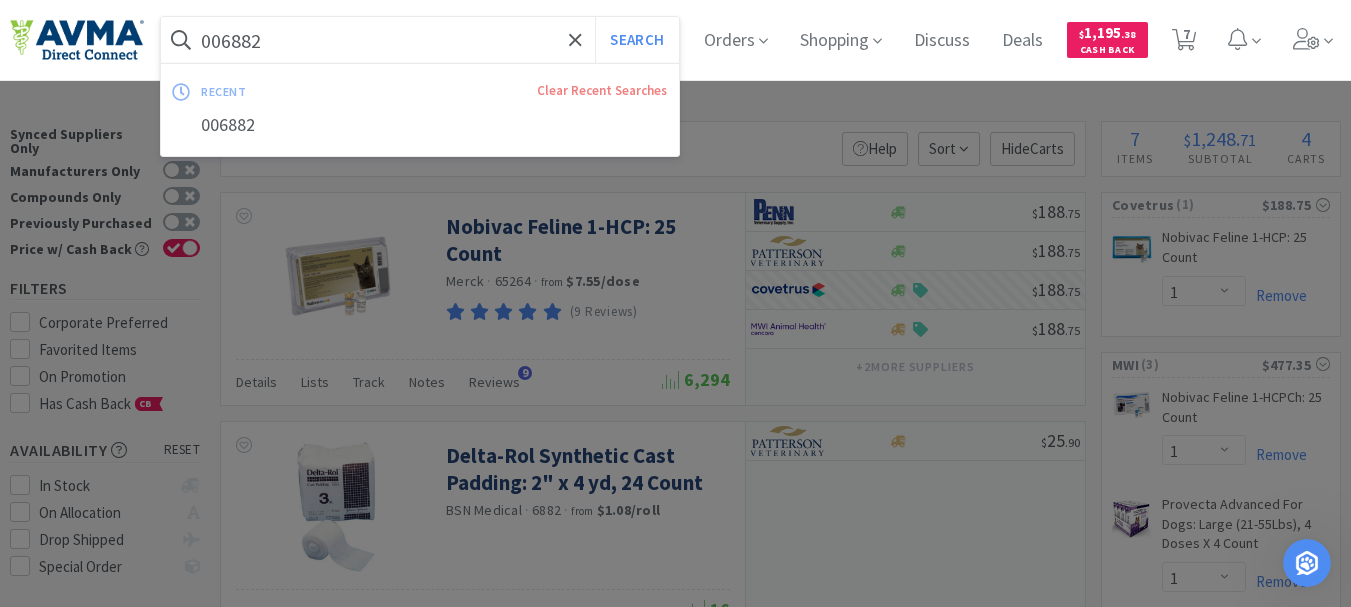 click on "006882" at bounding box center (420, 40) 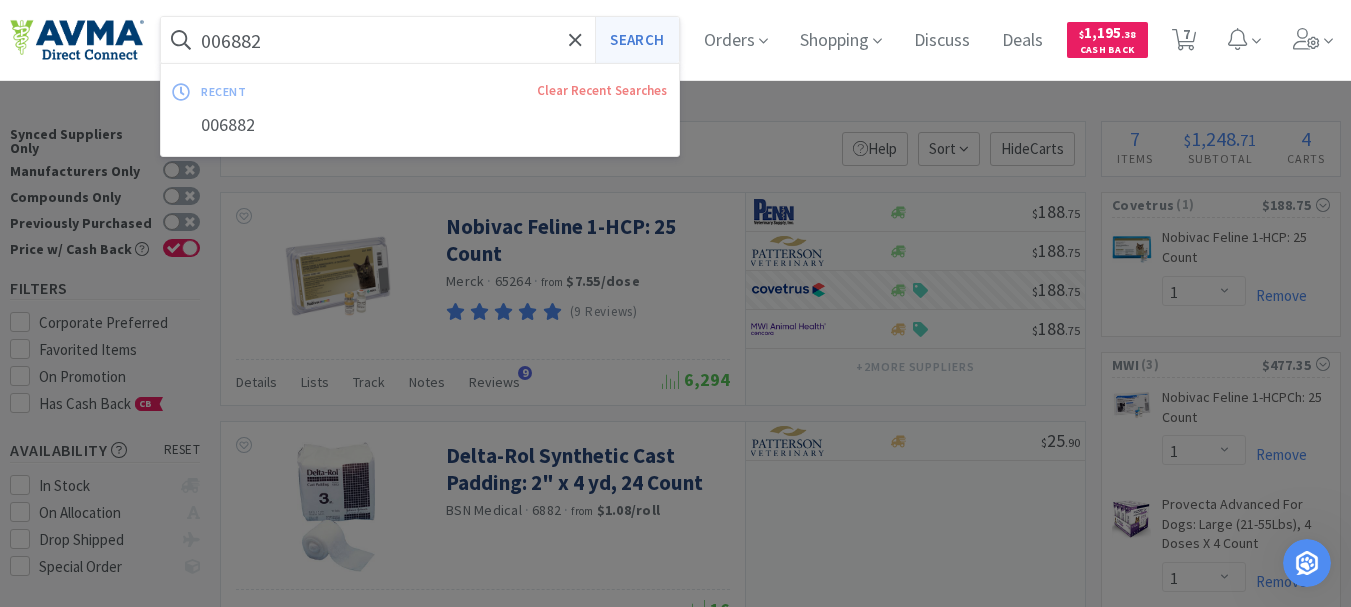 click on "Search" at bounding box center (636, 40) 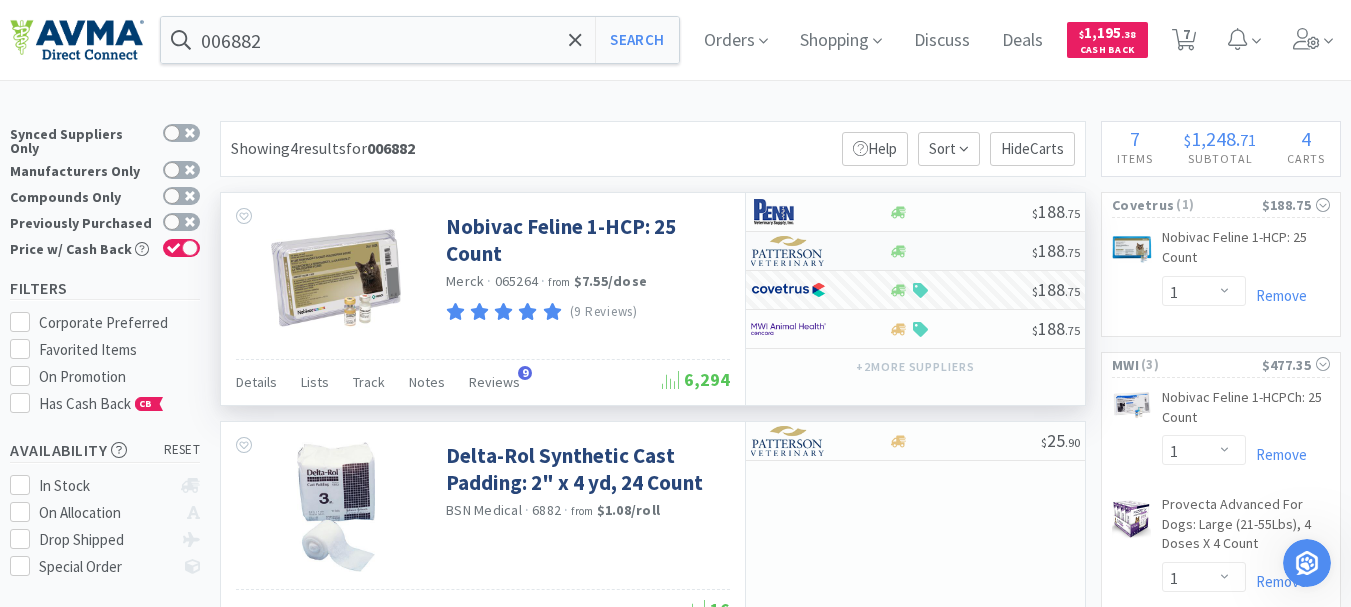 click at bounding box center [788, 251] 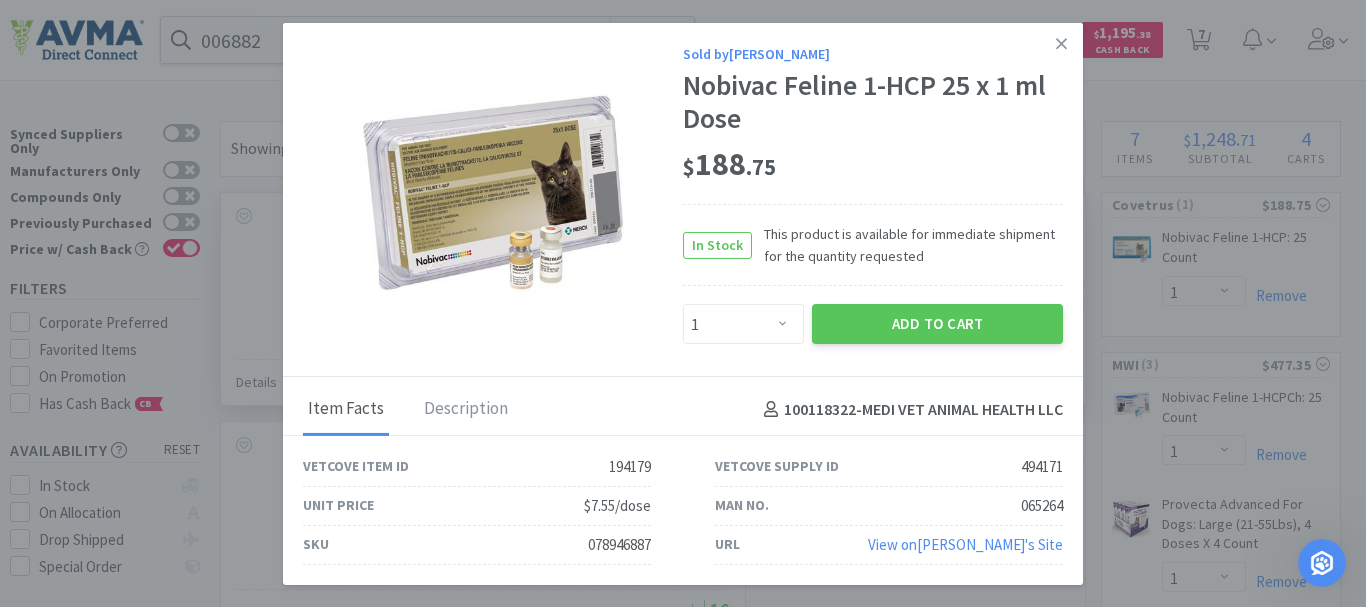 click on "078946887" at bounding box center (619, 545) 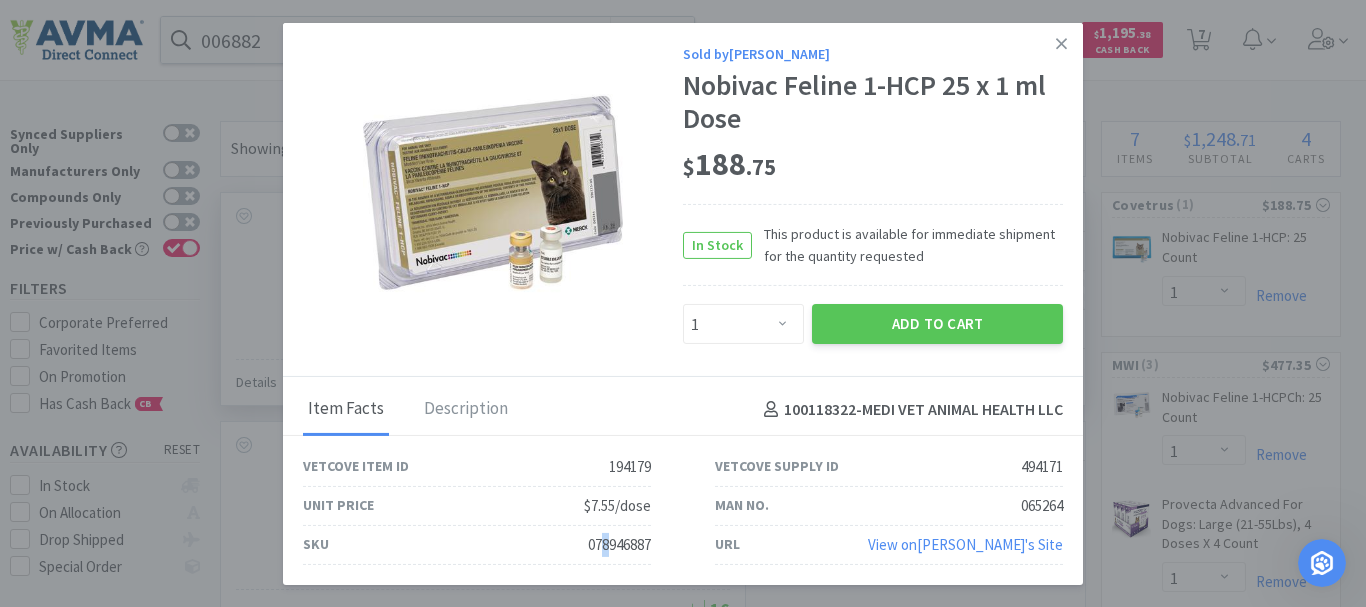 click on "078946887" at bounding box center (619, 545) 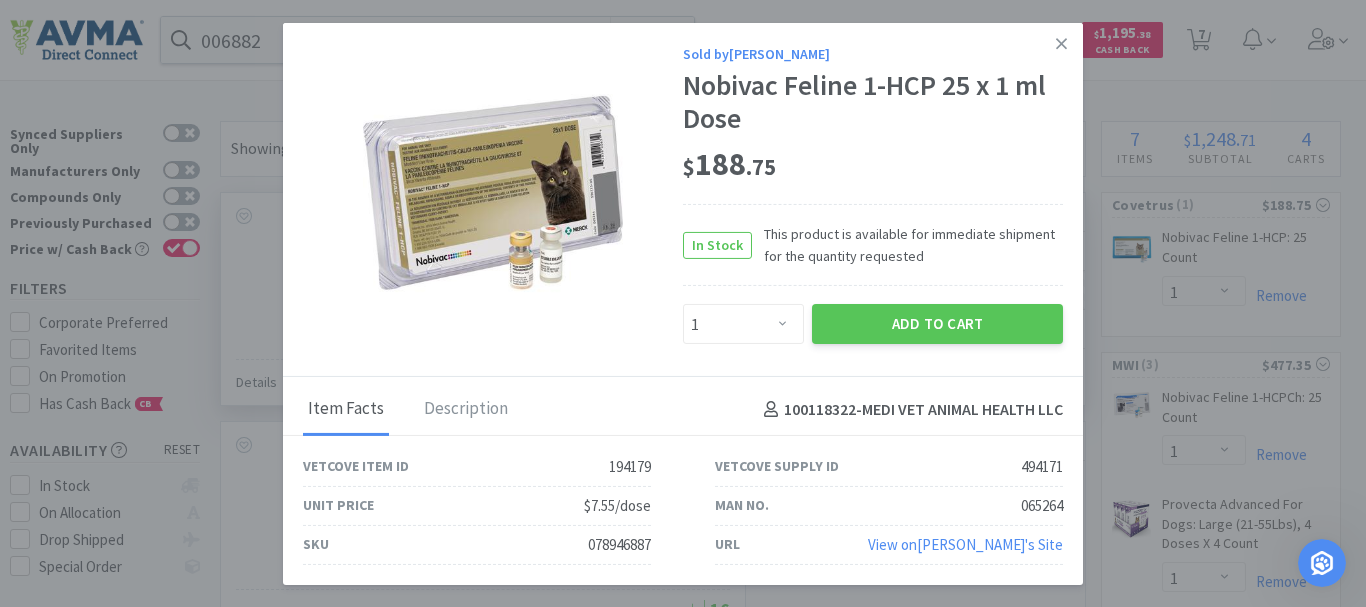 click on "078946887" at bounding box center [619, 545] 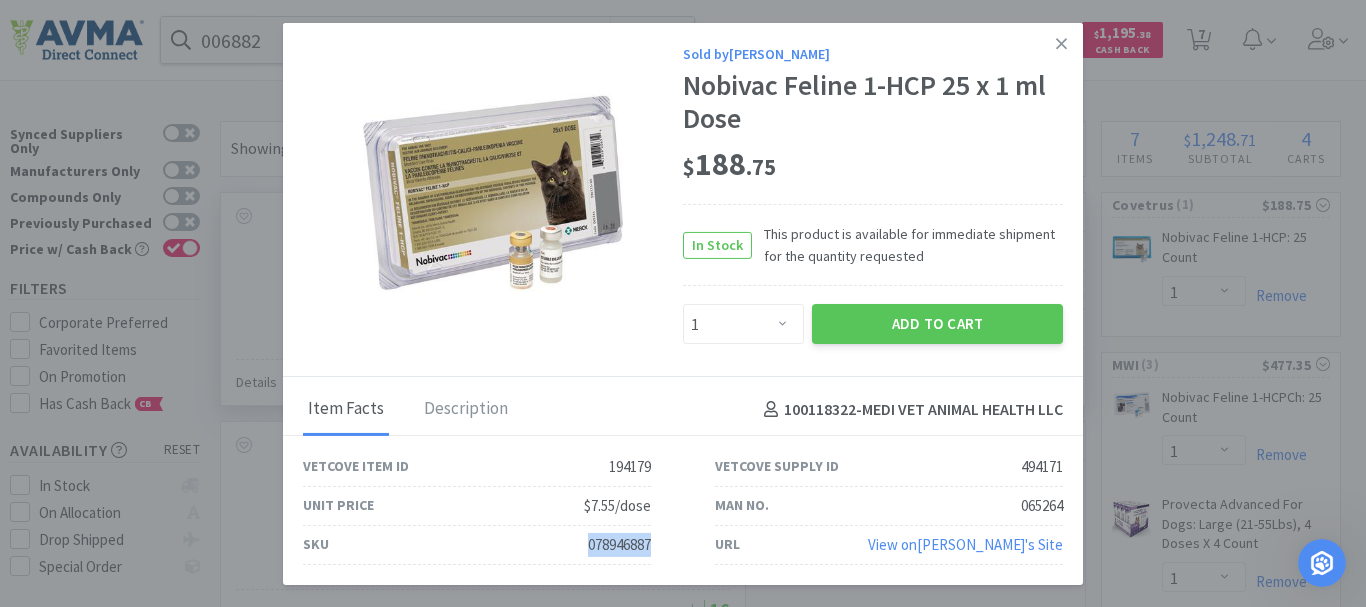 click on "078946887" at bounding box center [619, 545] 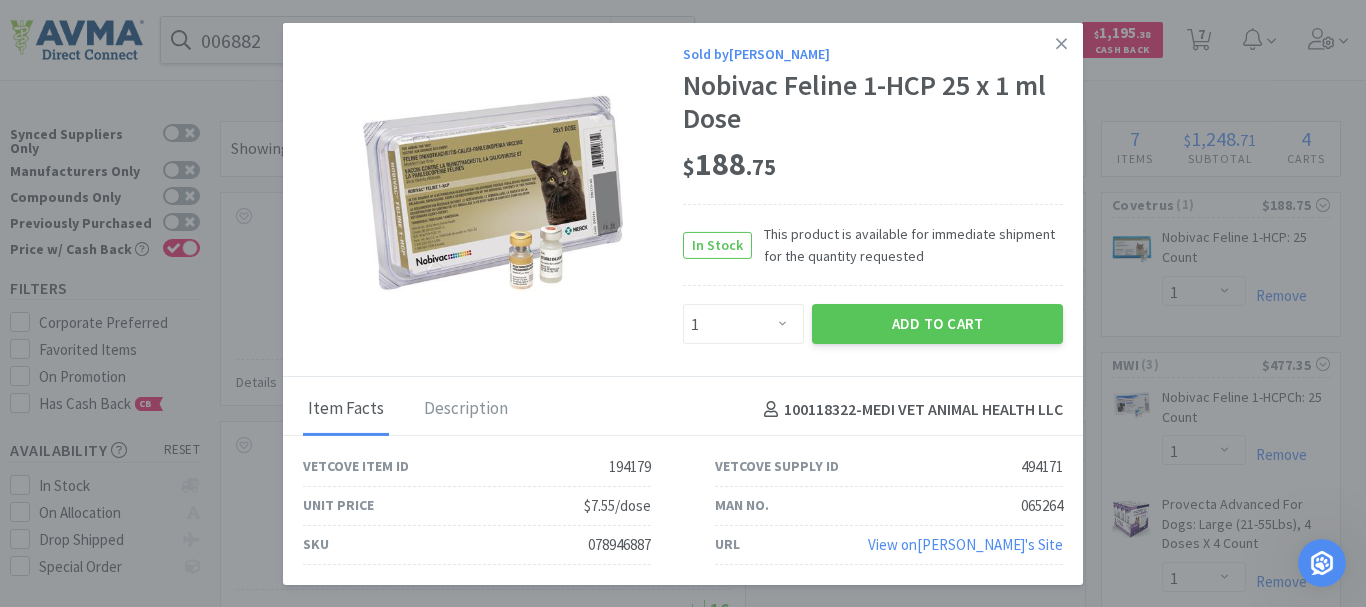 drag, startPoint x: 1054, startPoint y: 40, endPoint x: 1043, endPoint y: 40, distance: 11 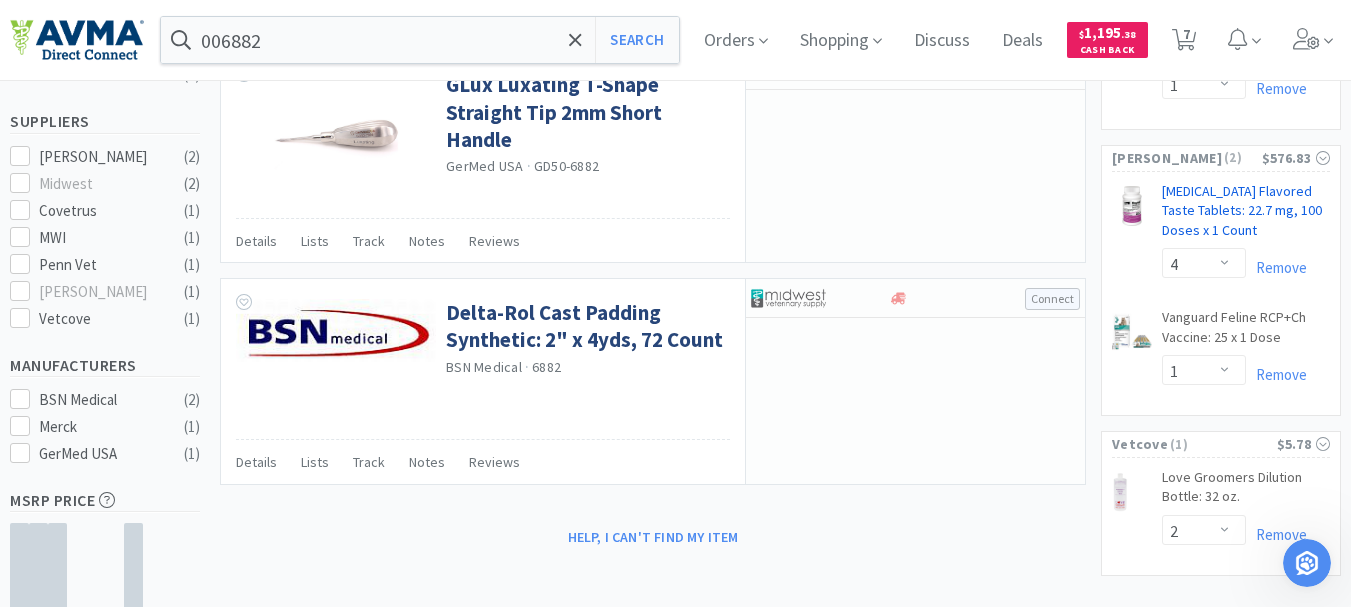 scroll, scrollTop: 700, scrollLeft: 0, axis: vertical 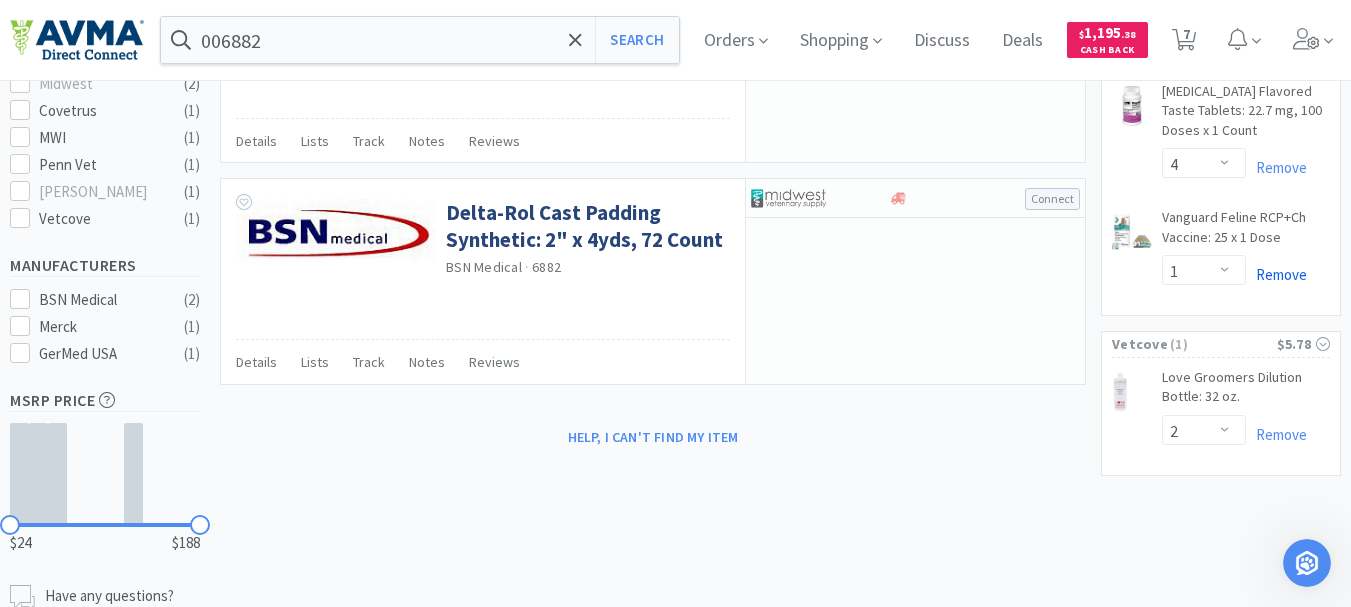 click on "Remove" at bounding box center (1276, 274) 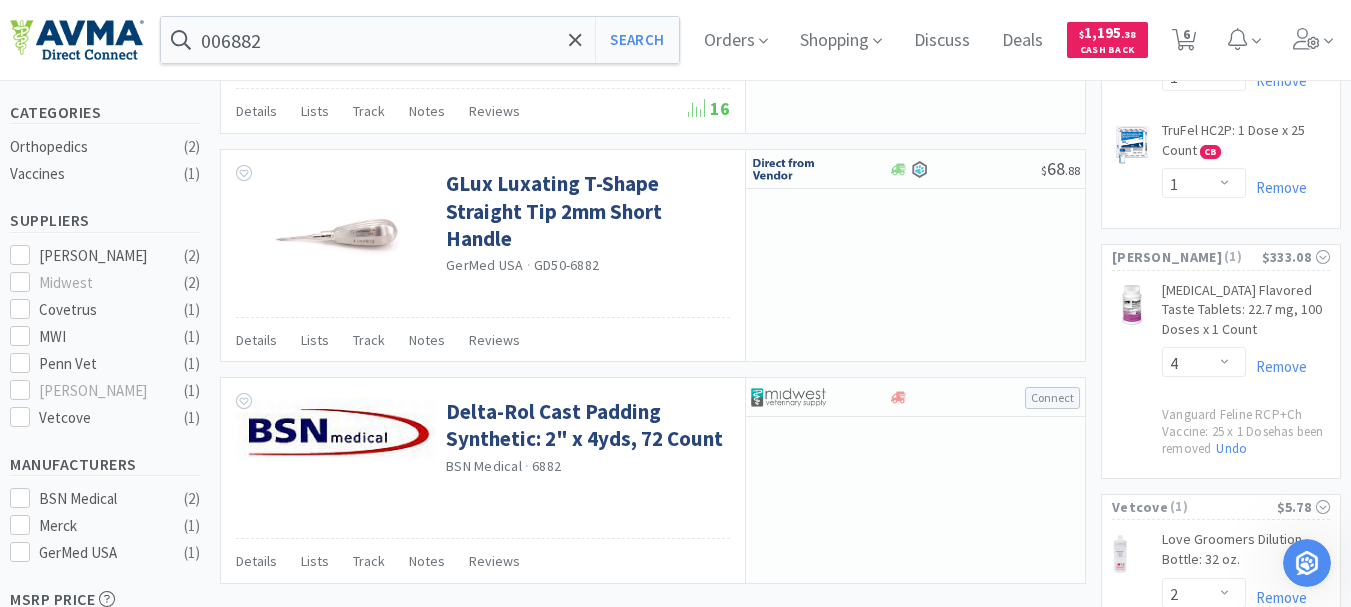 scroll, scrollTop: 500, scrollLeft: 0, axis: vertical 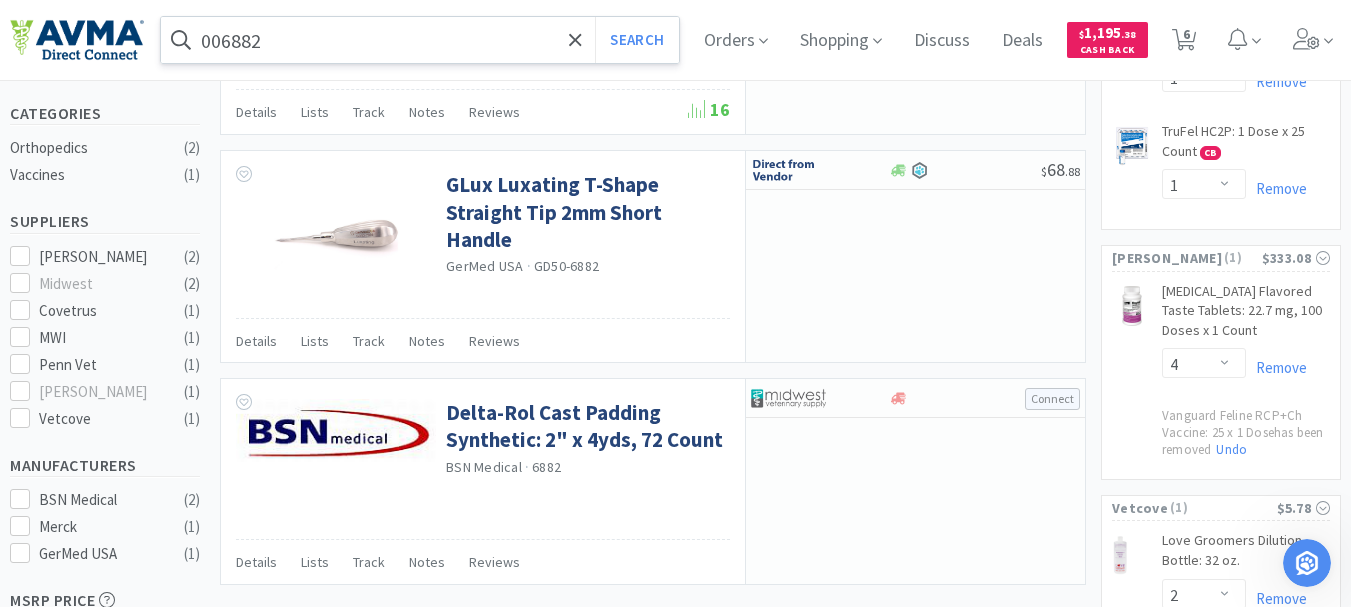 click on "006882" at bounding box center (420, 40) 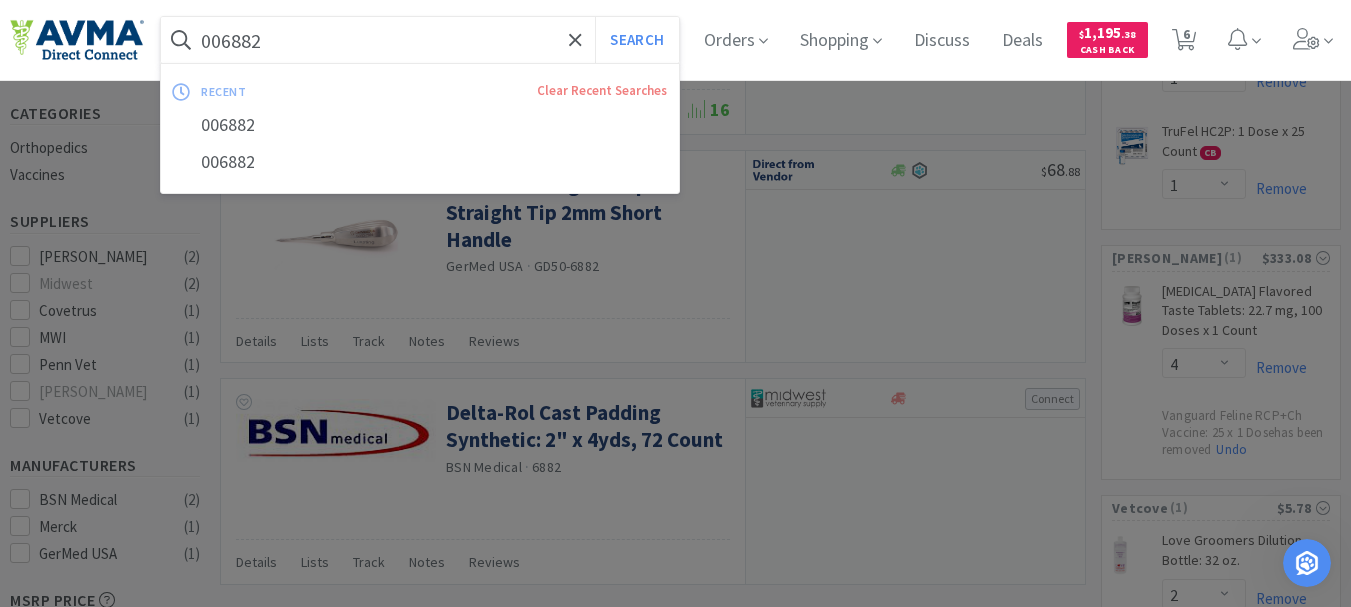 paste on "78013241" 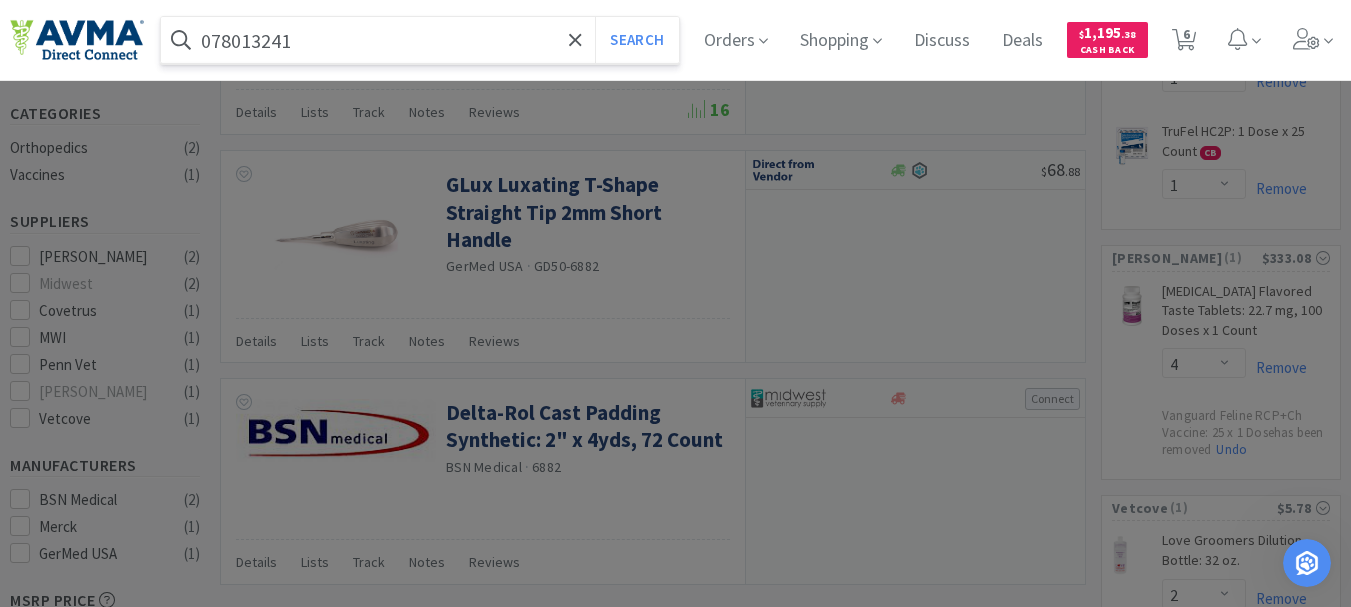 type on "078013241" 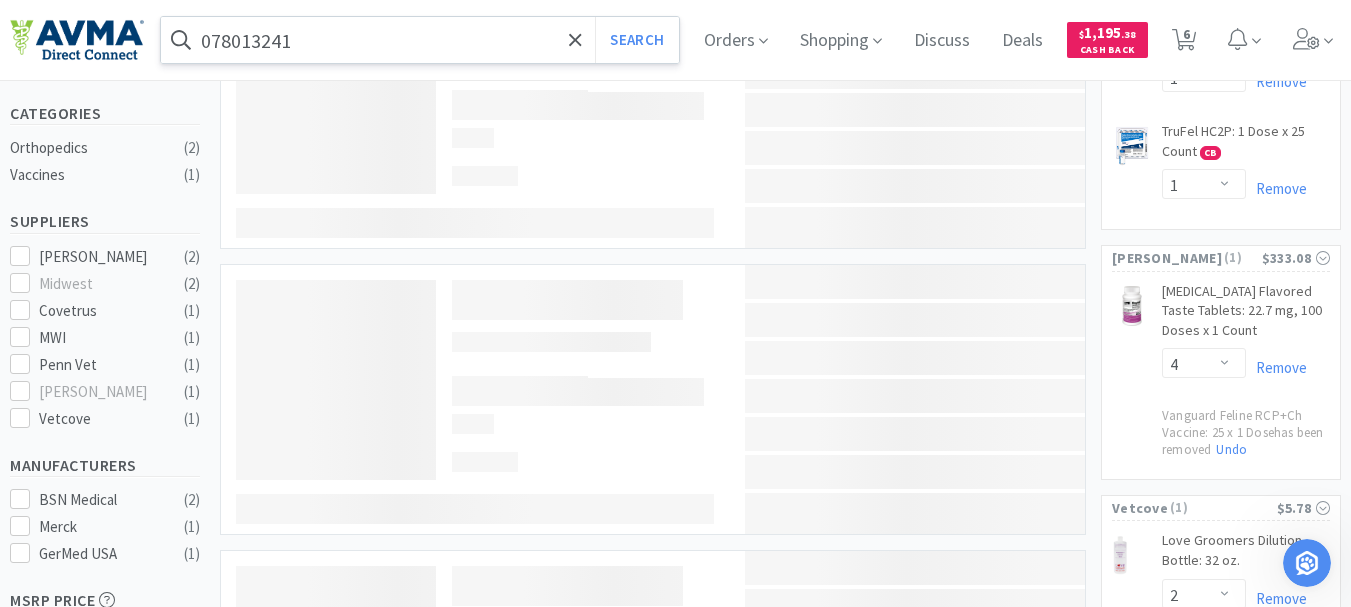 scroll, scrollTop: 0, scrollLeft: 0, axis: both 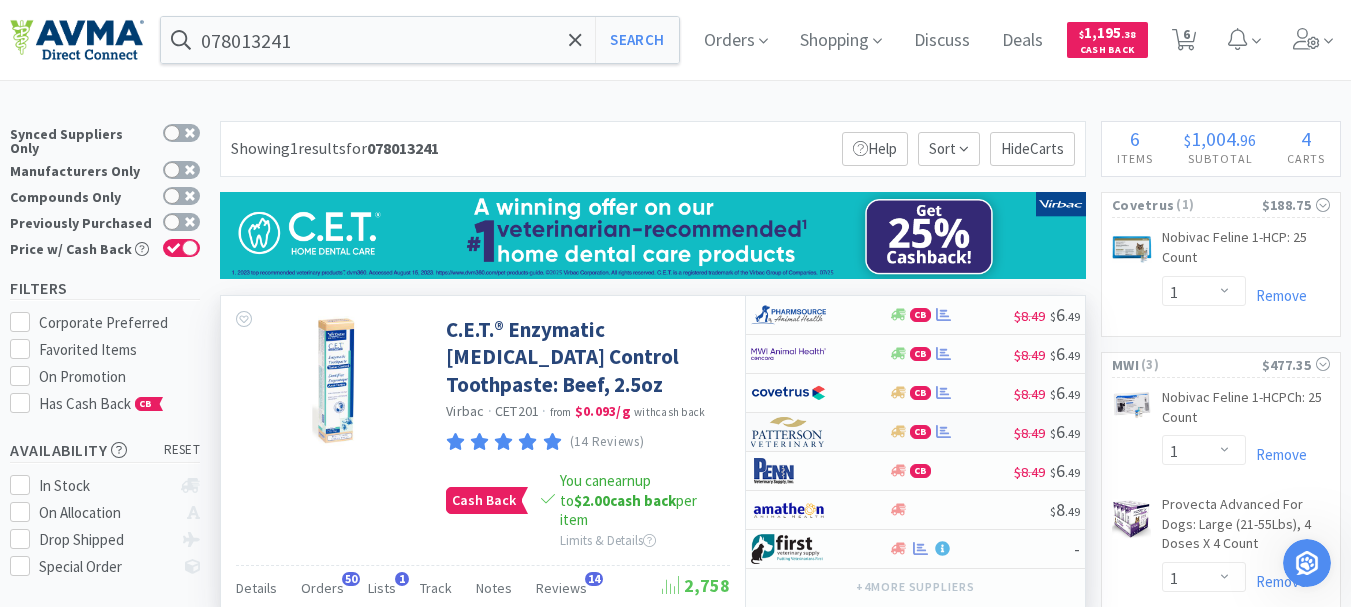 click at bounding box center [788, 432] 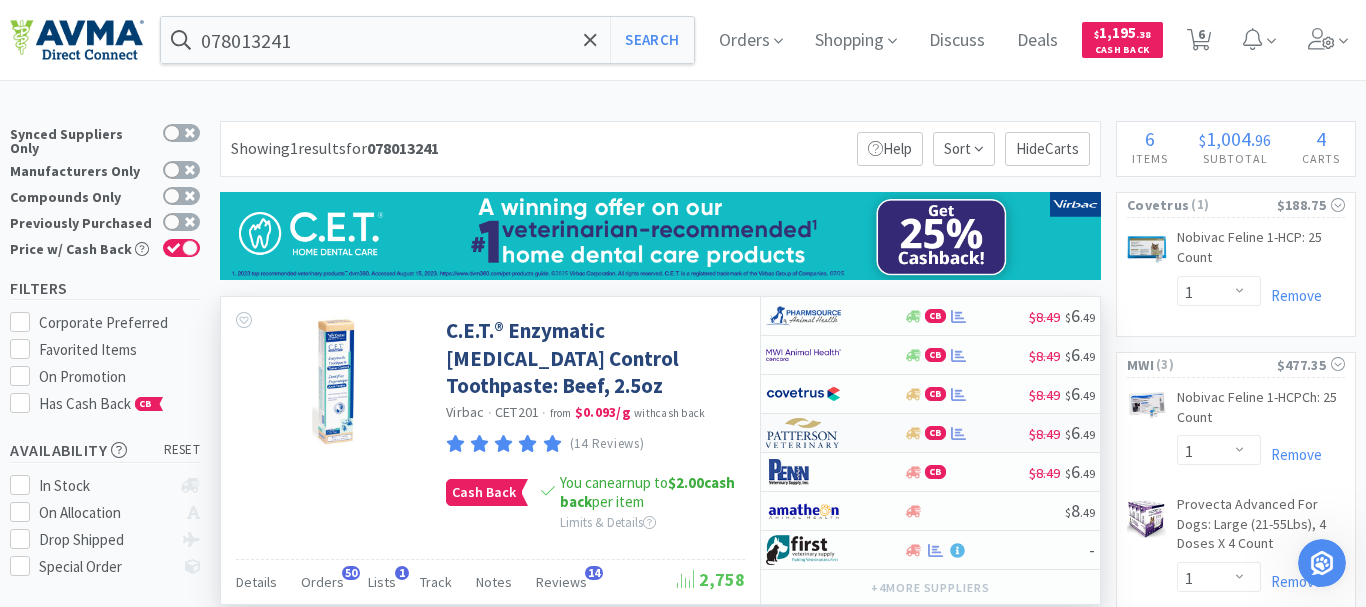 select on "1" 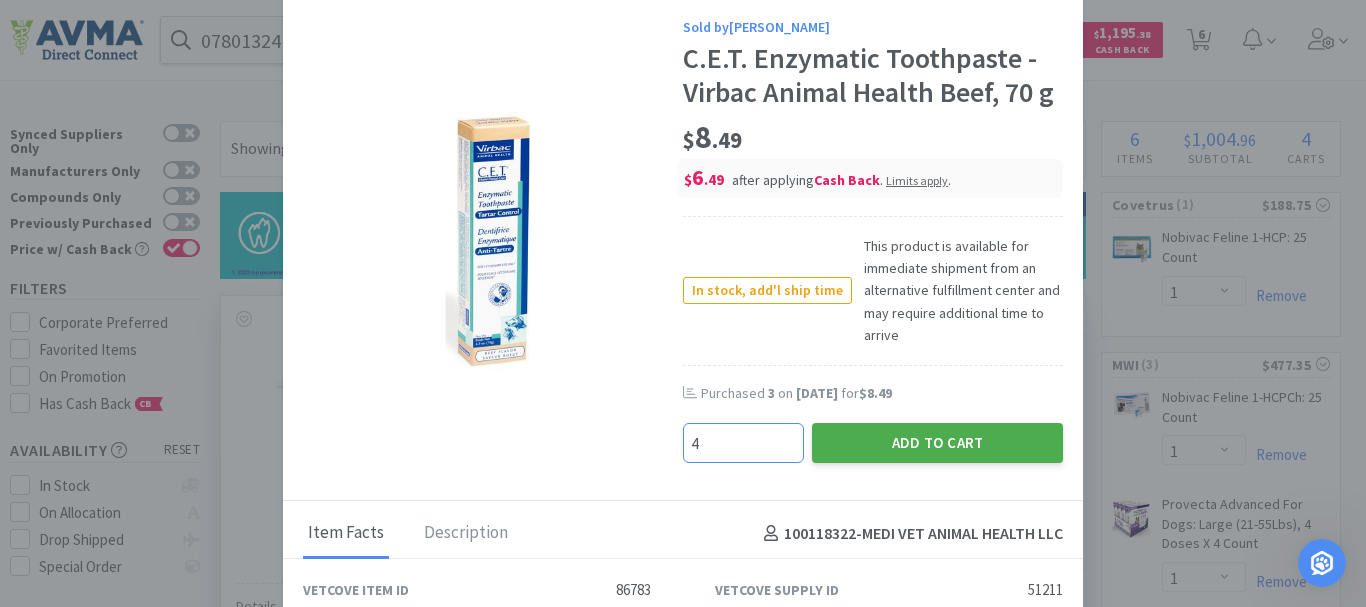 type on "4" 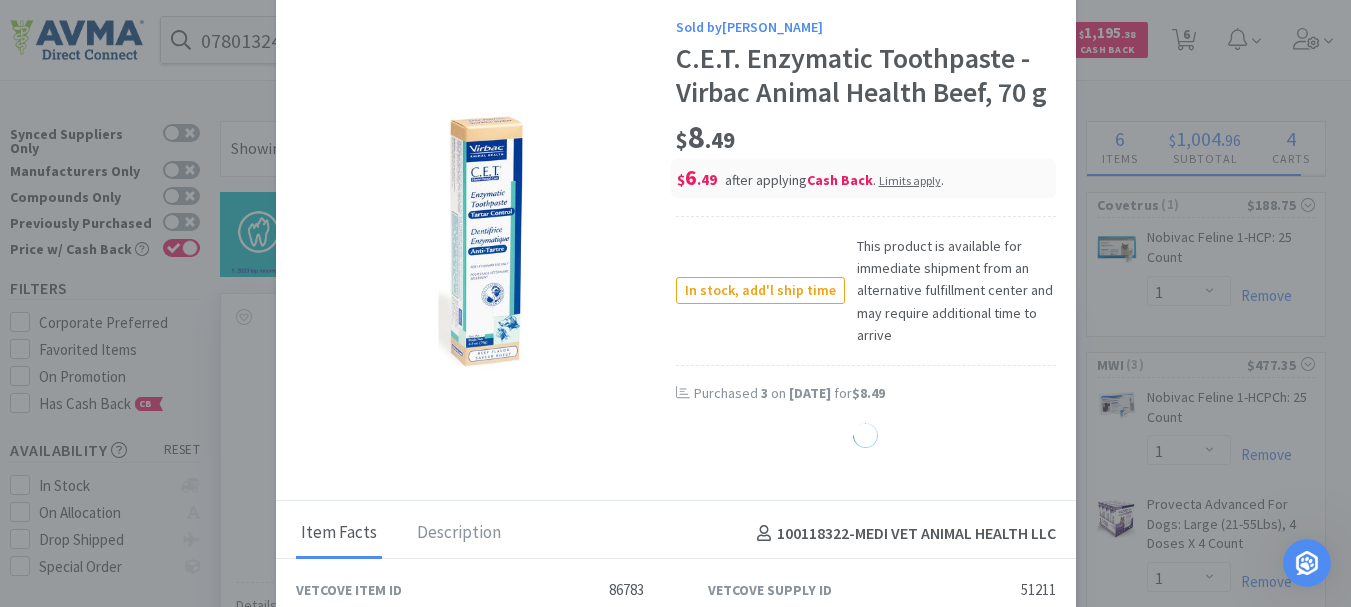select on "4" 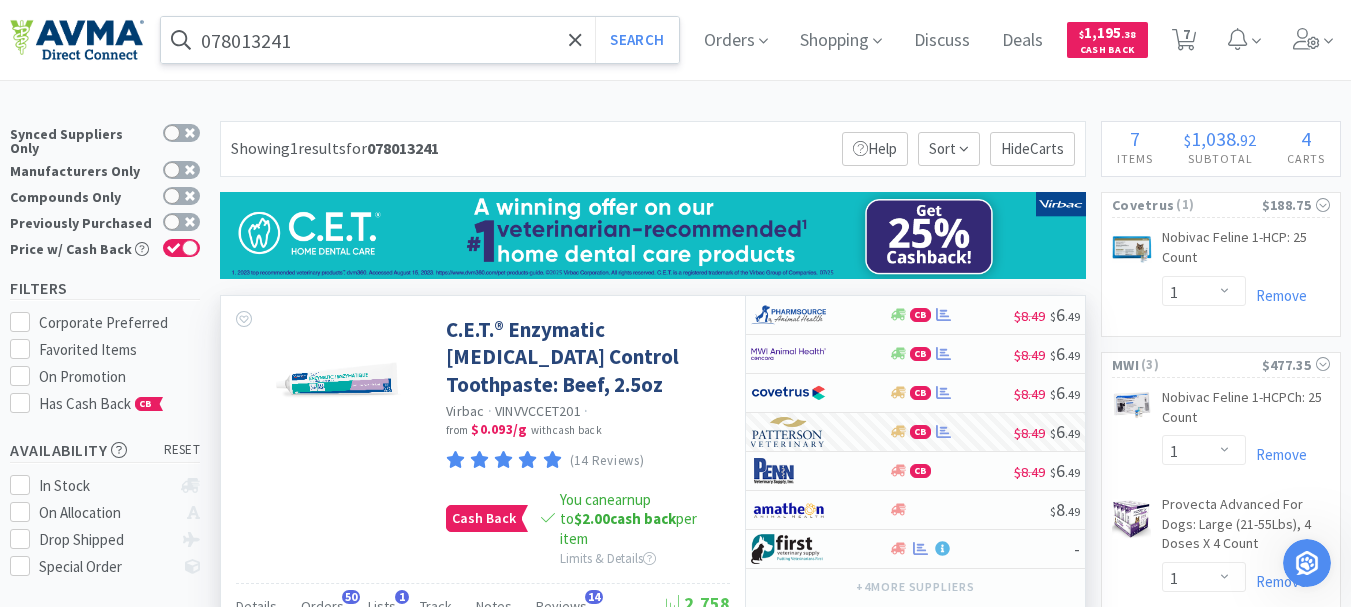 click on "078013241" at bounding box center (420, 40) 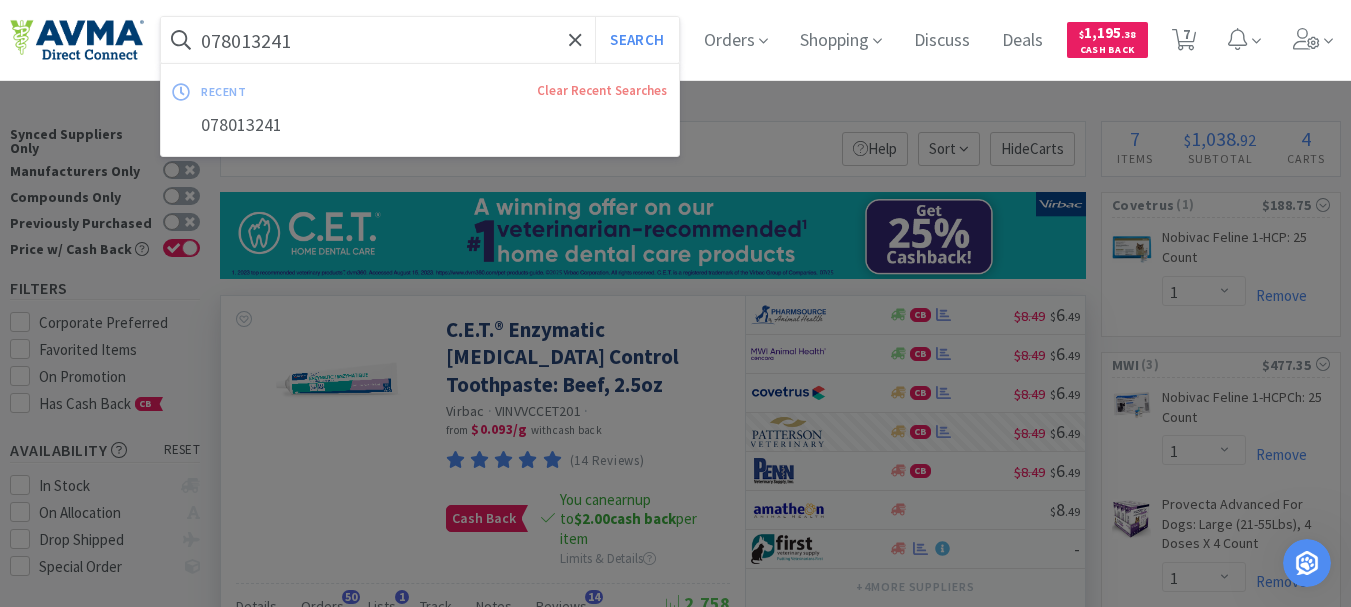 paste on "1878" 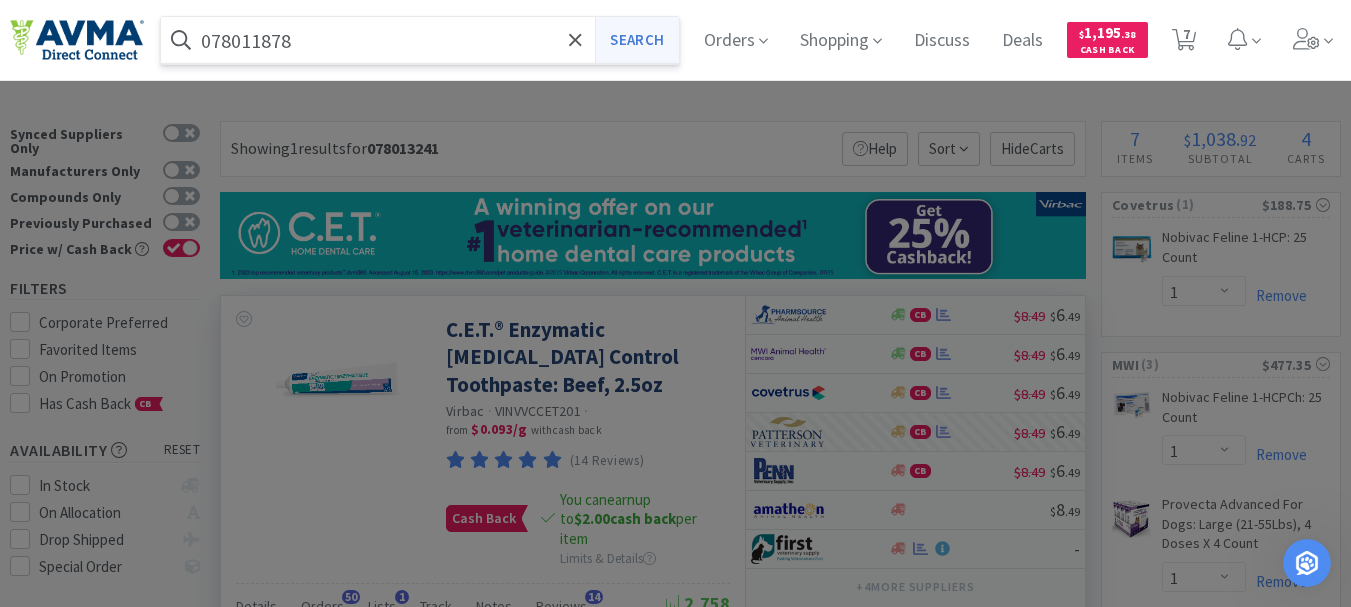 type on "078011878" 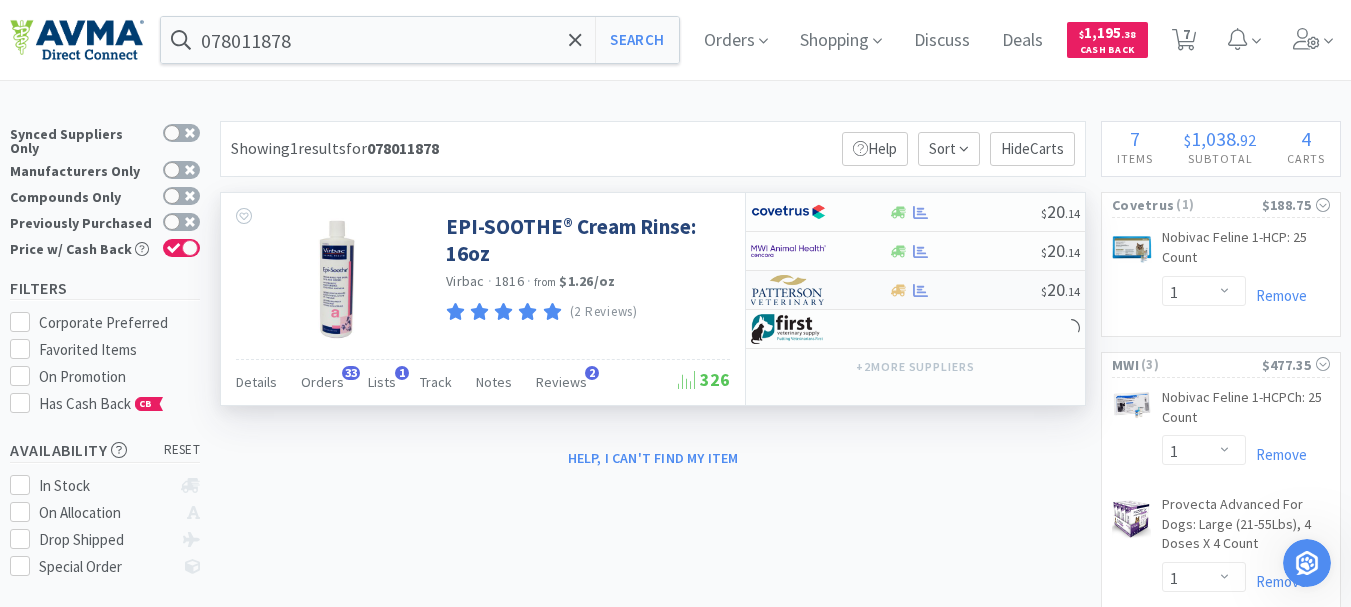 click at bounding box center (788, 290) 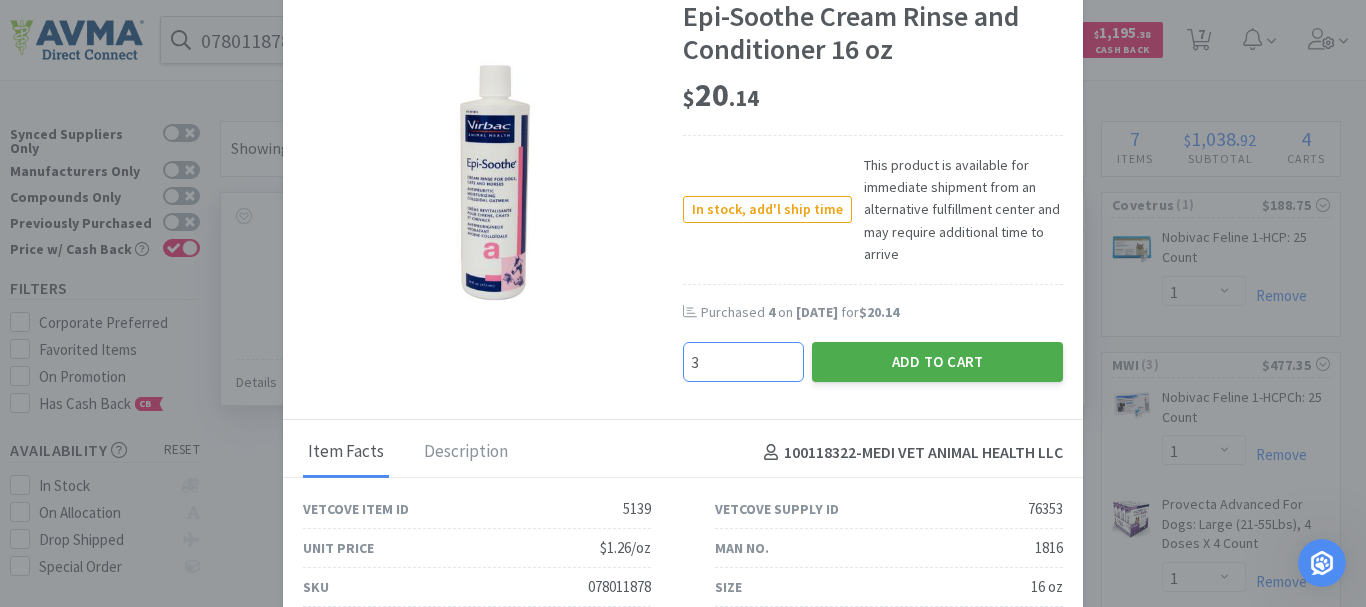 type on "3" 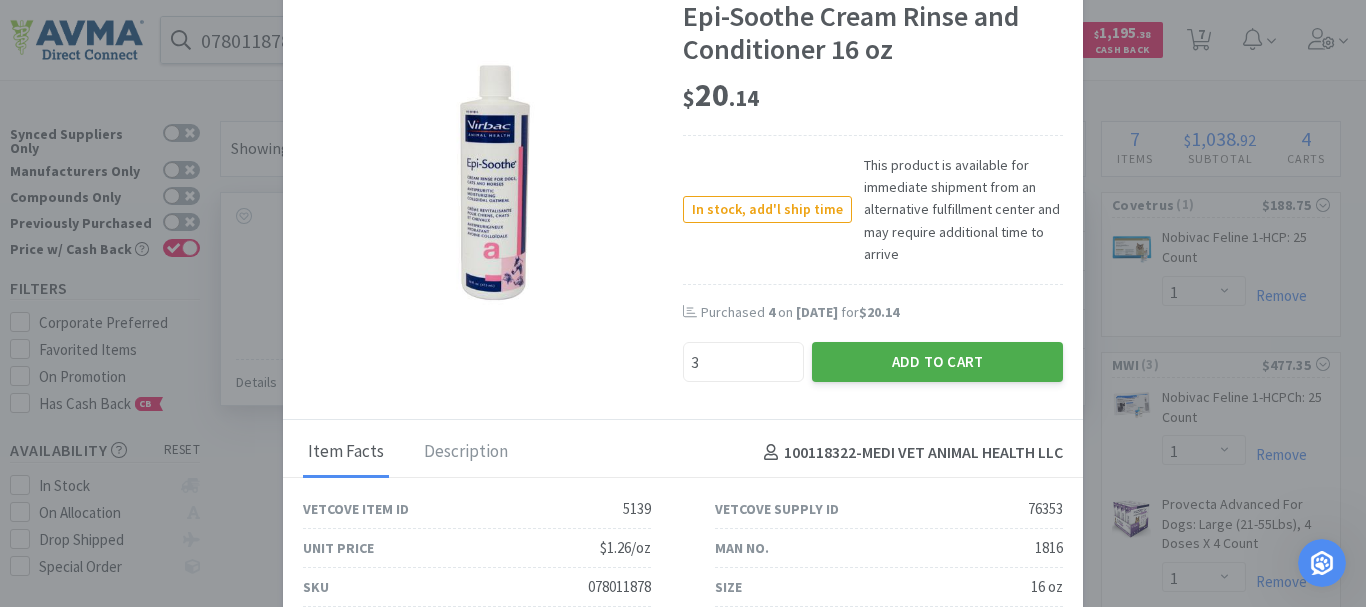 click on "Add to Cart" at bounding box center [937, 362] 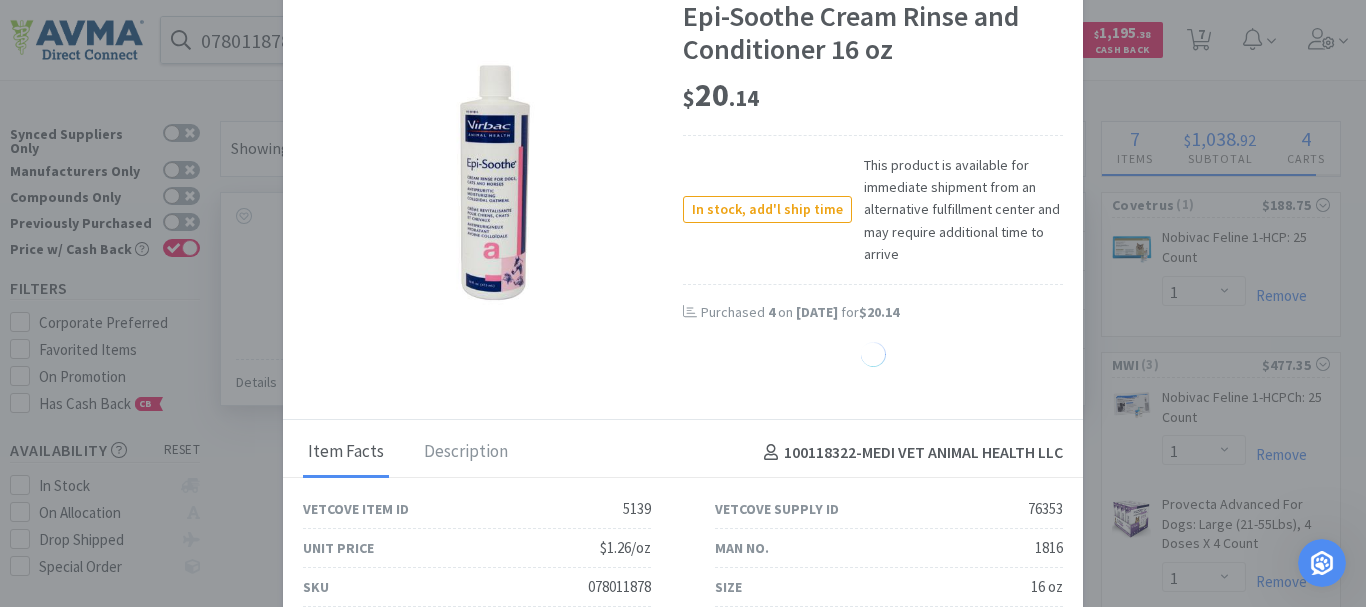 select on "3" 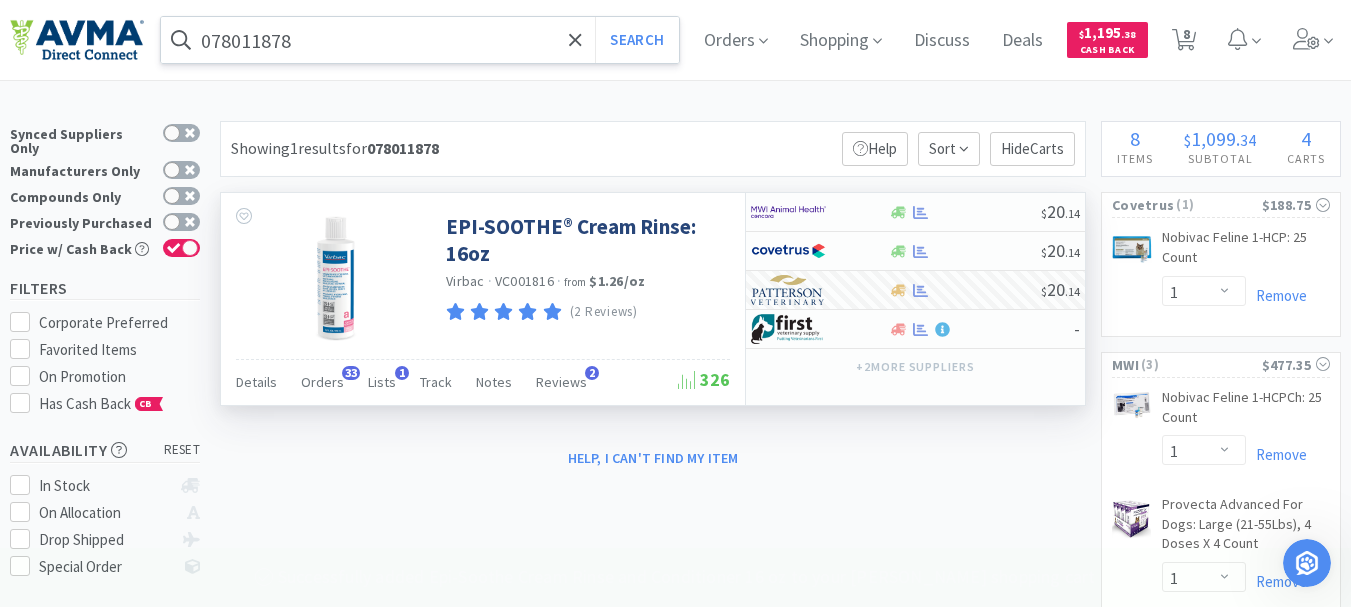 click on "078011878" at bounding box center [420, 40] 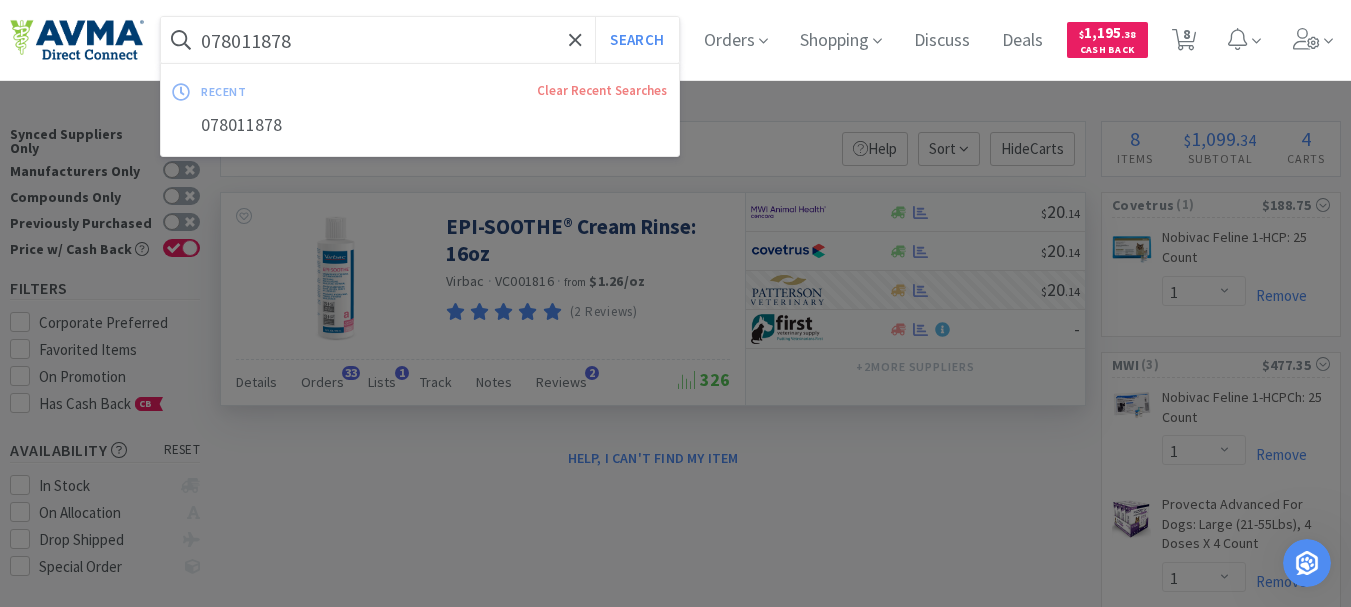paste on "94919" 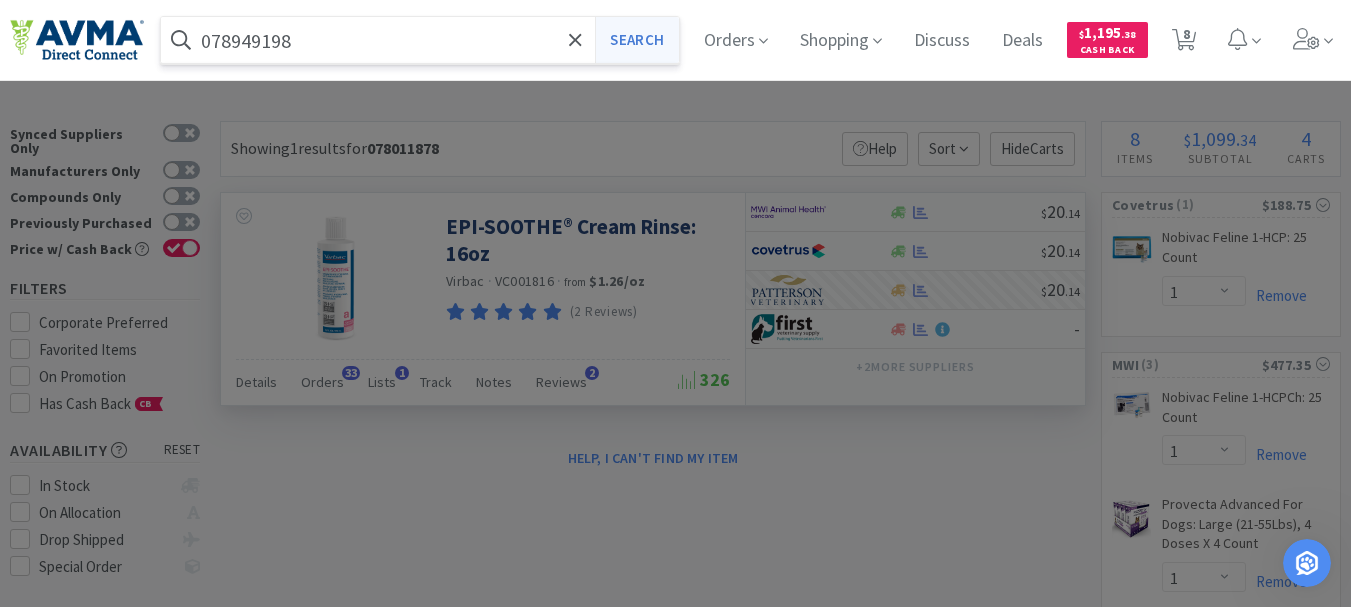 type on "078949198" 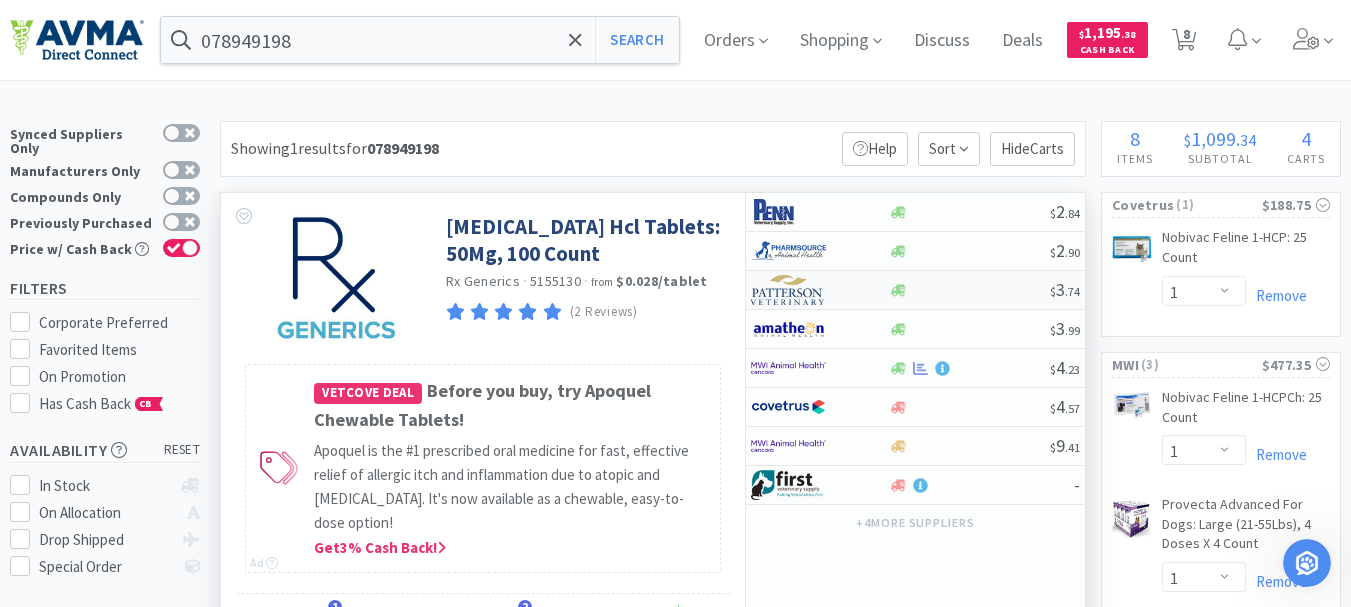 click at bounding box center [788, 290] 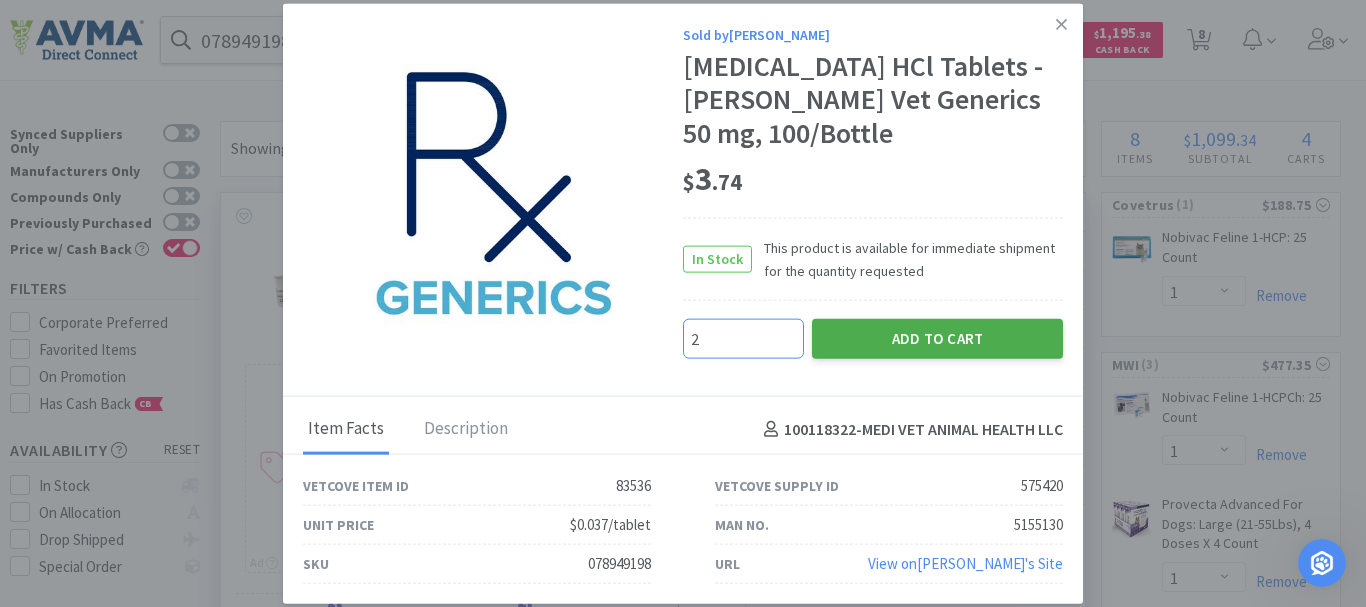 type on "2" 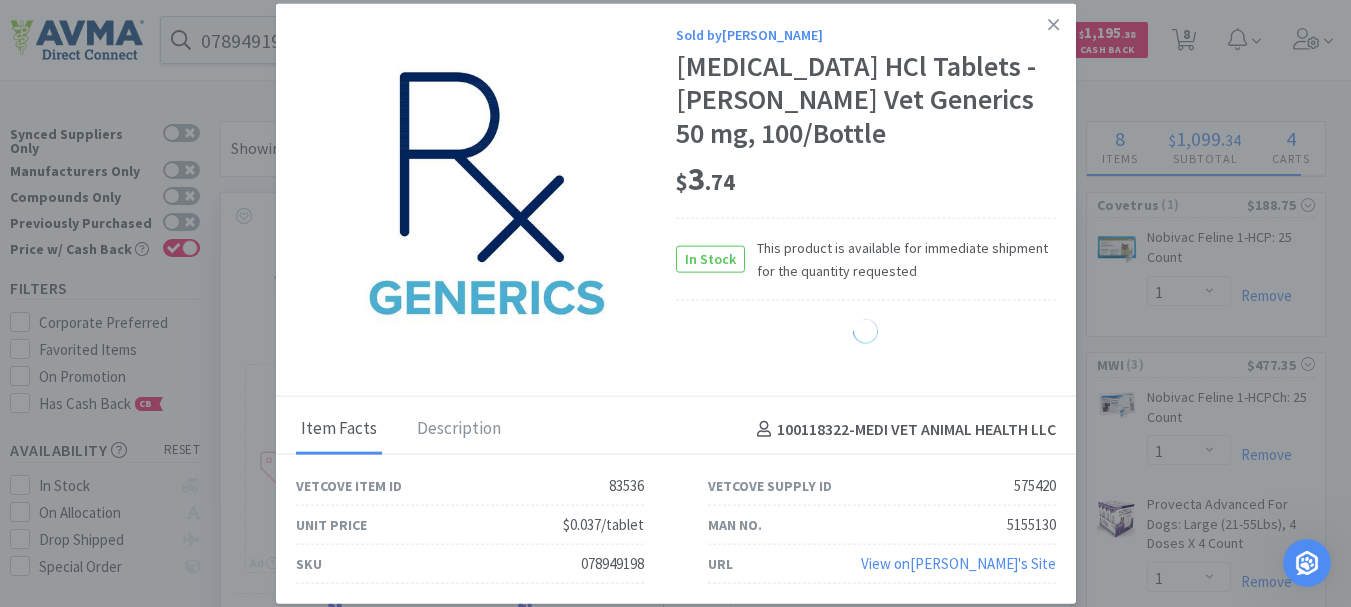 select on "2" 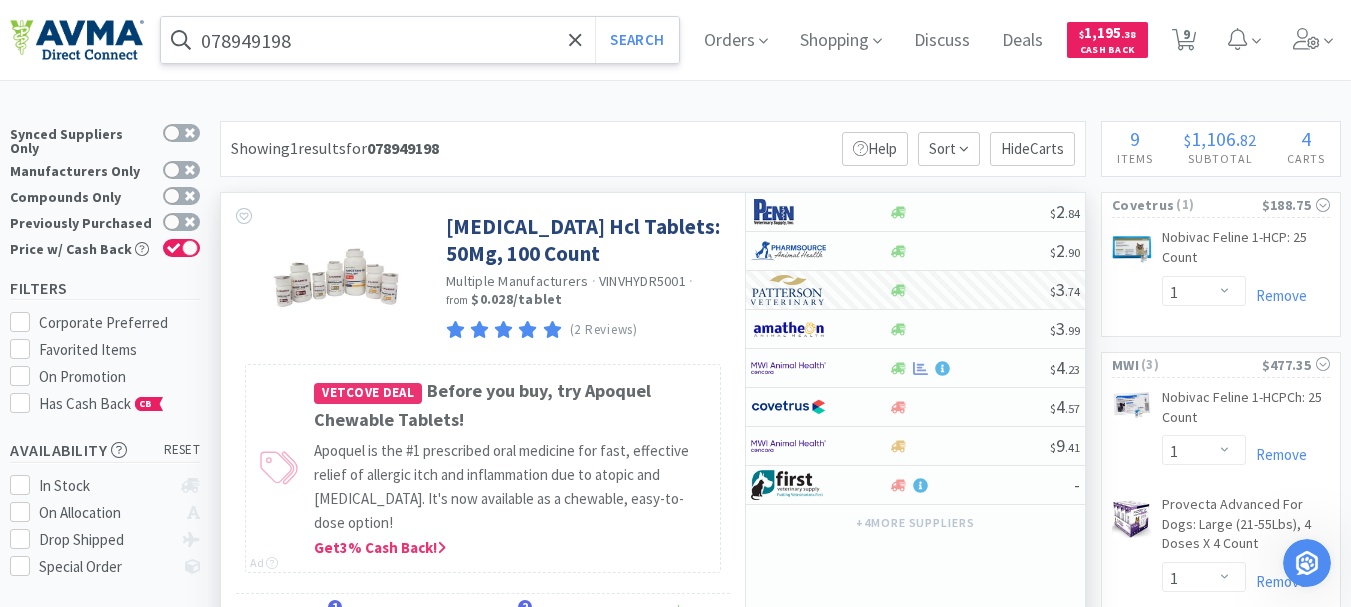 click on "078949198" at bounding box center [420, 40] 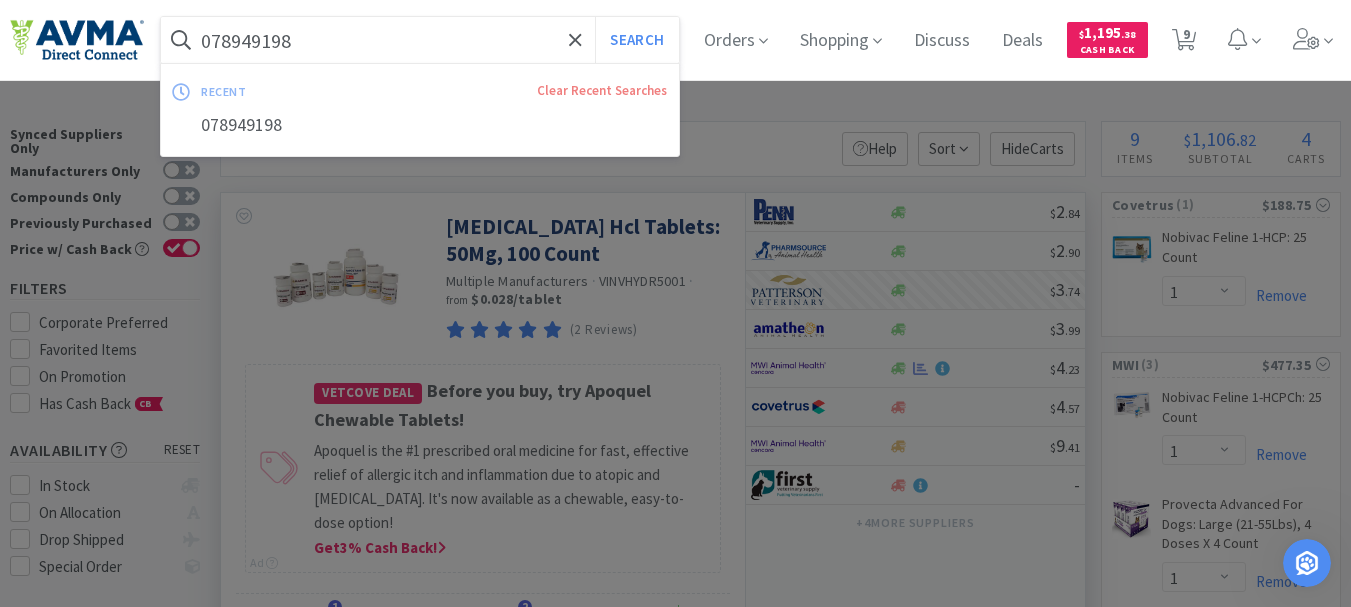 paste on "360742" 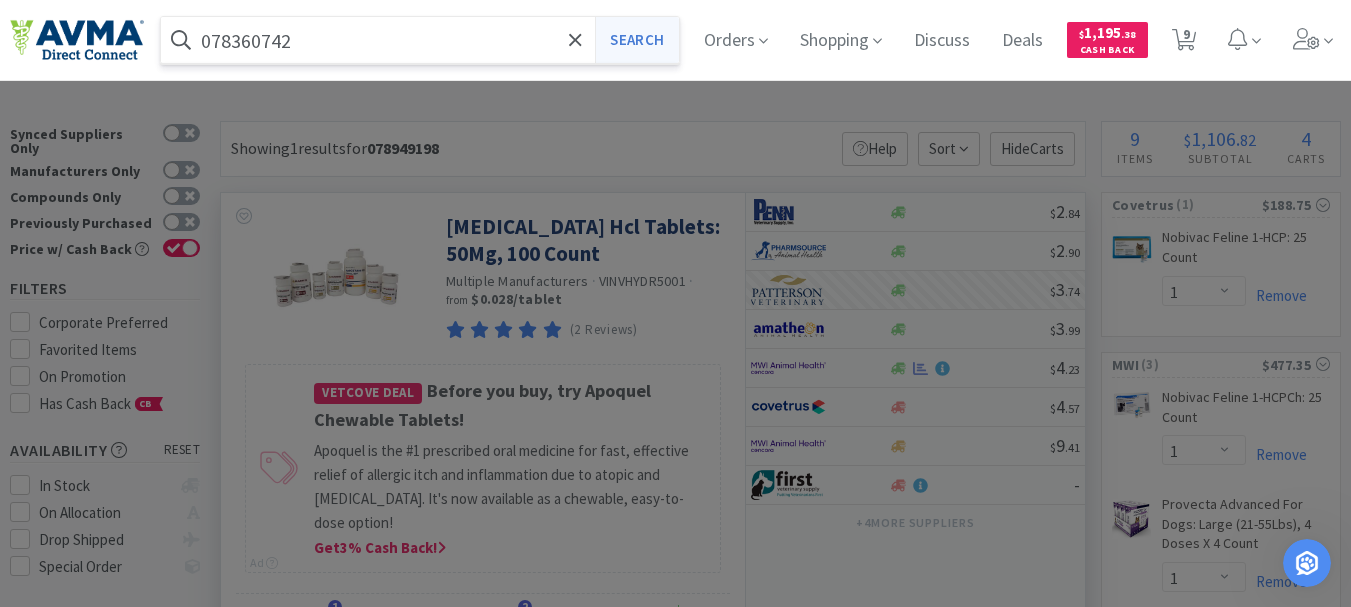 click on "Search" at bounding box center [636, 40] 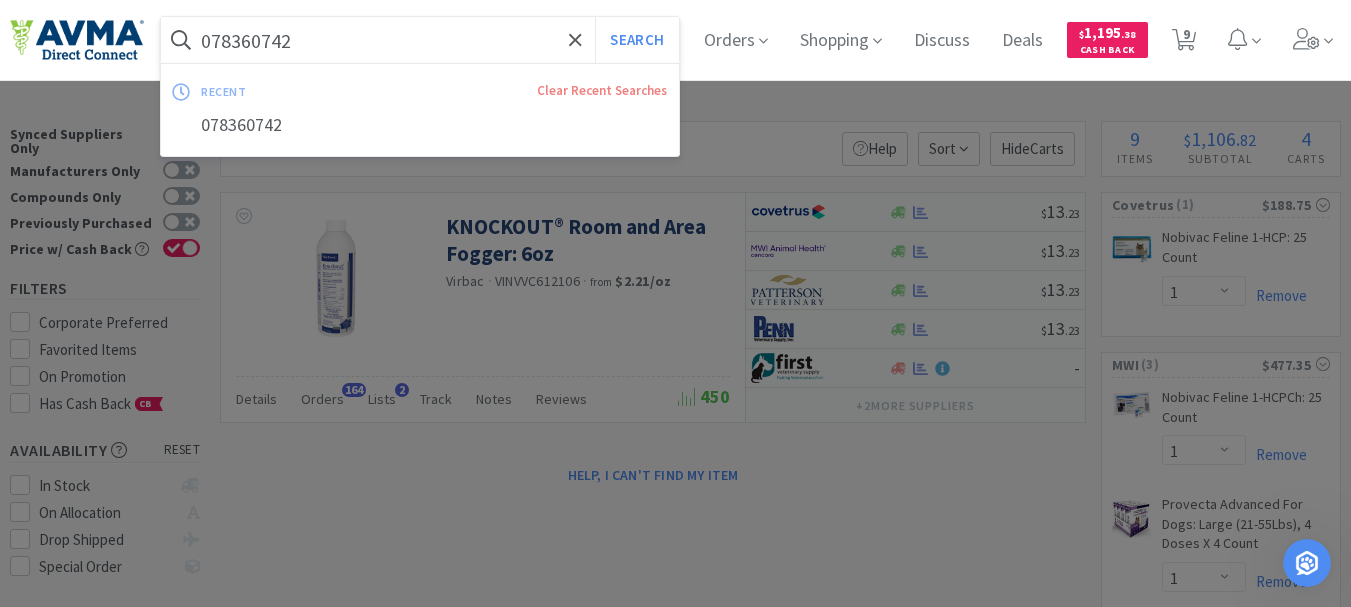 click on "078360742" at bounding box center (420, 40) 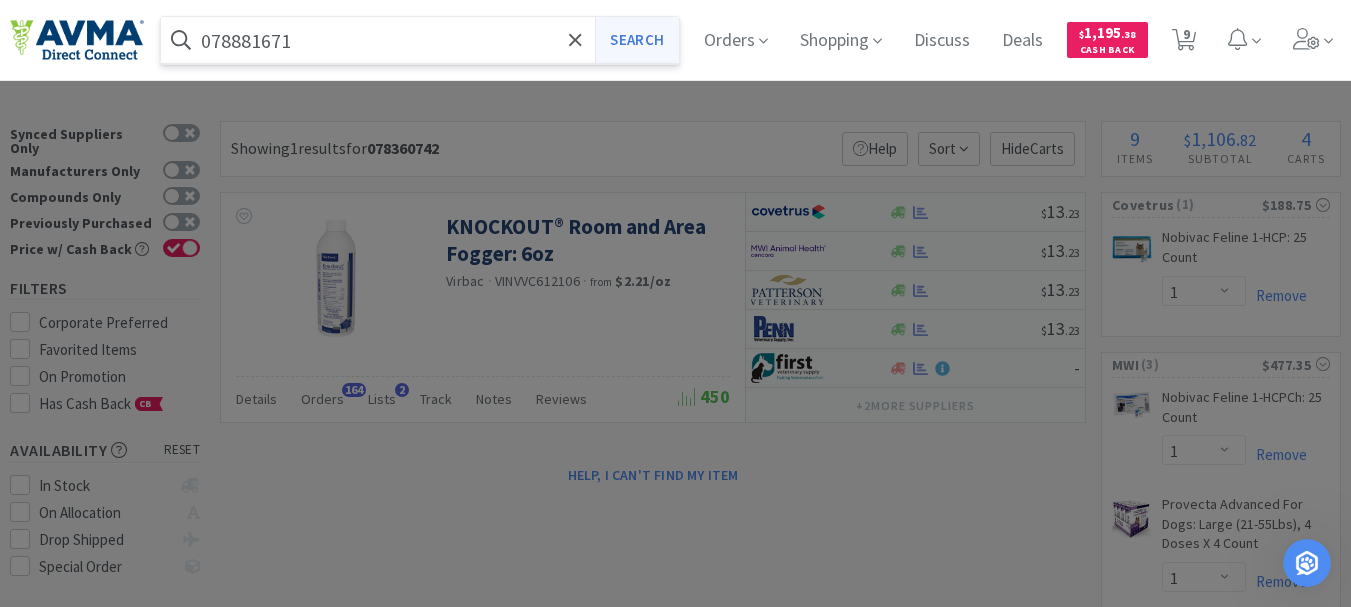 type on "078881671" 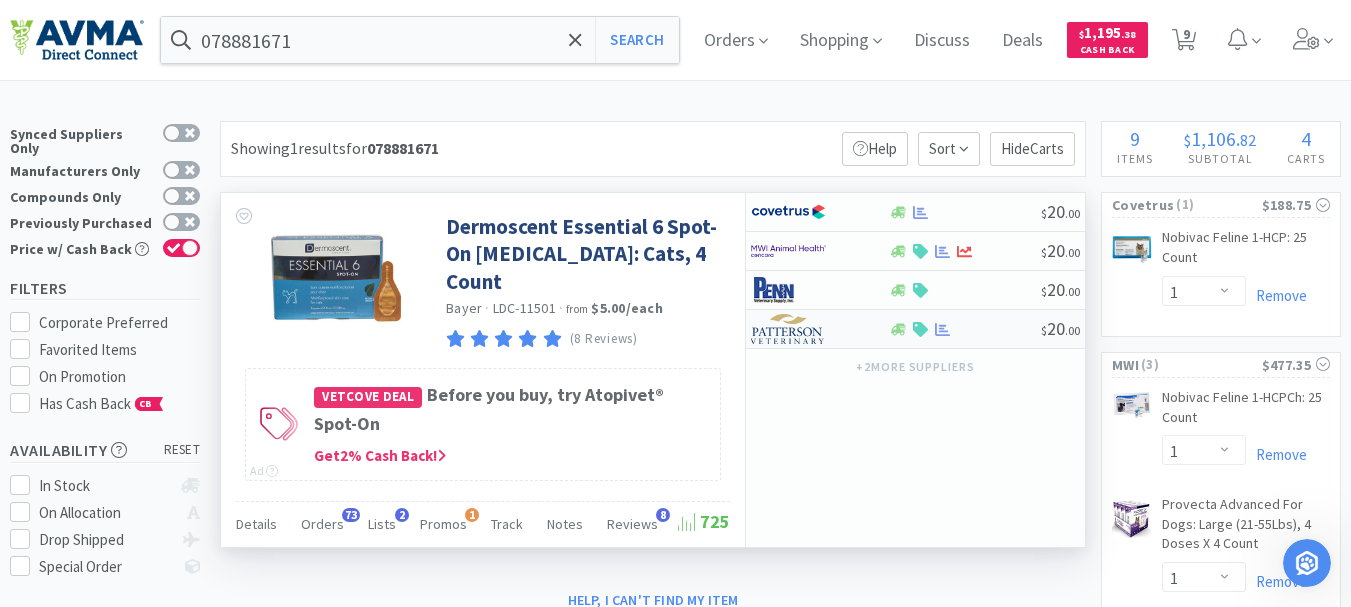 click at bounding box center [788, 329] 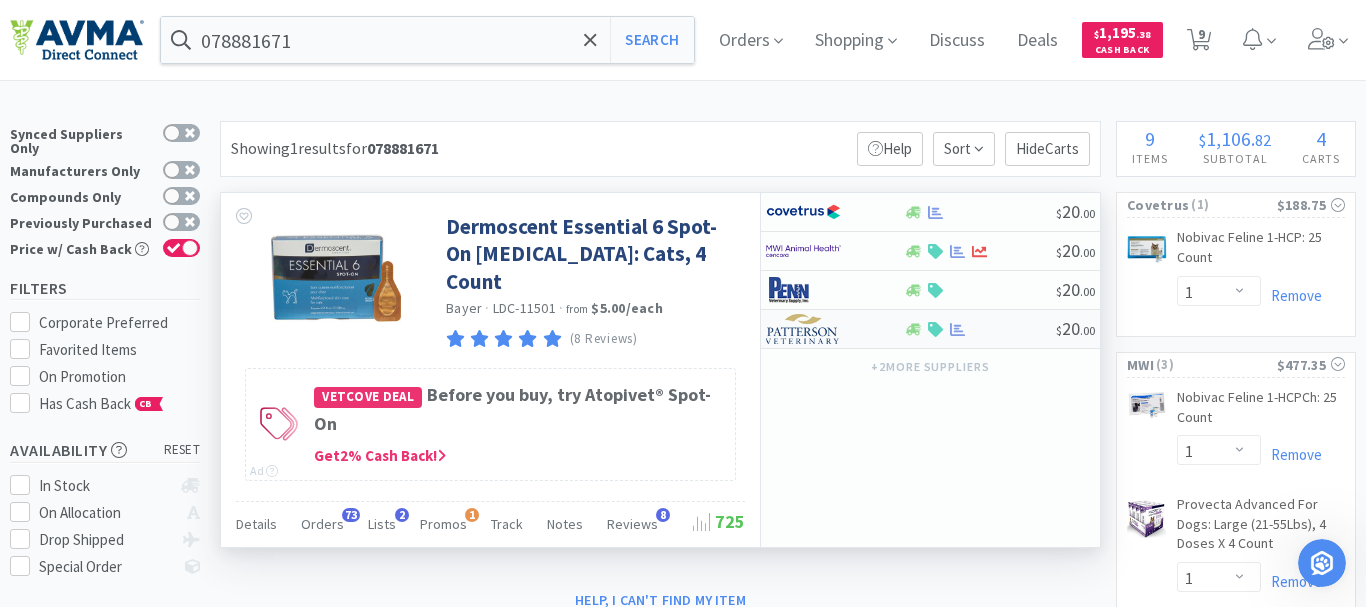 select on "1" 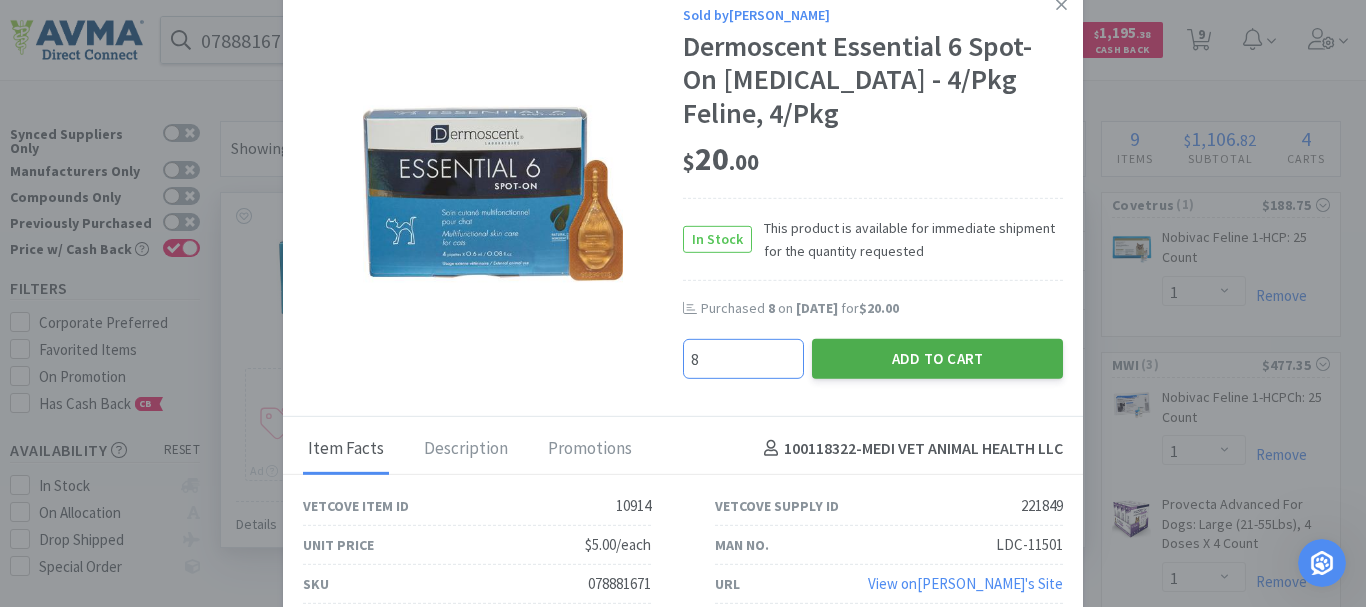 type on "8" 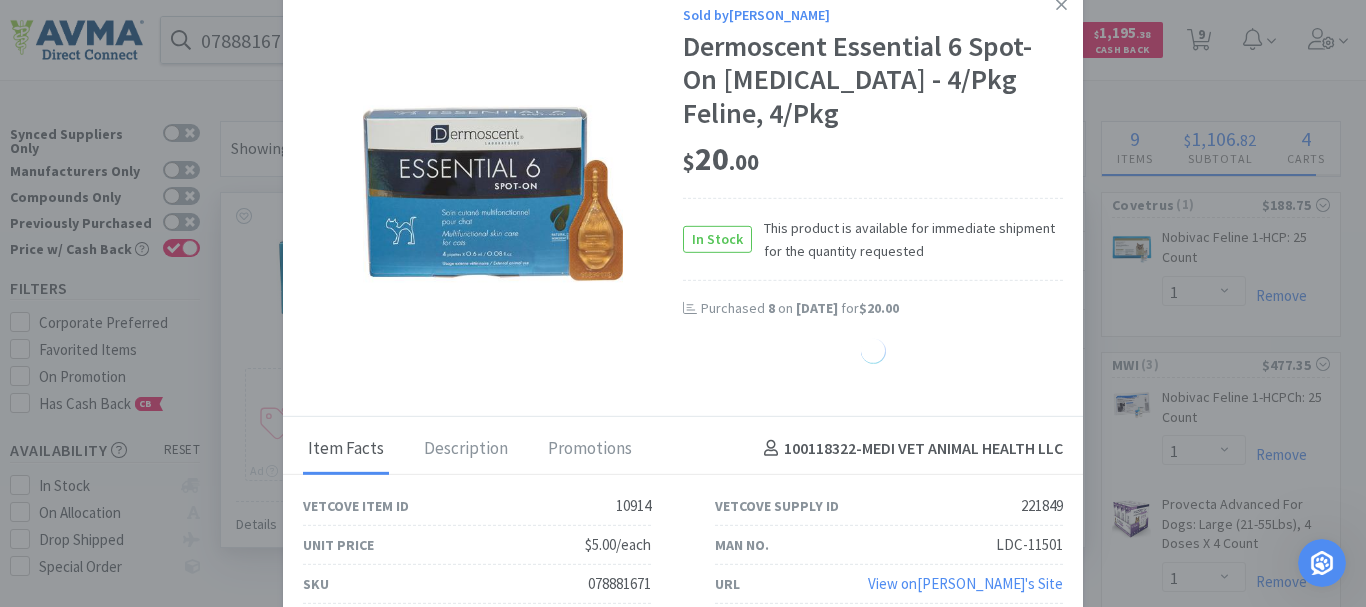select on "8" 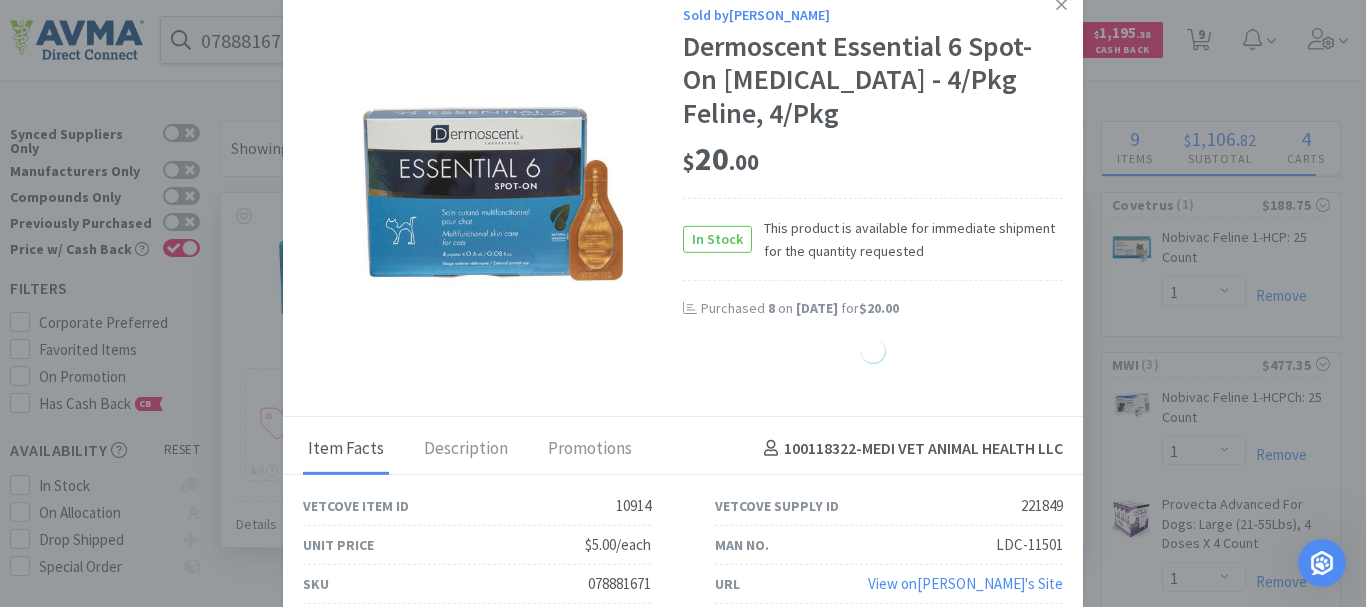 select on "3" 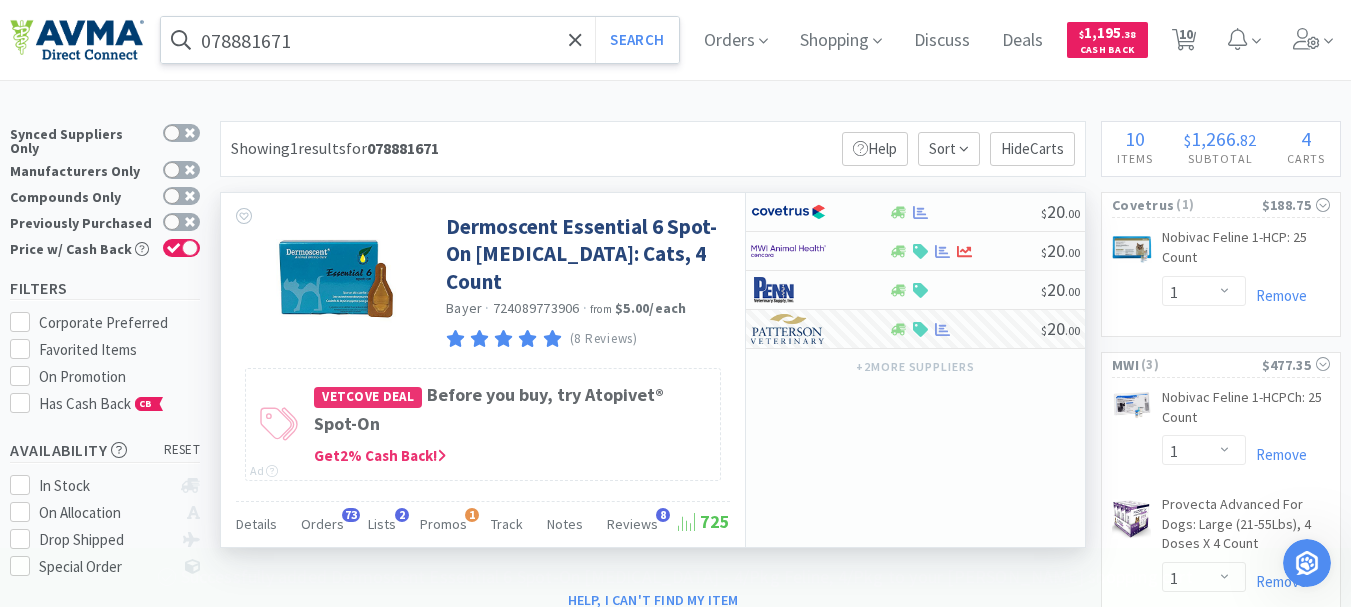 click on "078881671" at bounding box center [420, 40] 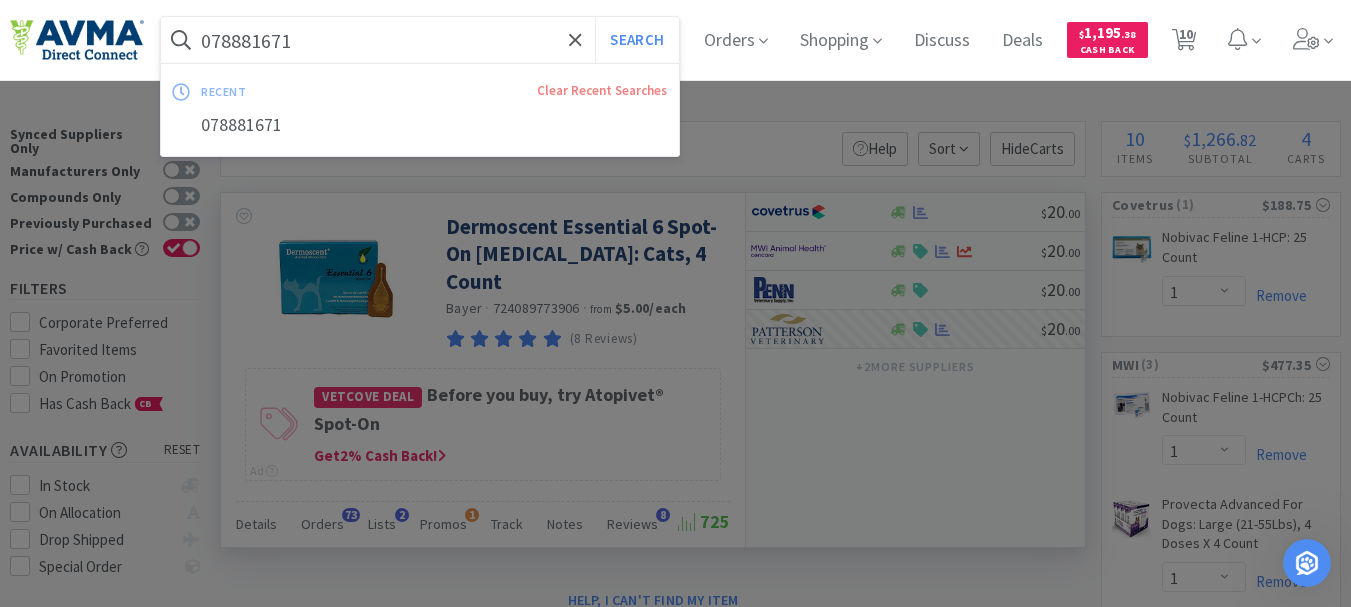 paste on "461803" 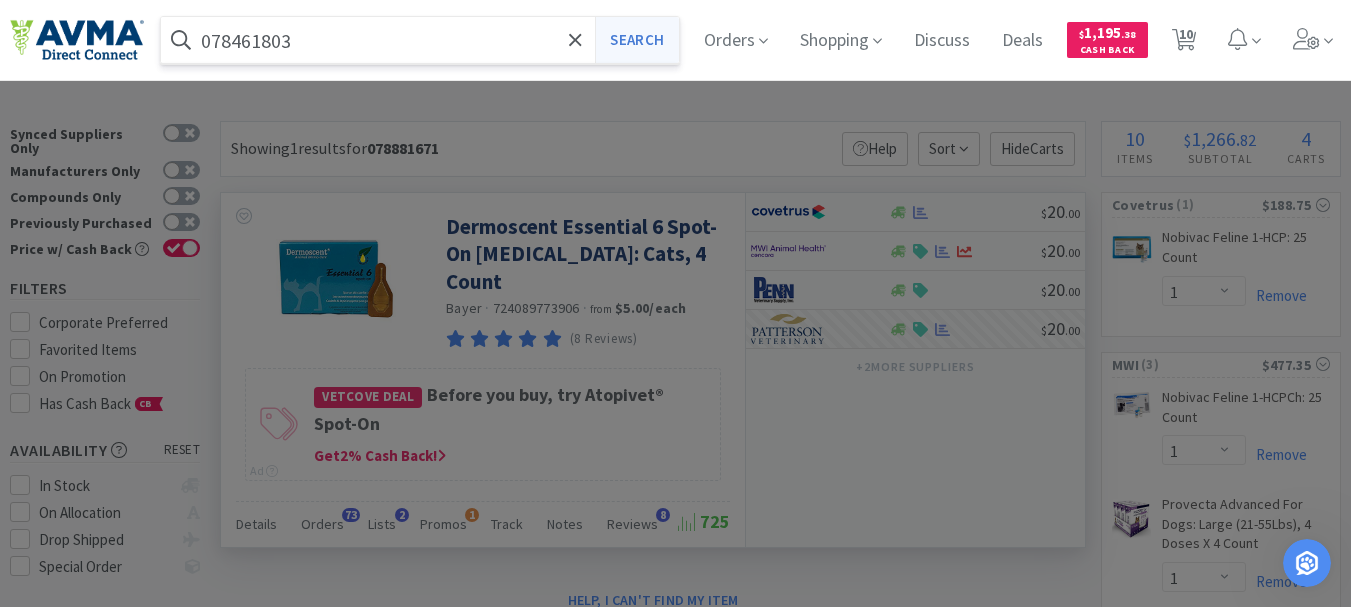 type on "078461803" 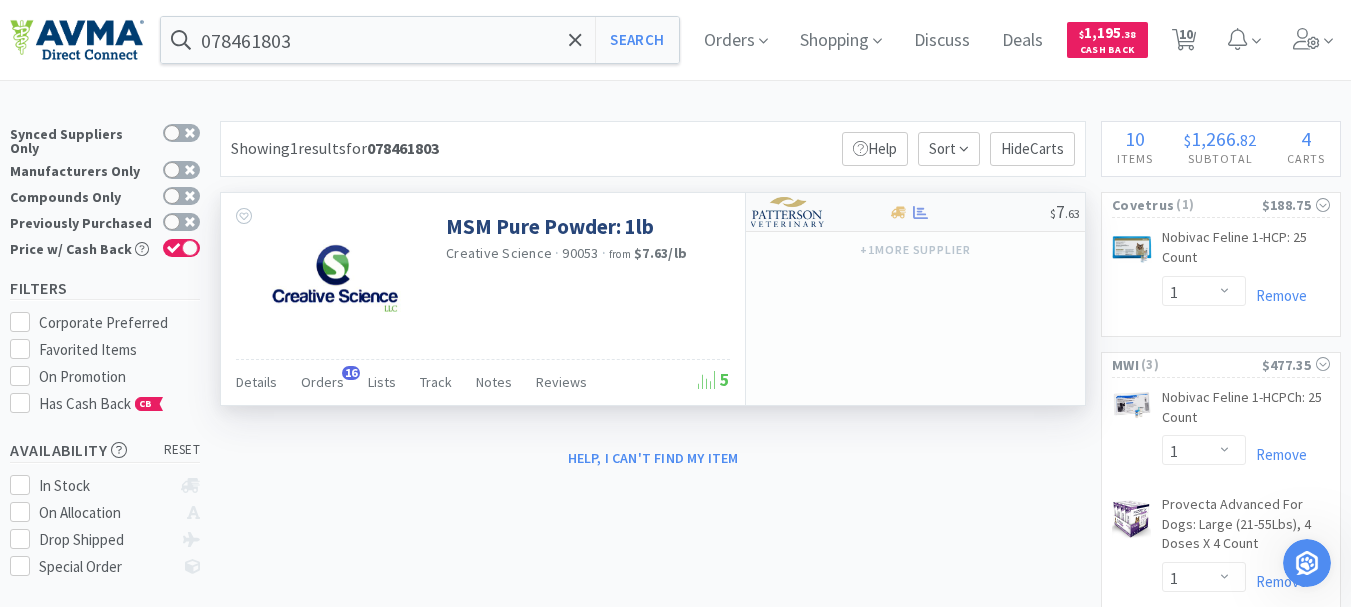 click at bounding box center (788, 212) 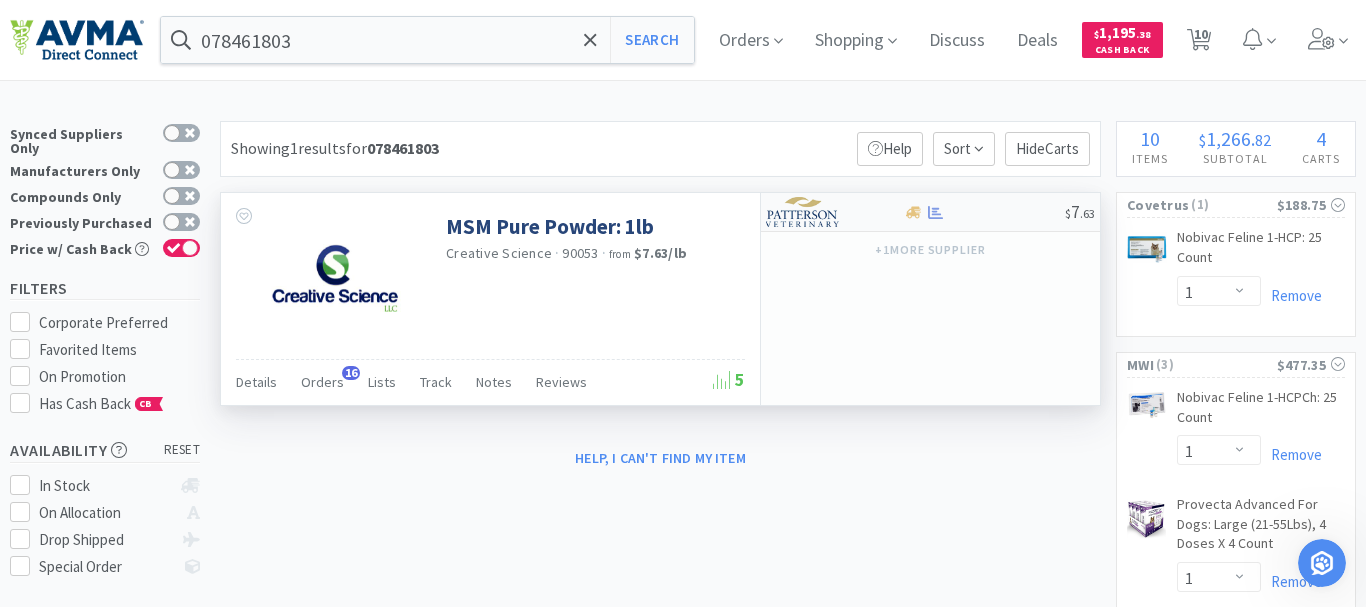 select on "1" 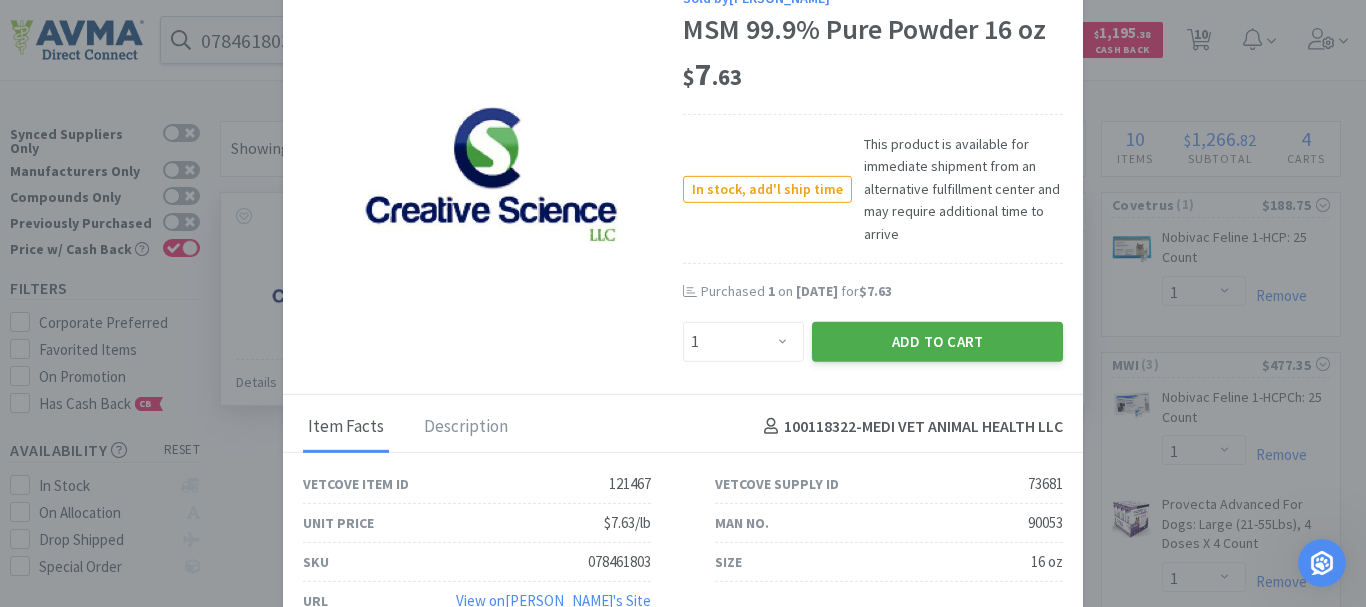 click on "Add to Cart" at bounding box center [937, 341] 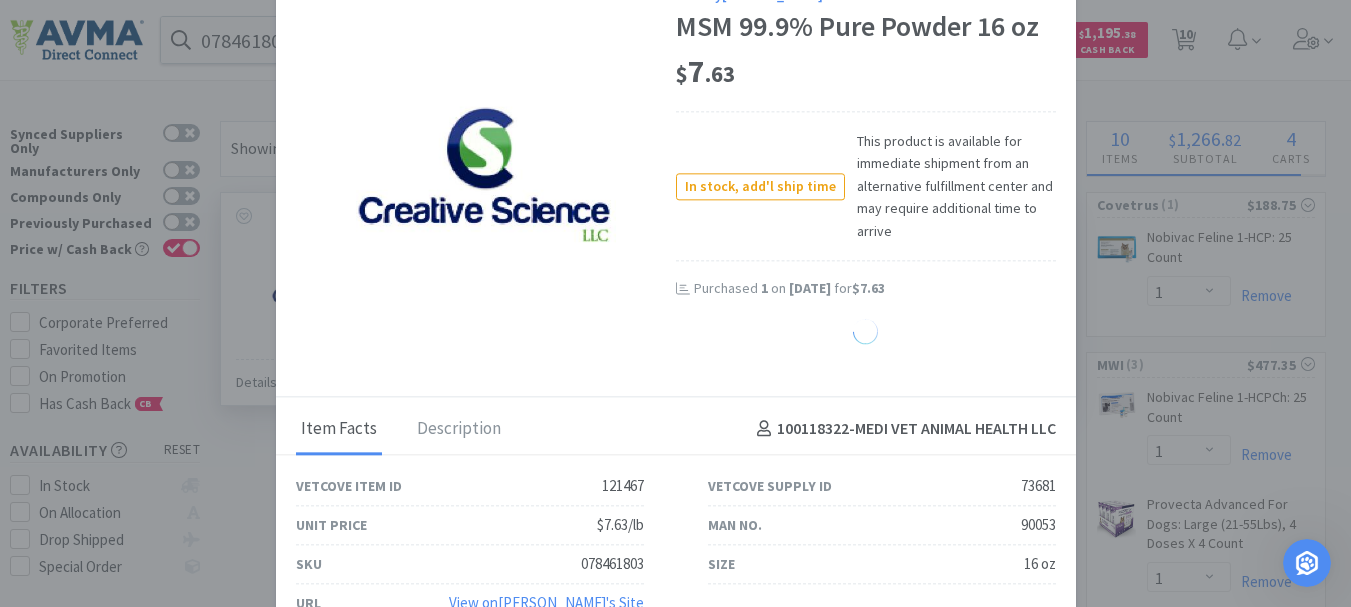 select on "1" 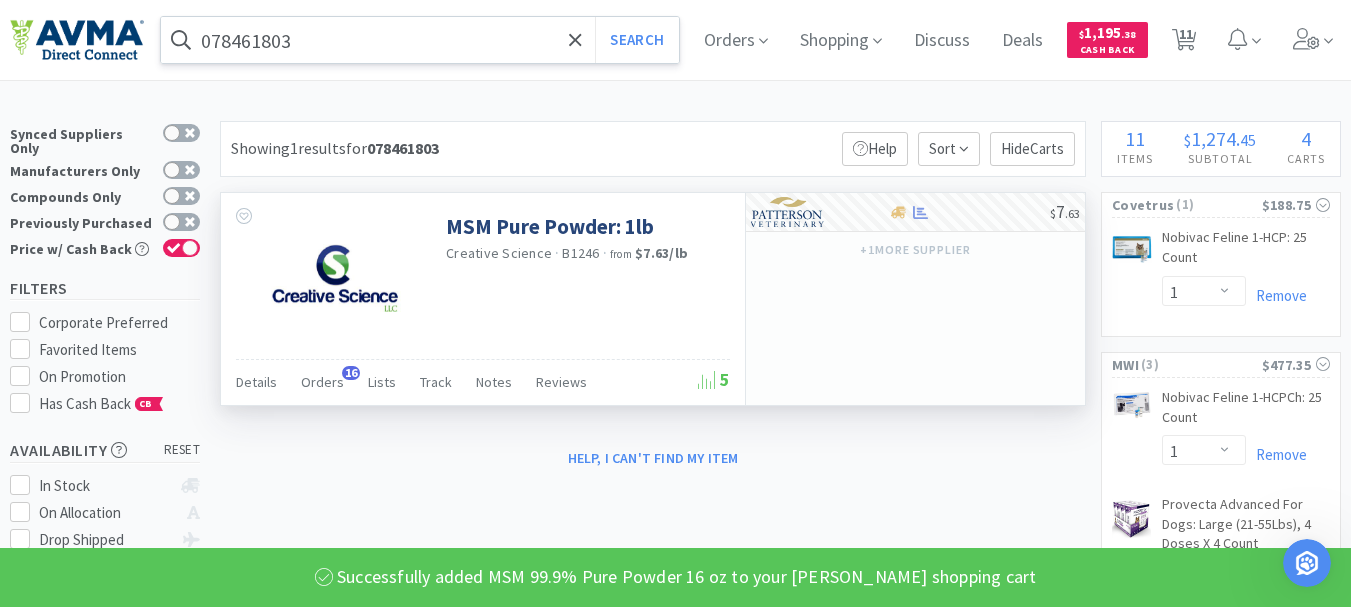 click on "078461803" at bounding box center (420, 40) 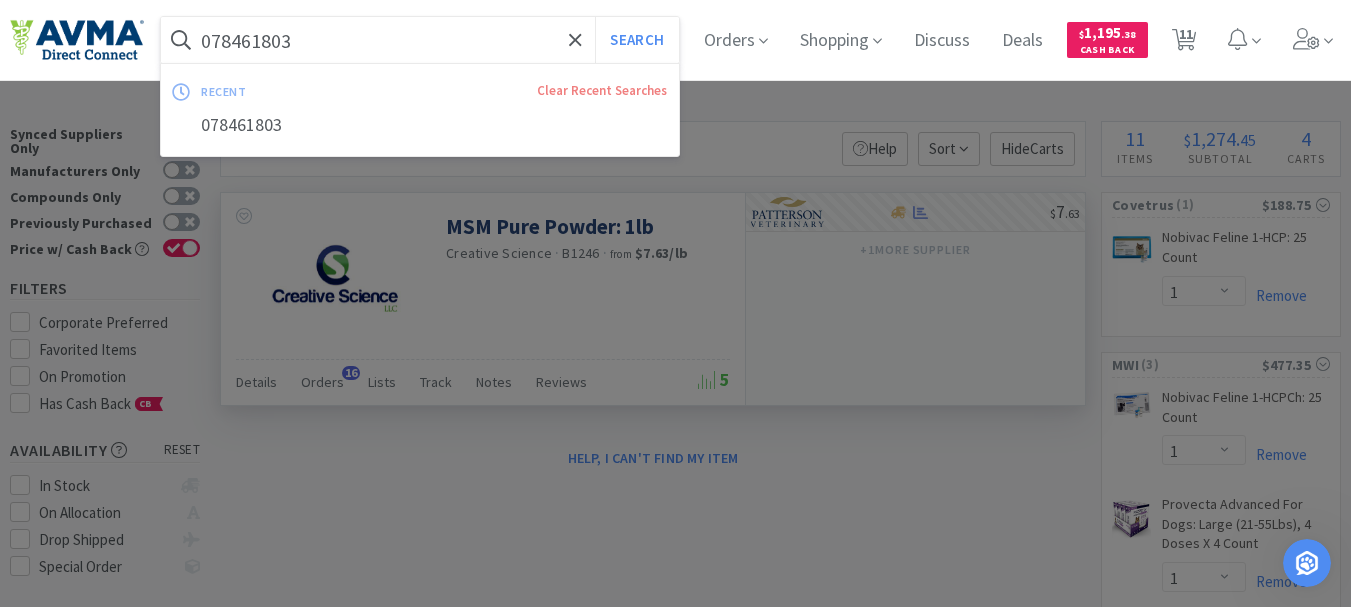 paste on "934206" 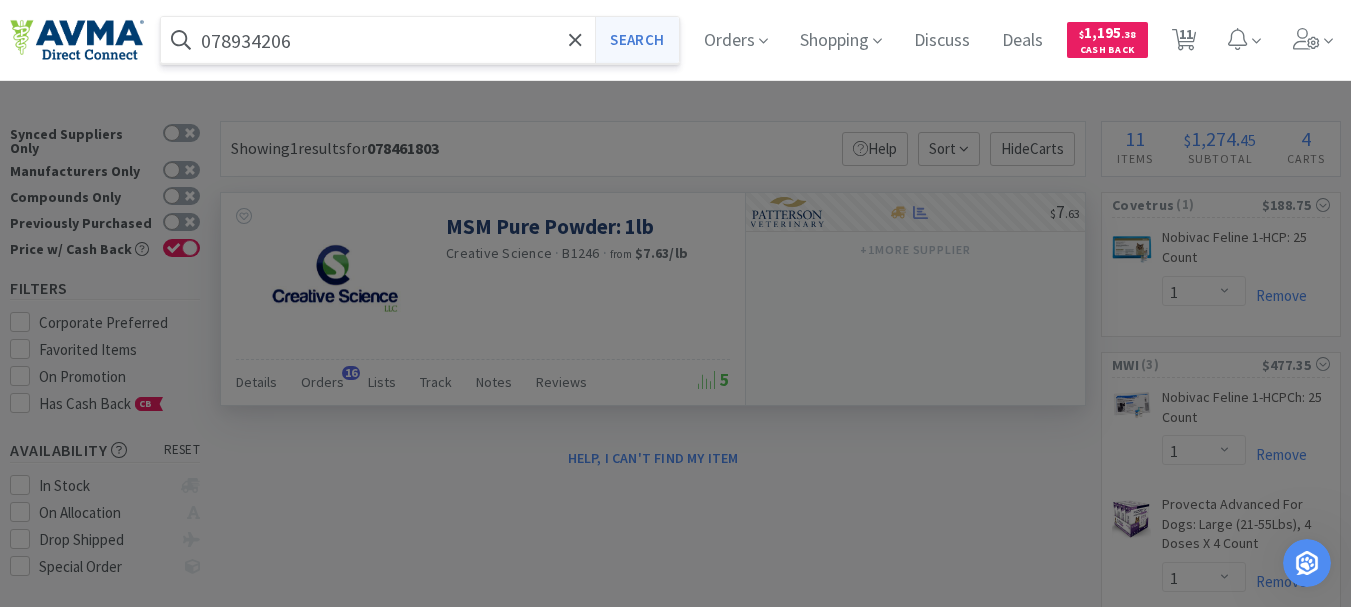 type on "078934206" 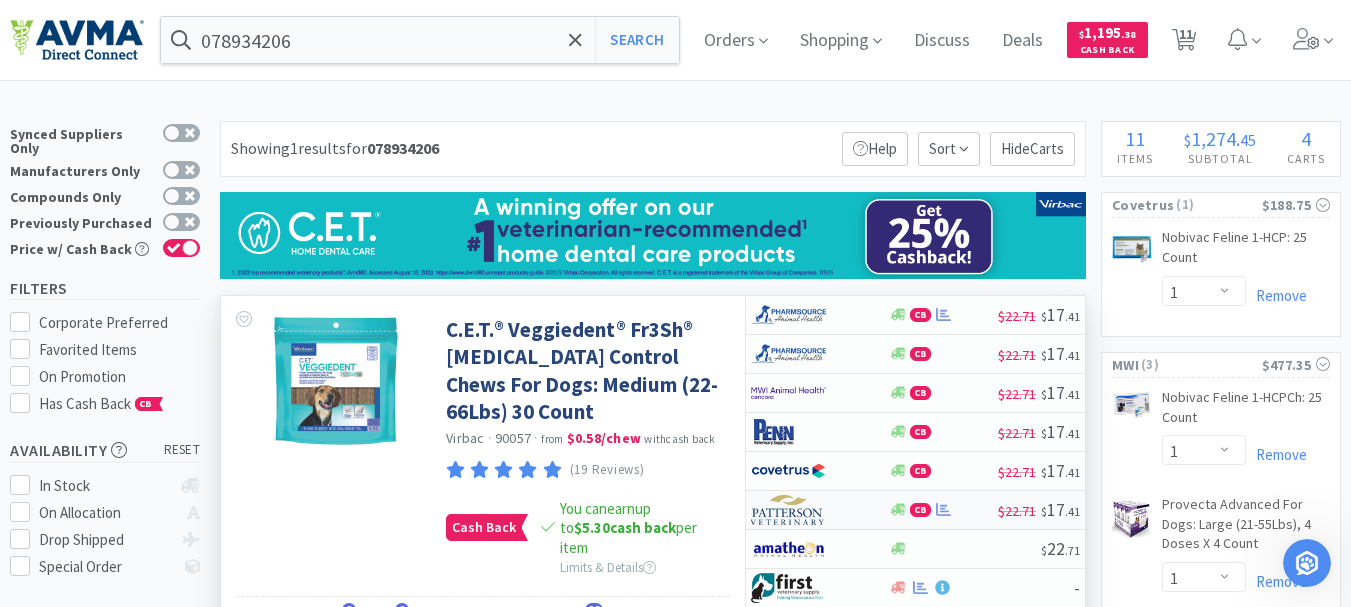 click at bounding box center [788, 510] 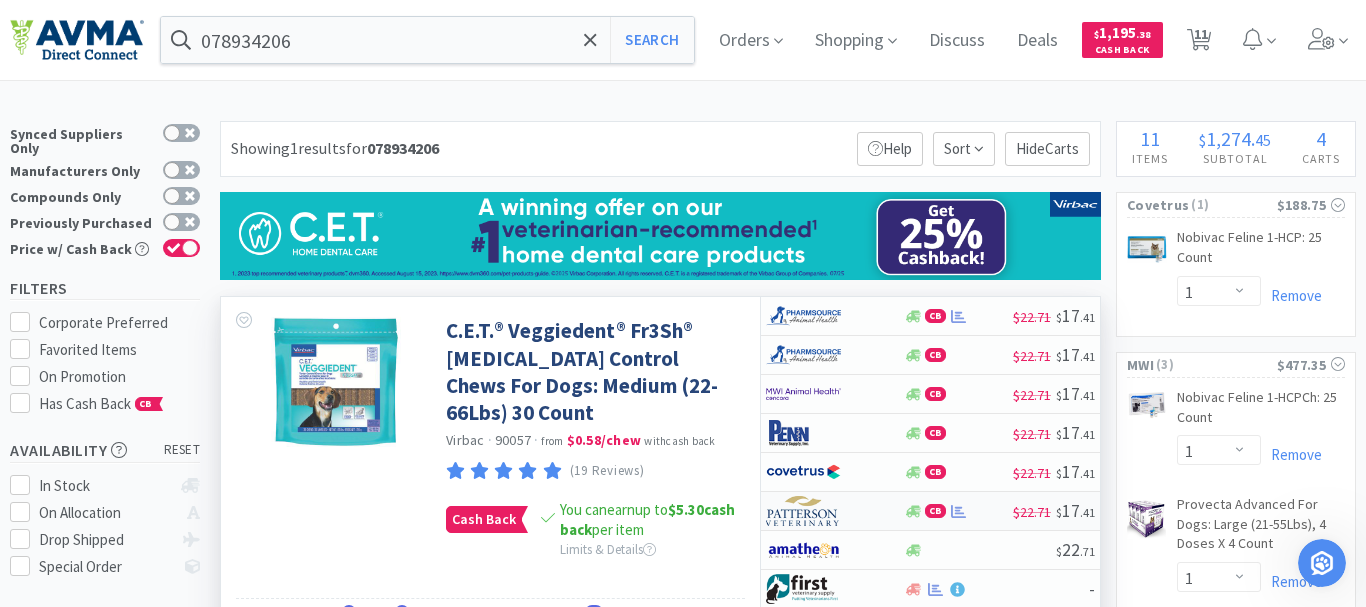 select on "1" 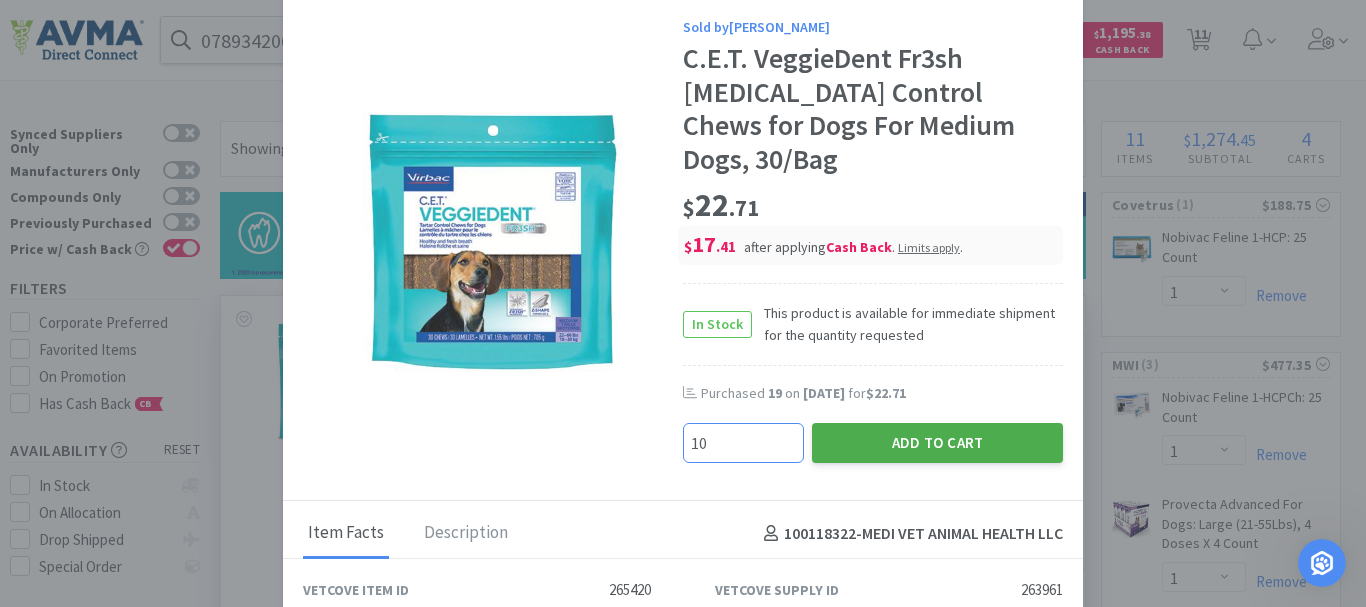 type on "10" 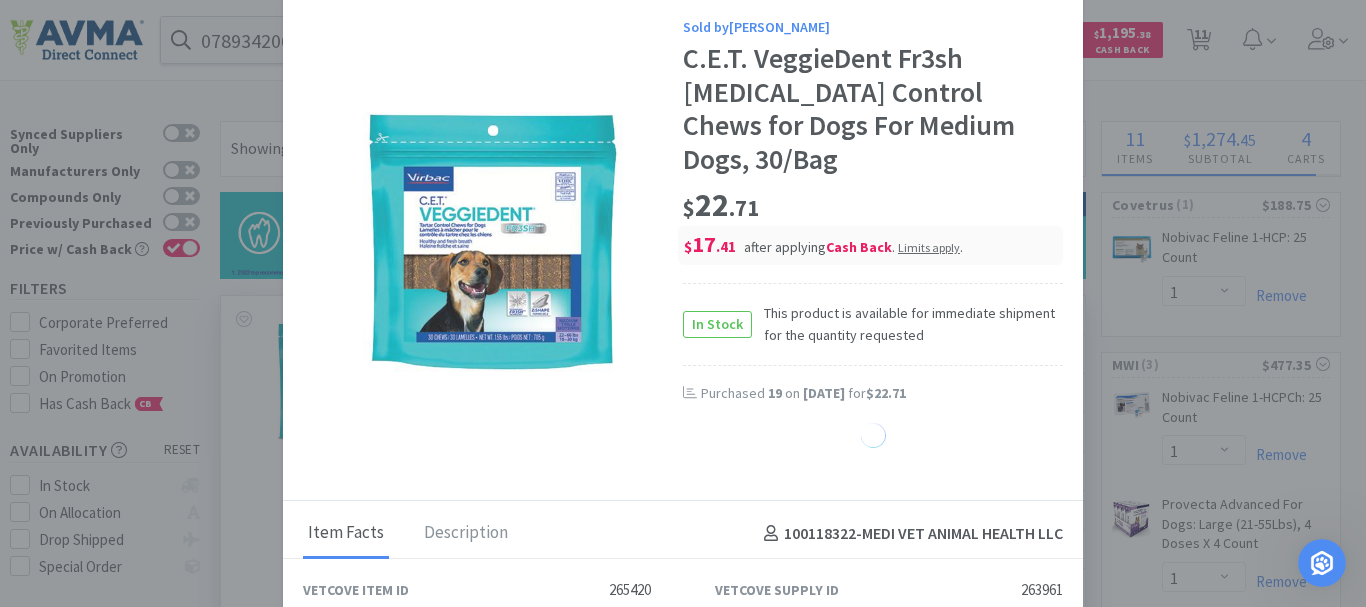 select on "10" 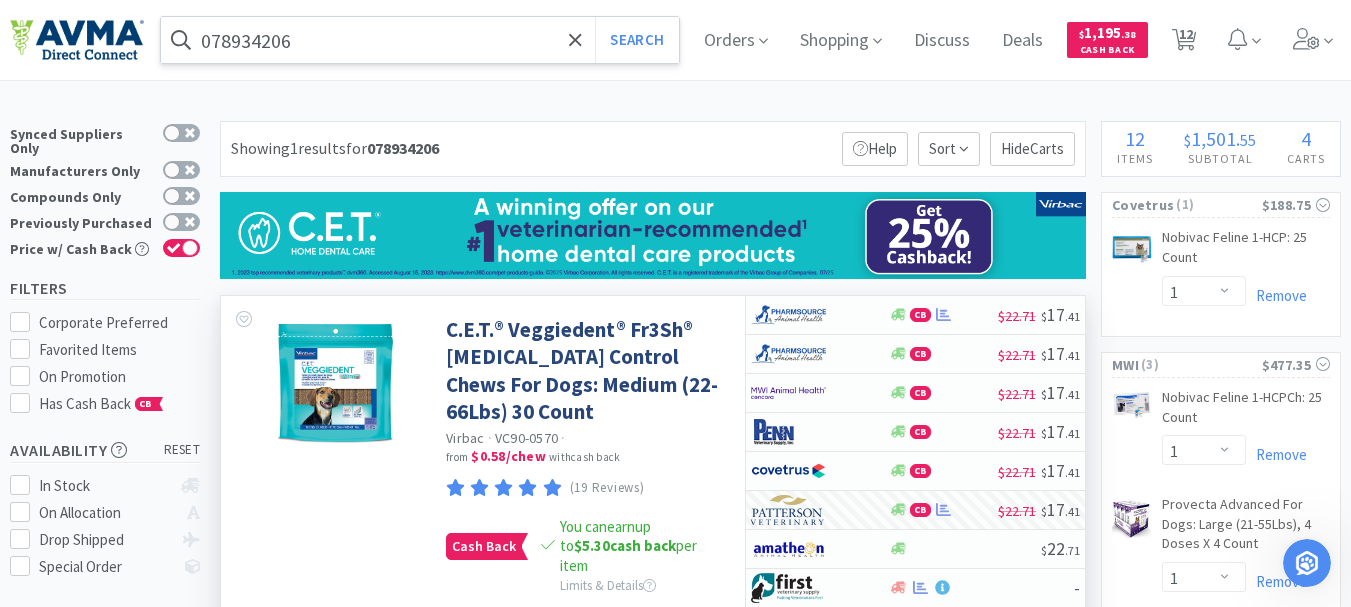 click on "078934206" at bounding box center [420, 40] 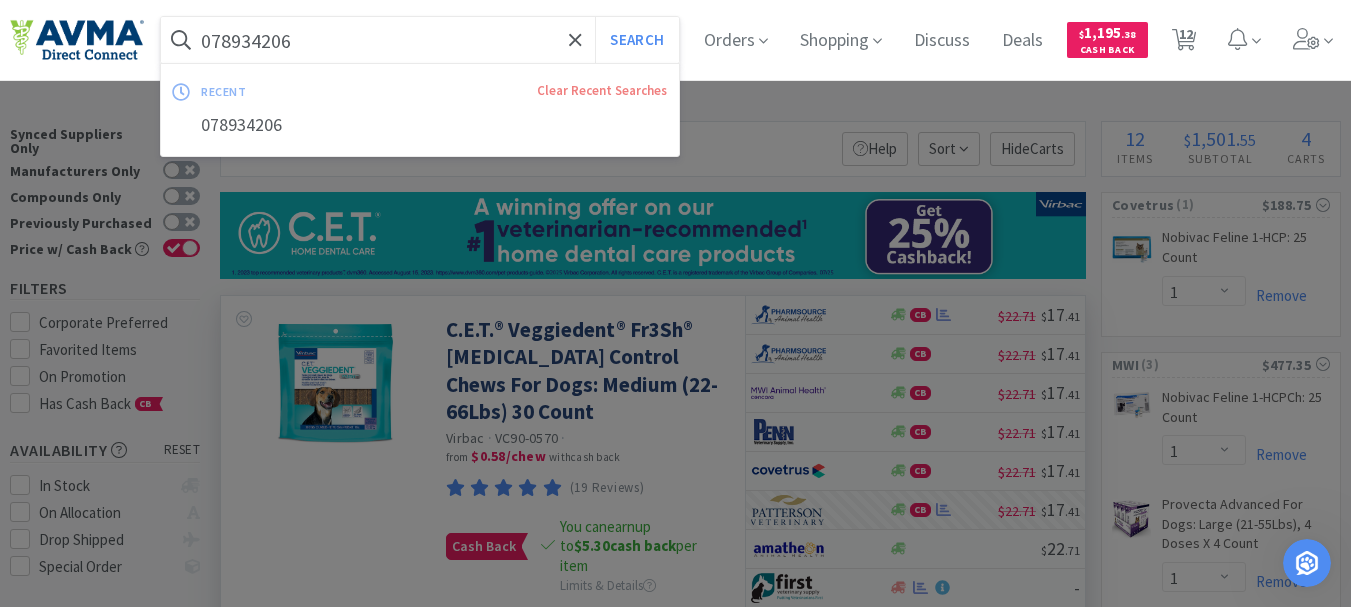 paste on "4084" 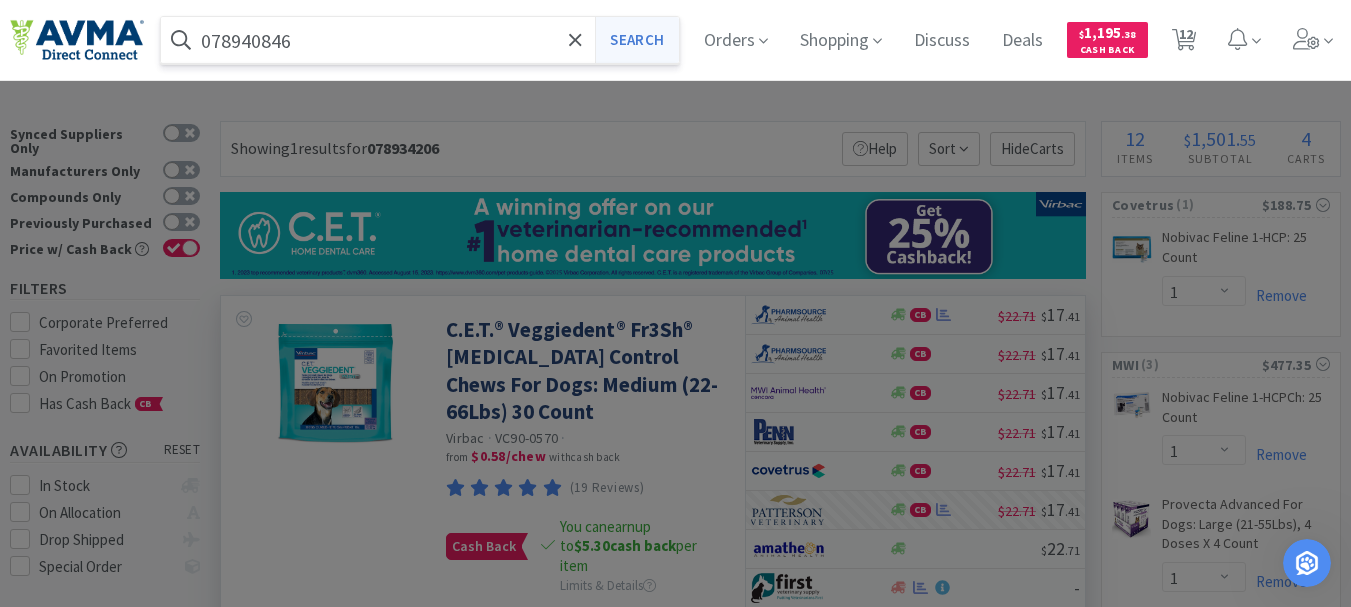type on "078940846" 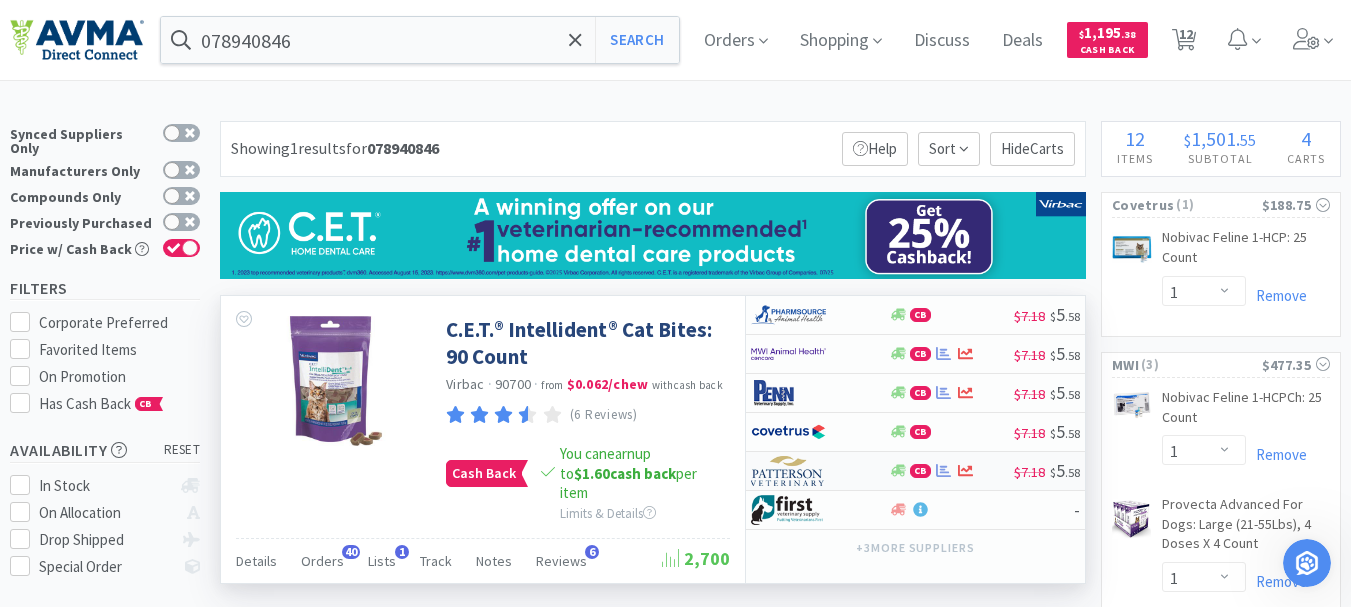 click at bounding box center [788, 471] 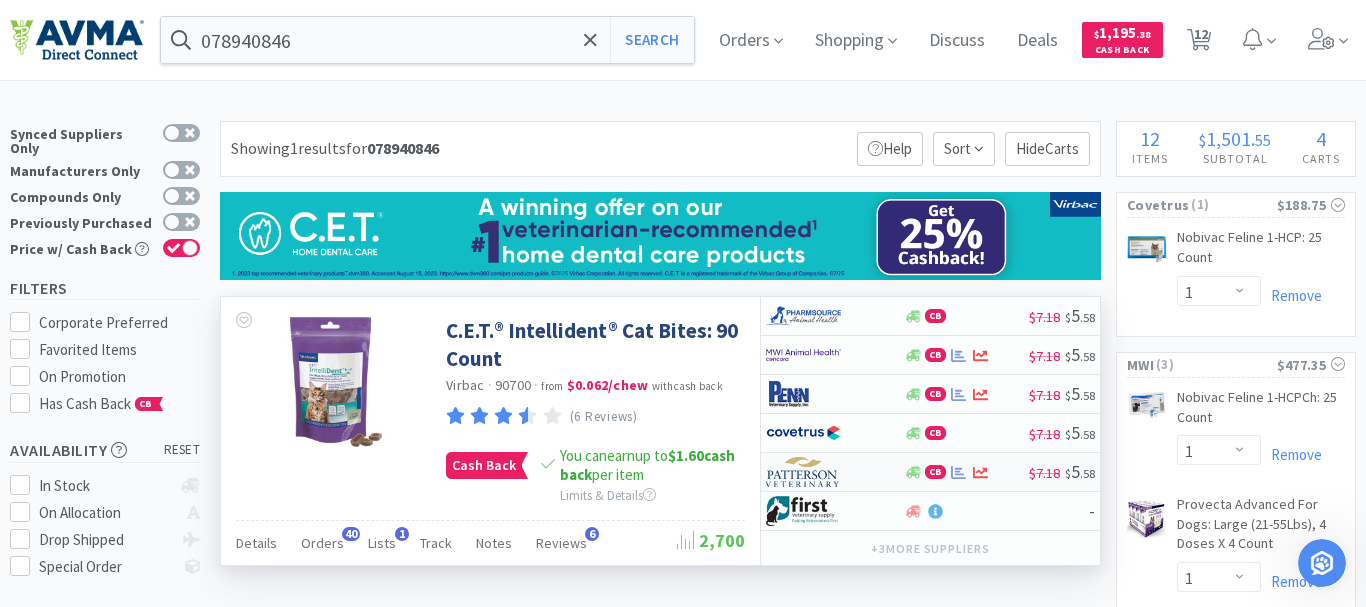 select on "1" 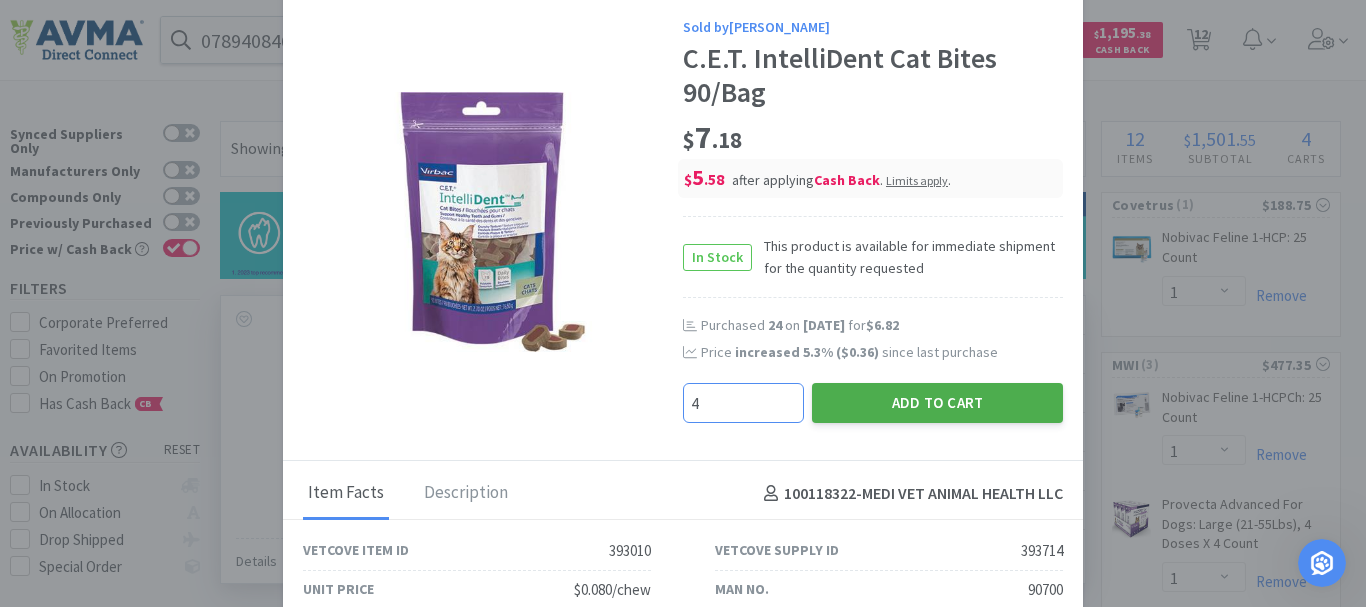 type on "4" 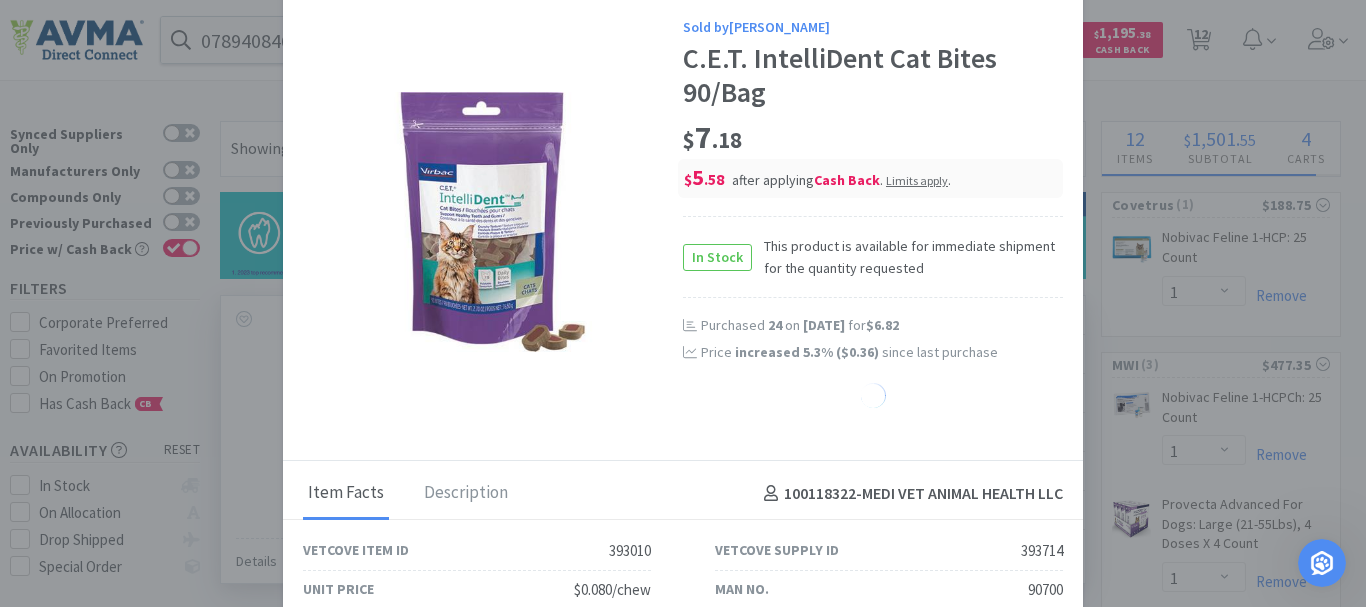 select on "4" 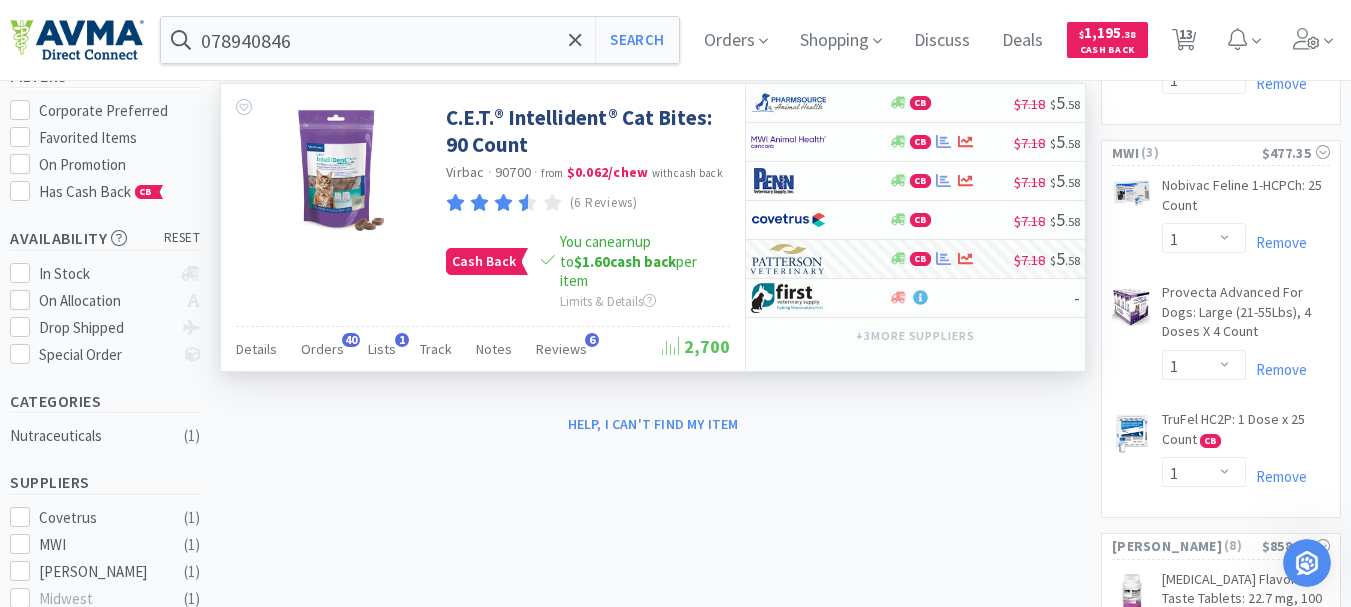 scroll, scrollTop: 200, scrollLeft: 0, axis: vertical 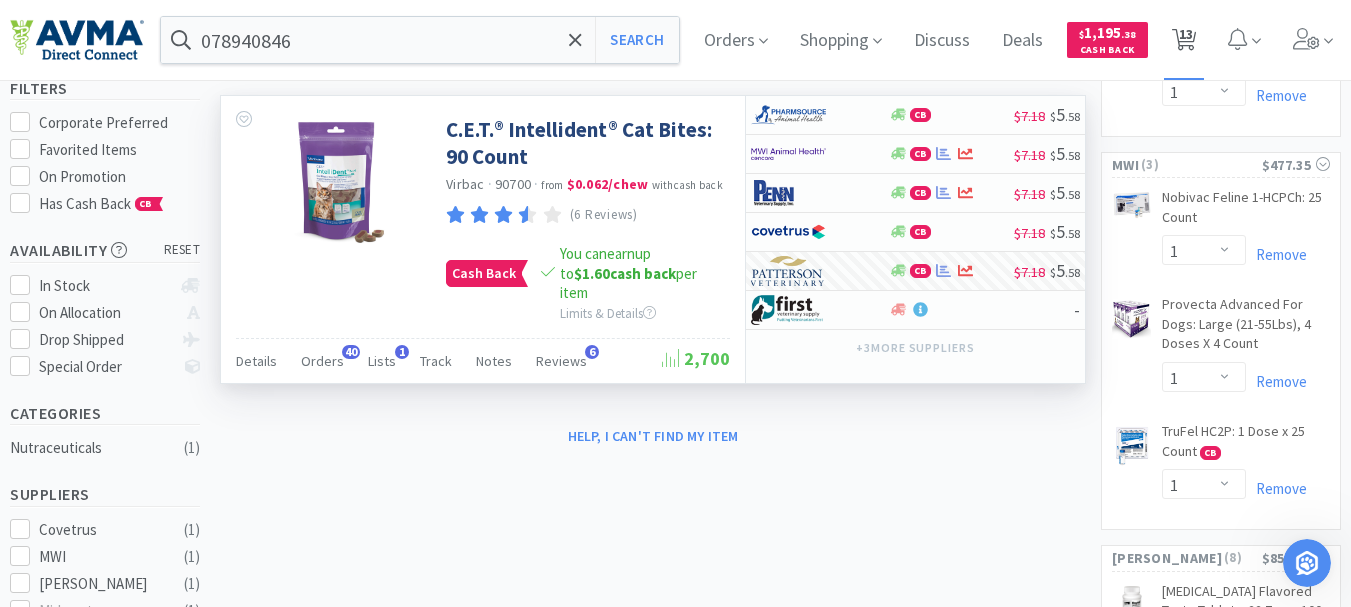 click on "13" at bounding box center [1186, 34] 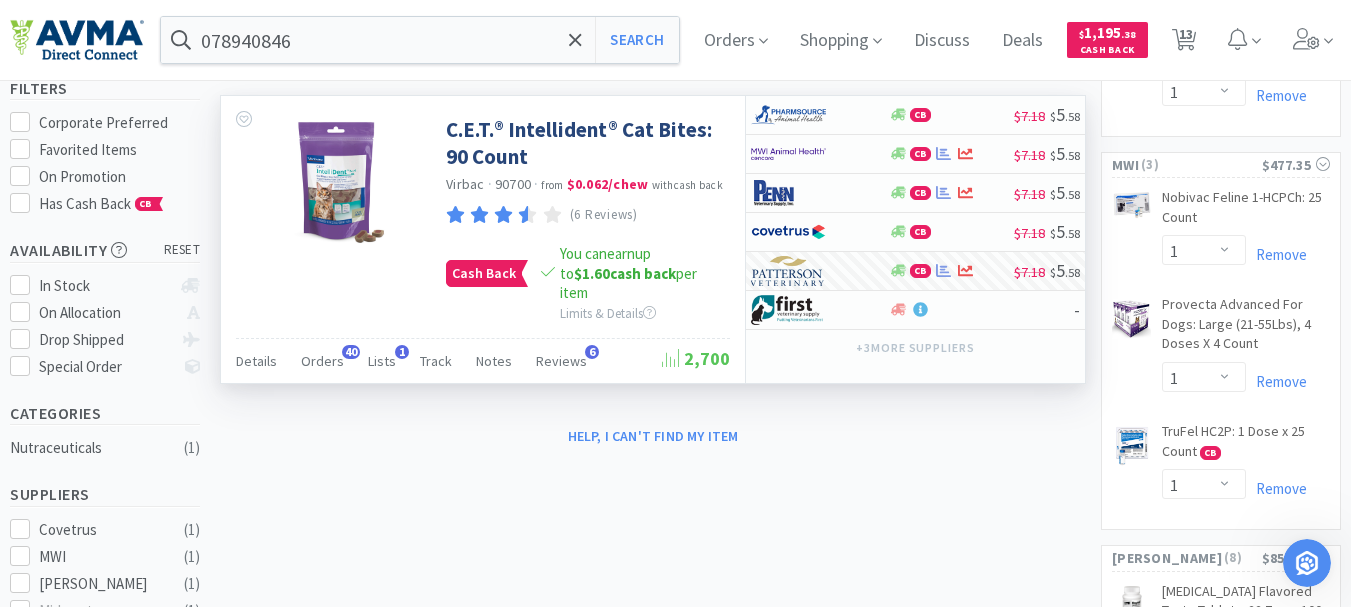 scroll, scrollTop: 0, scrollLeft: 0, axis: both 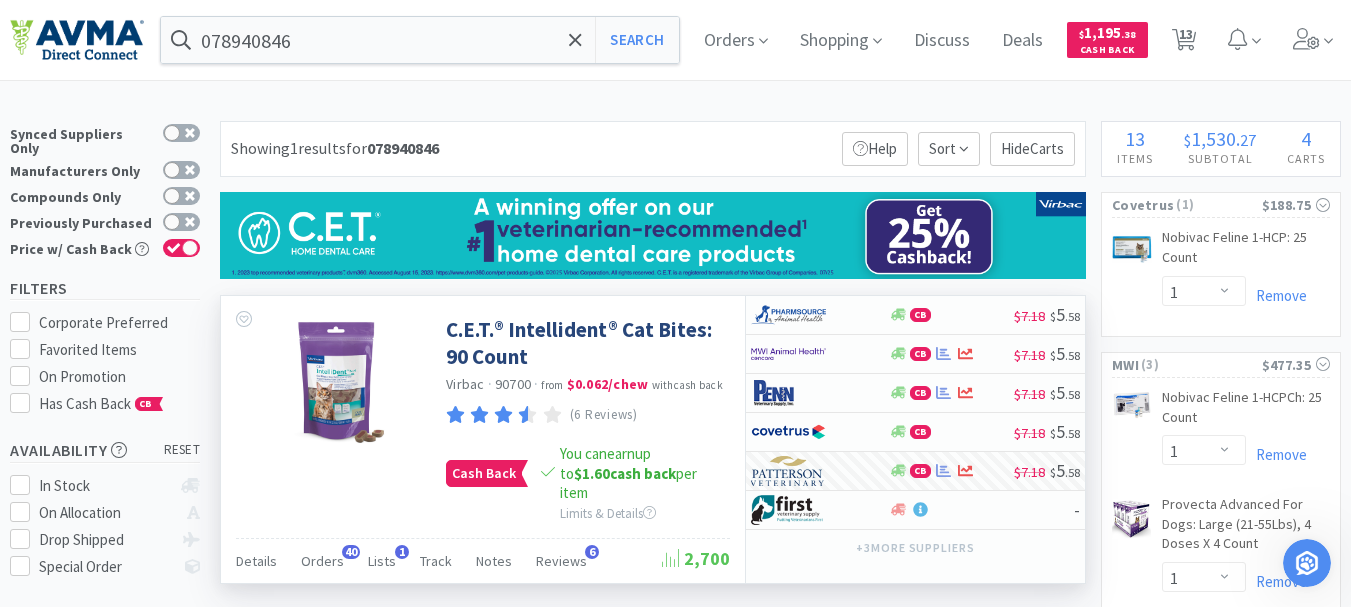 select on "1" 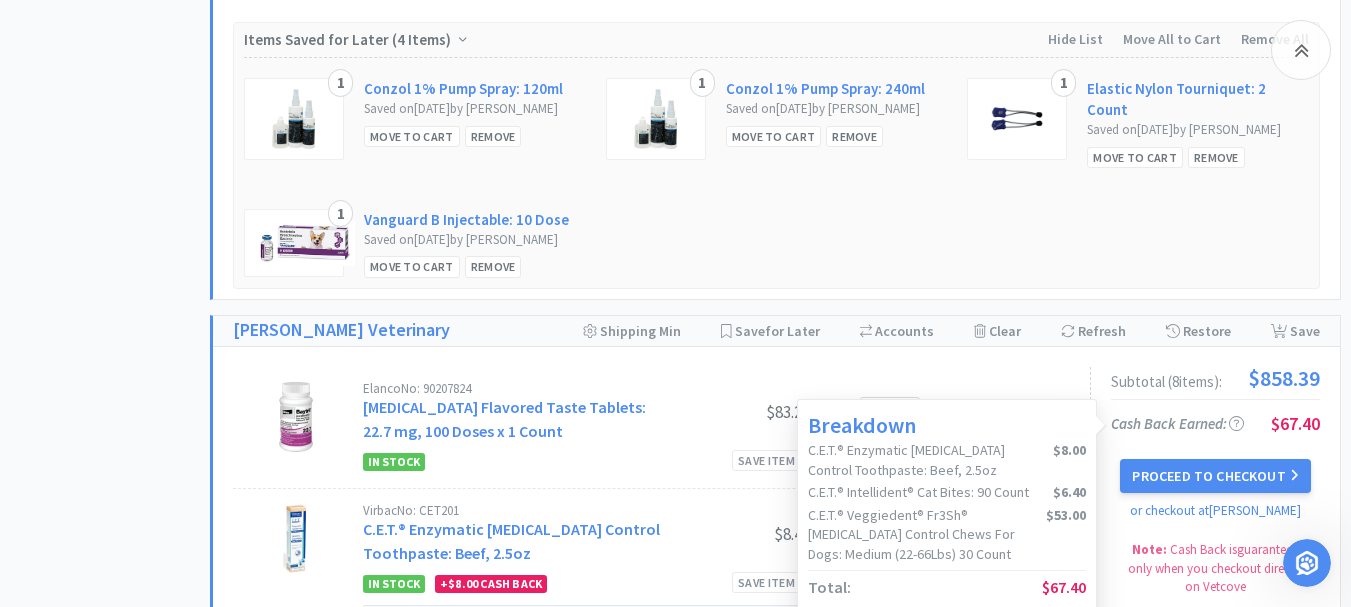 scroll, scrollTop: 1200, scrollLeft: 0, axis: vertical 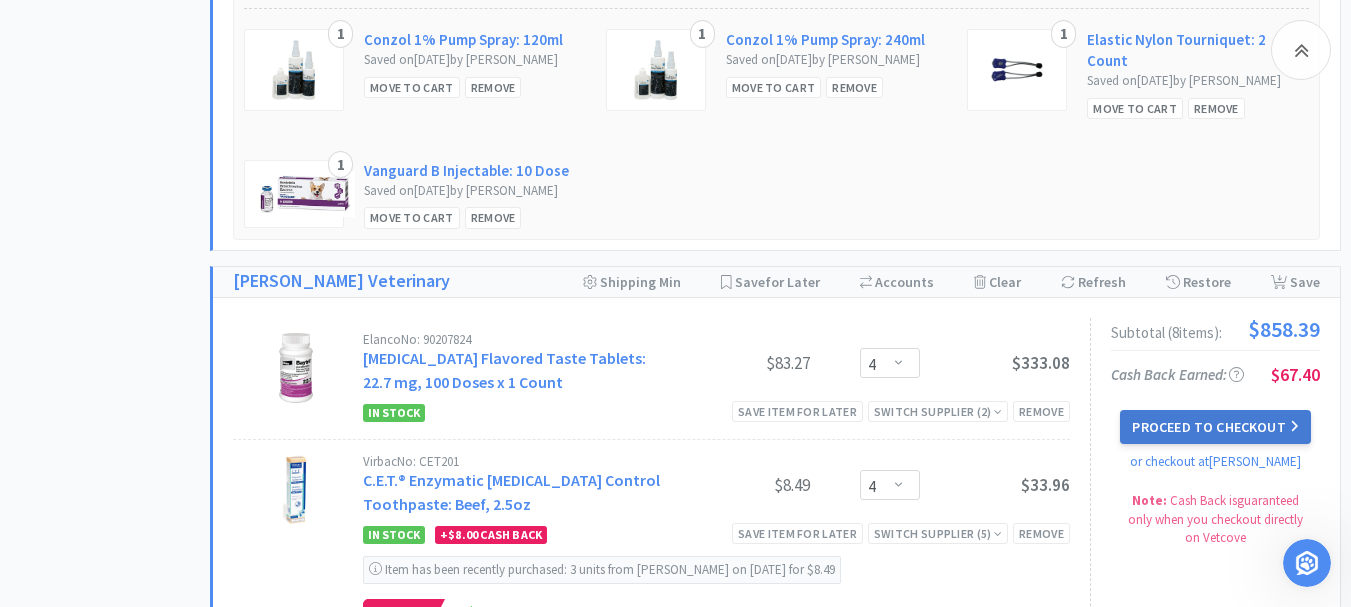 click on "Proceed to Checkout" at bounding box center [1215, 427] 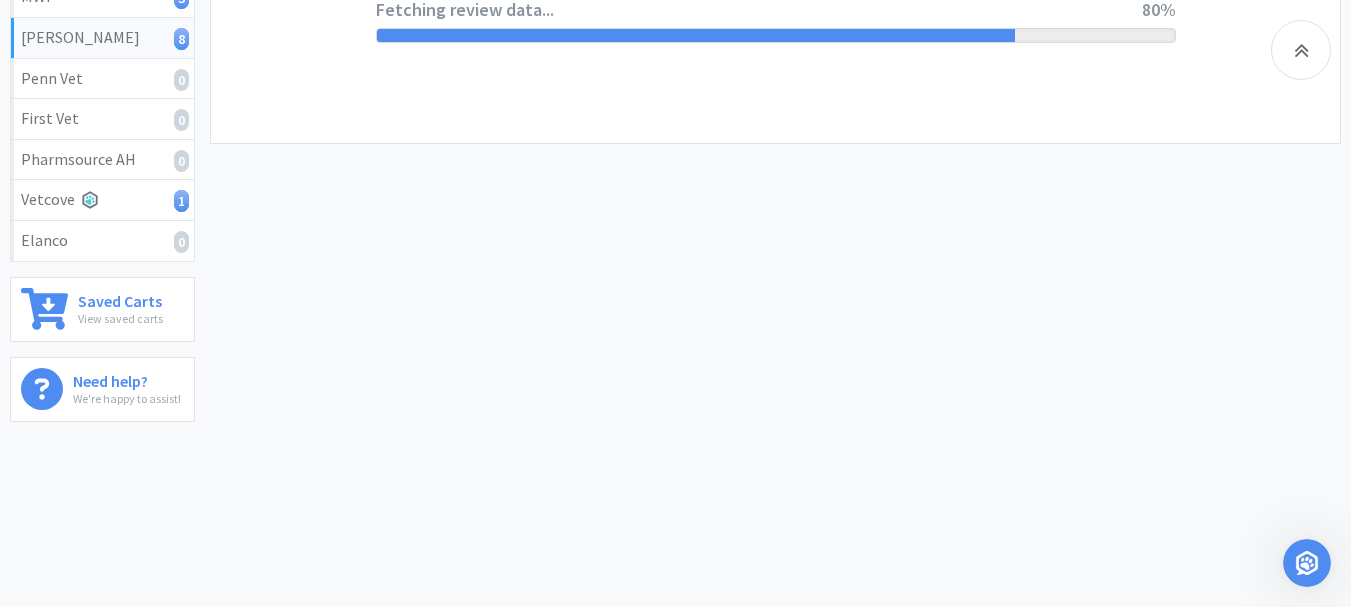 select on "1" 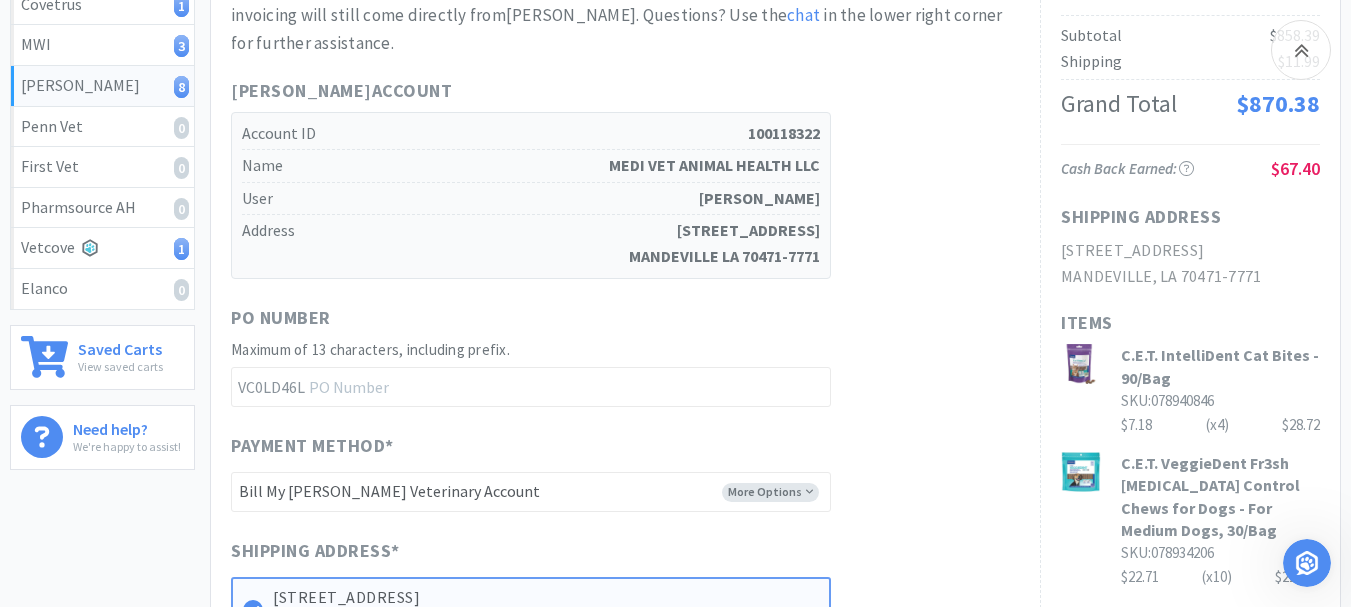 scroll, scrollTop: 500, scrollLeft: 0, axis: vertical 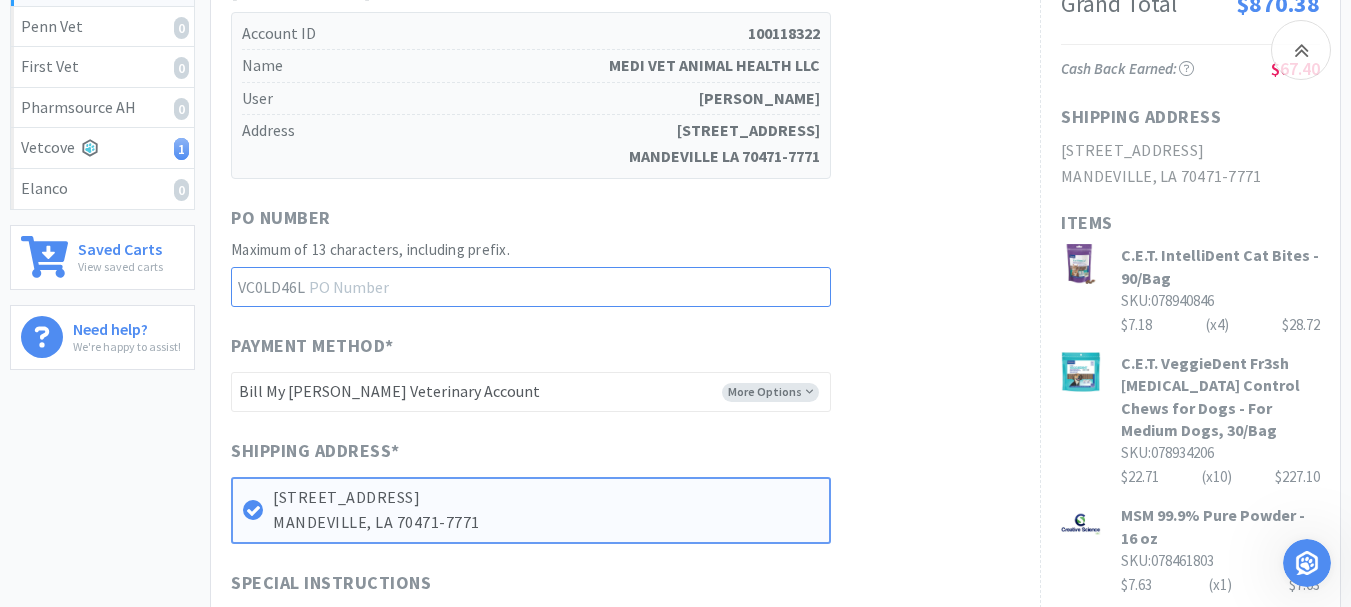click at bounding box center (531, 287) 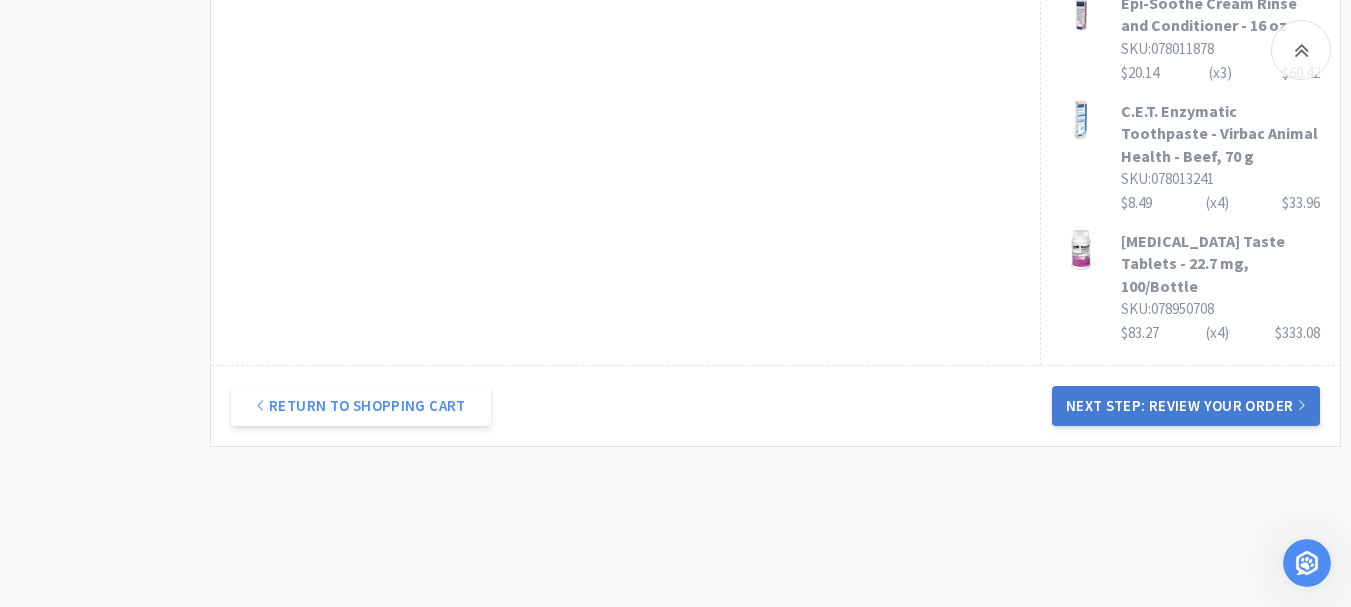 type on "52095" 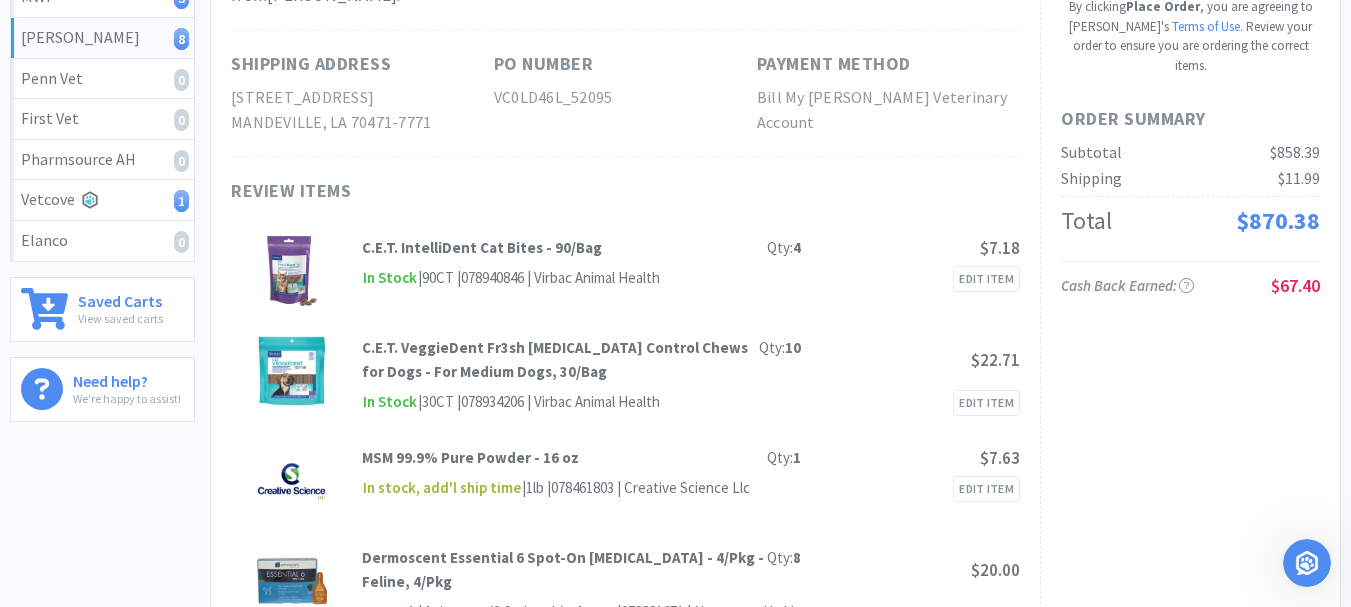 scroll, scrollTop: 0, scrollLeft: 0, axis: both 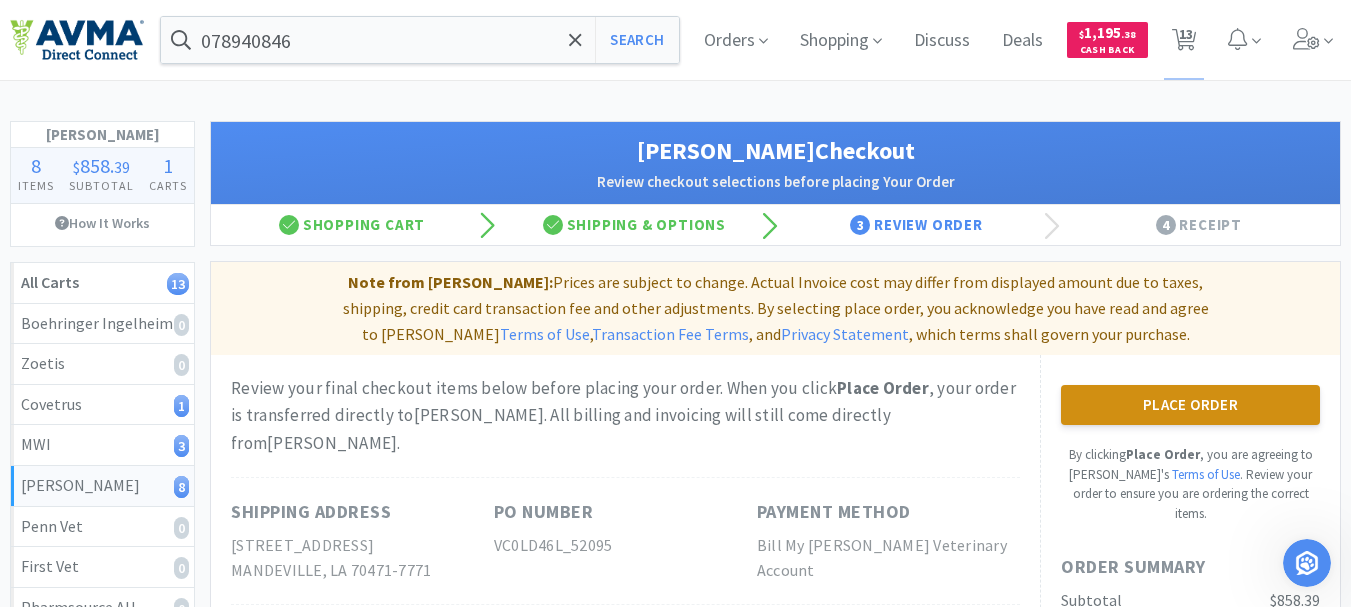 click on "Place Order" at bounding box center (1190, 405) 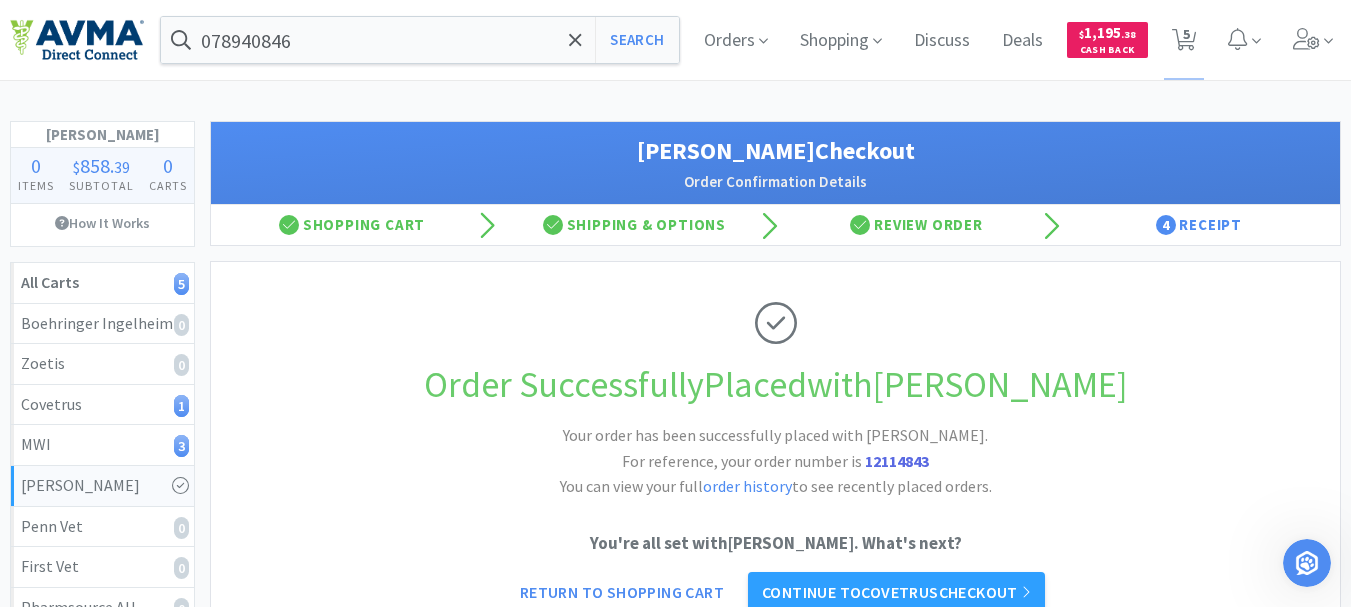 click on "12114843" at bounding box center [897, 461] 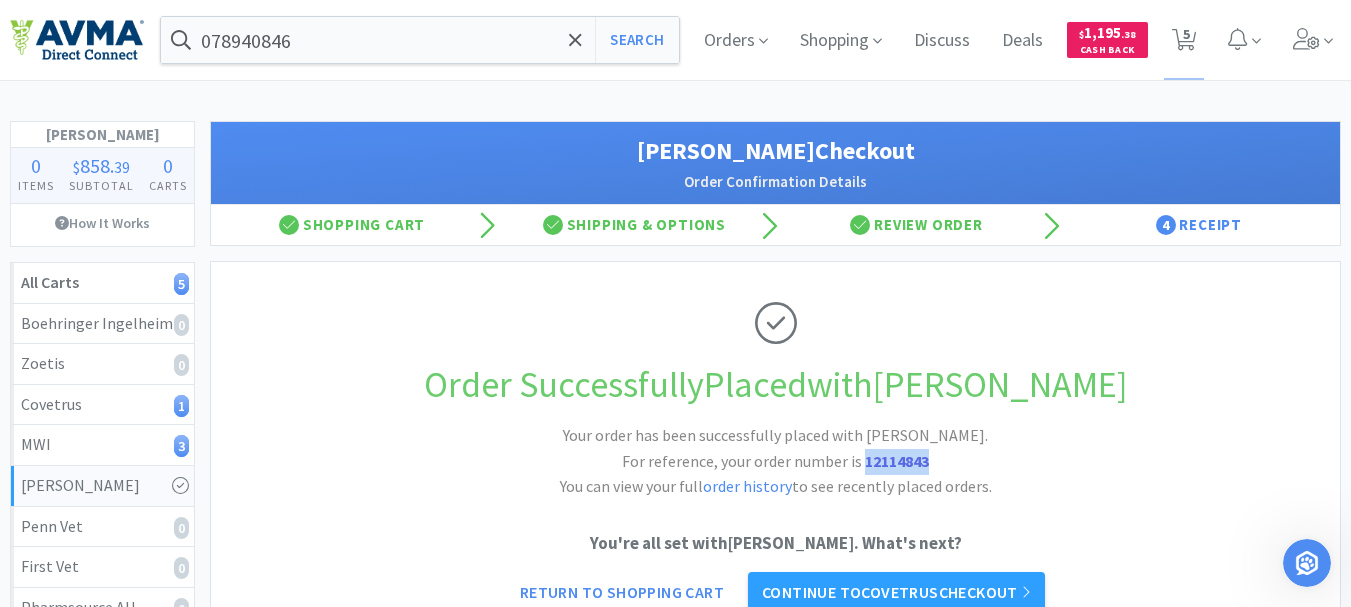 click on "12114843" at bounding box center [897, 461] 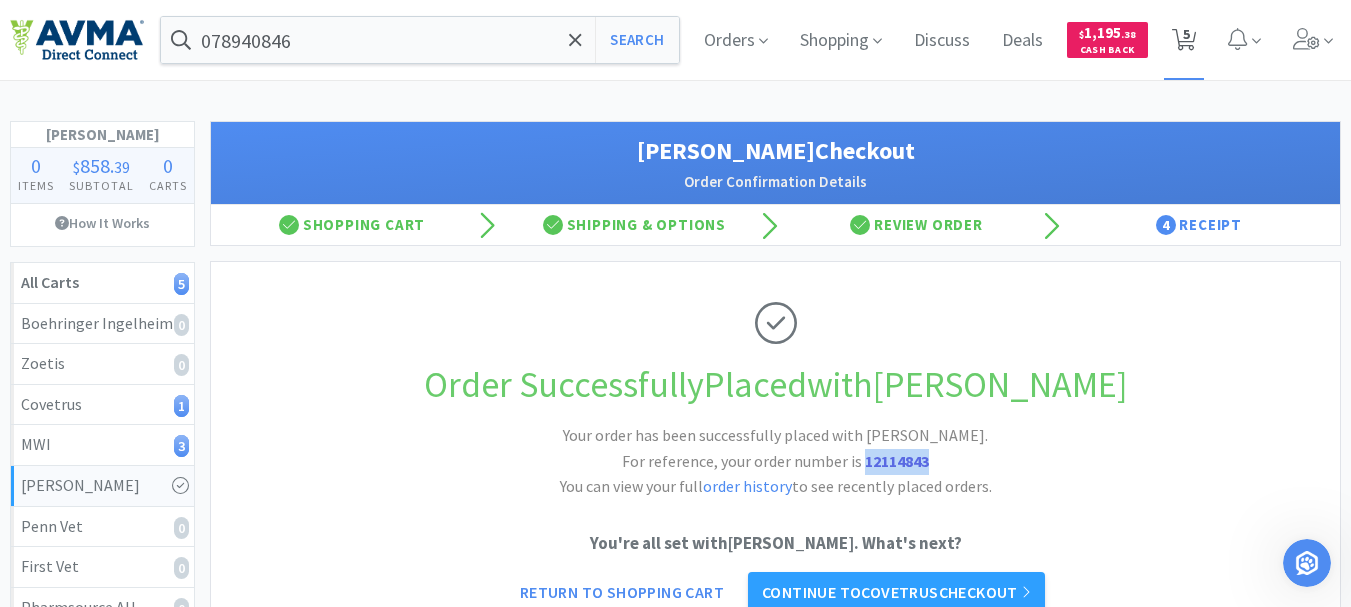 click on "5" at bounding box center [1186, 34] 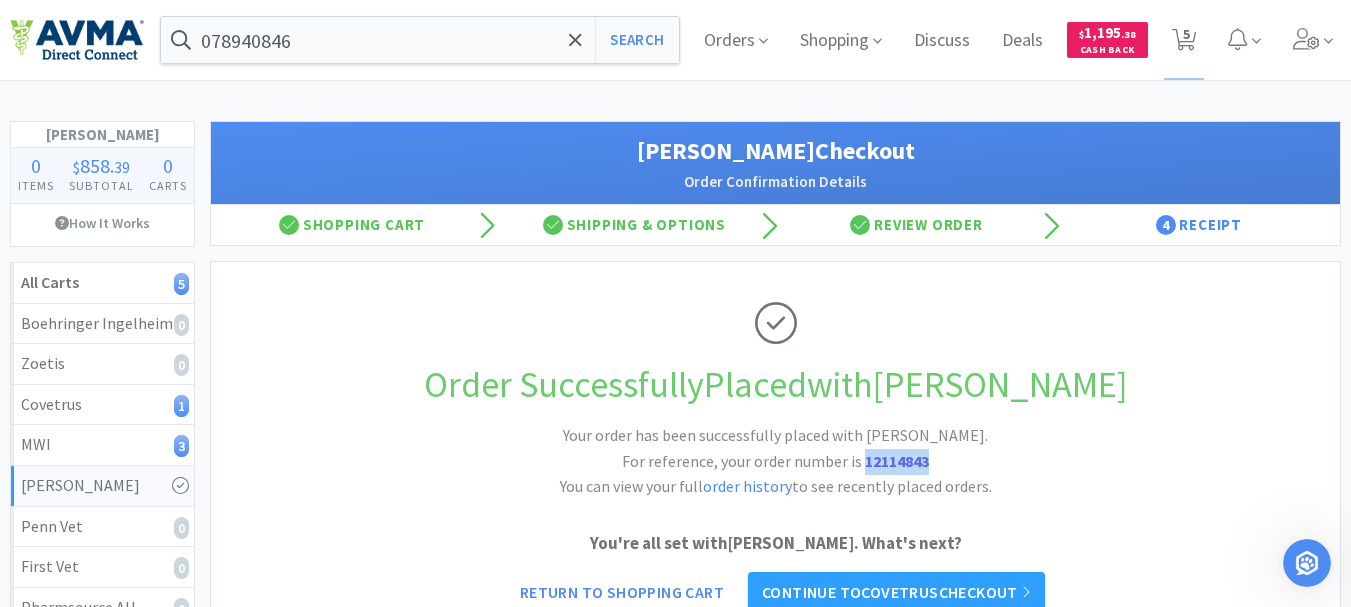 select on "1" 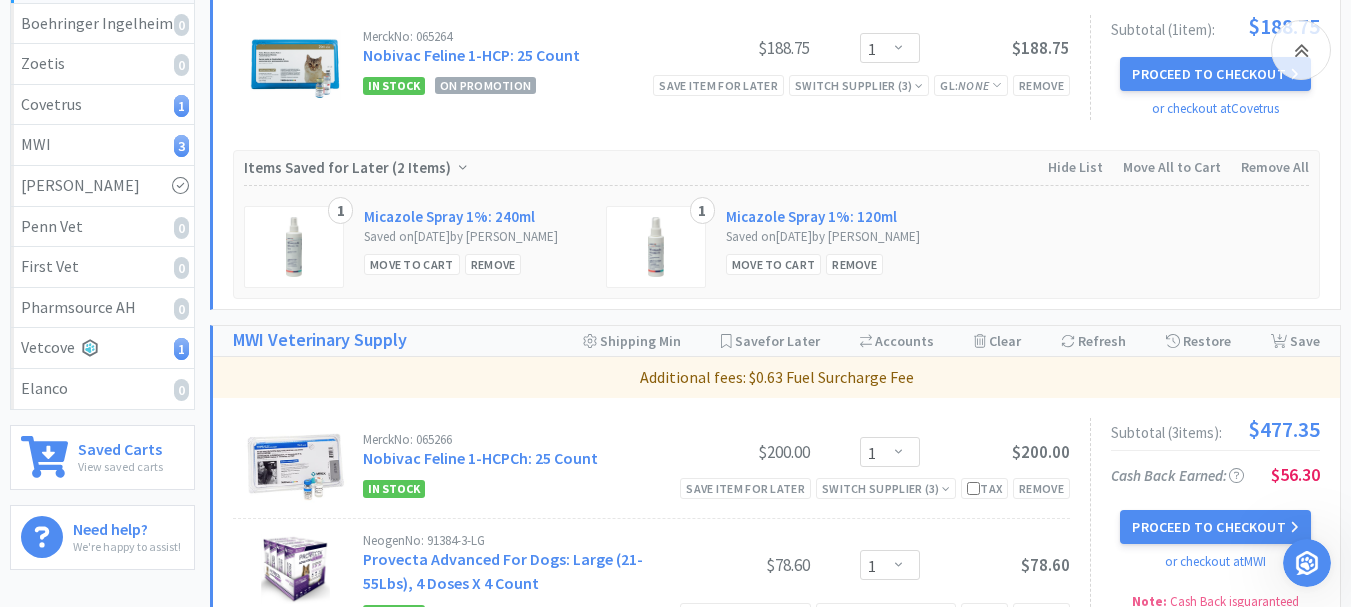 scroll, scrollTop: 100, scrollLeft: 0, axis: vertical 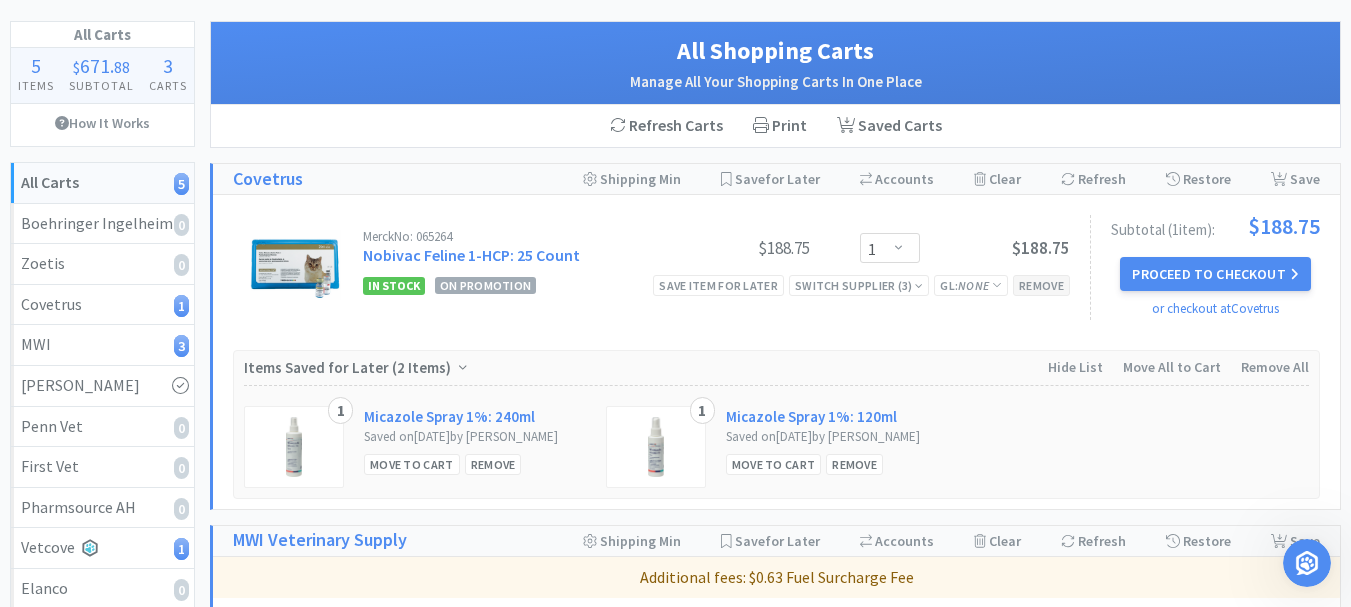 click on "Remove" at bounding box center [1041, 285] 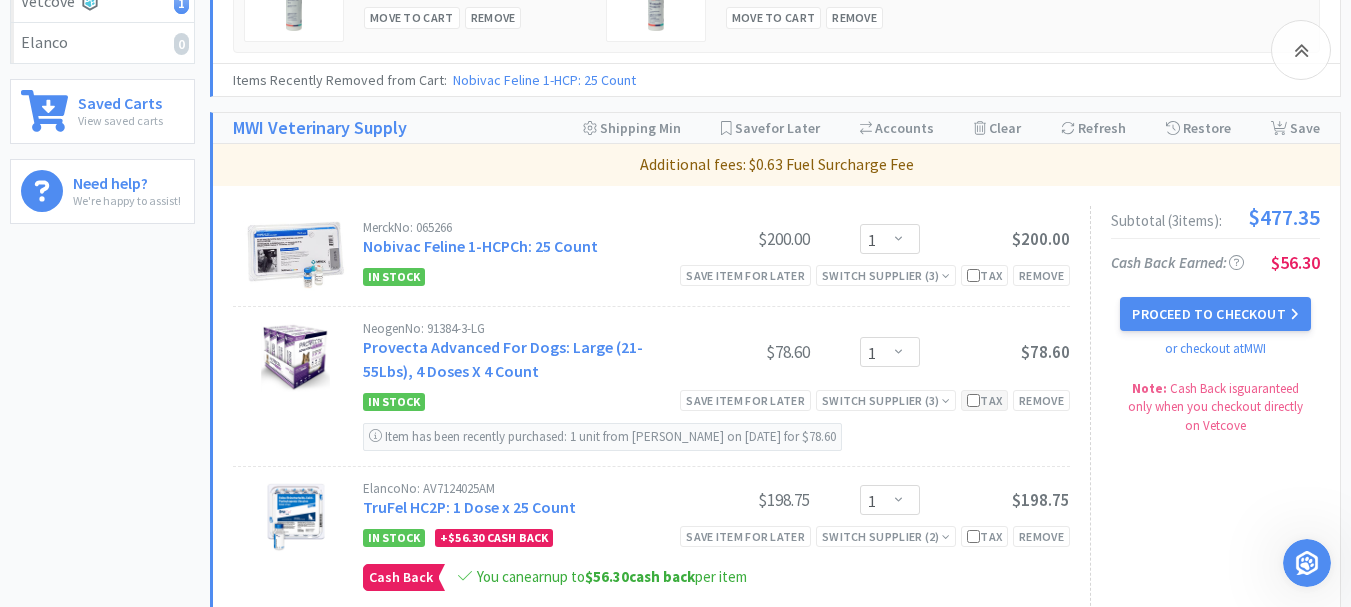scroll, scrollTop: 700, scrollLeft: 0, axis: vertical 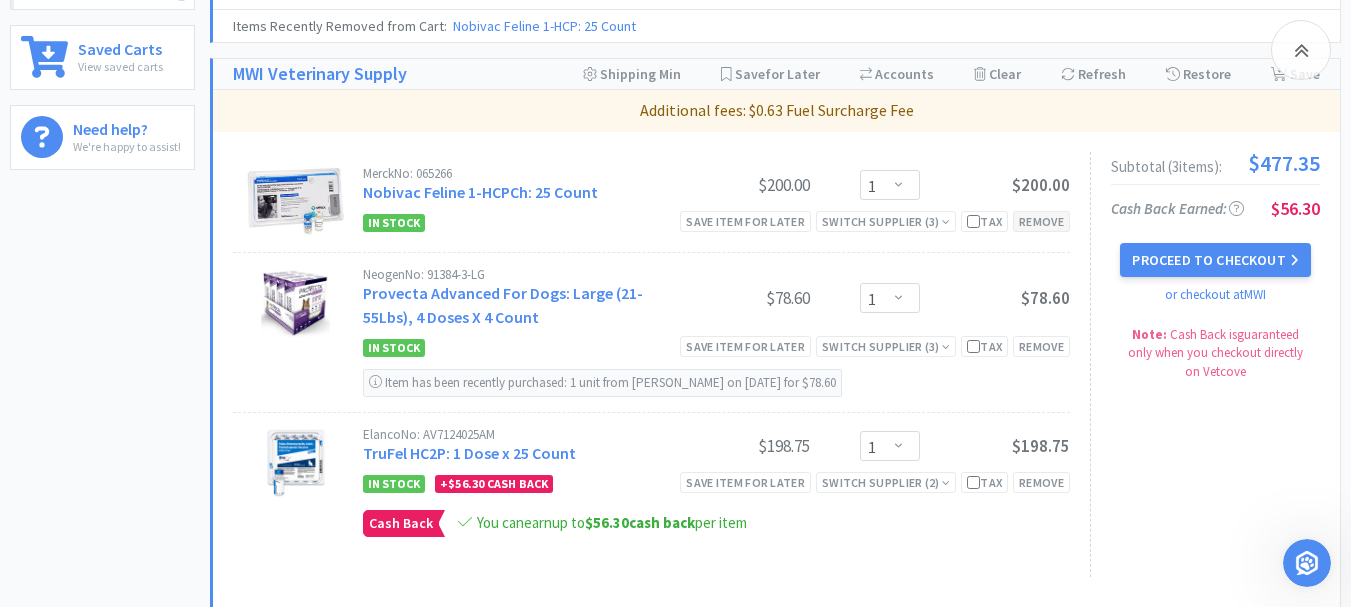 click on "Remove" at bounding box center [1041, 221] 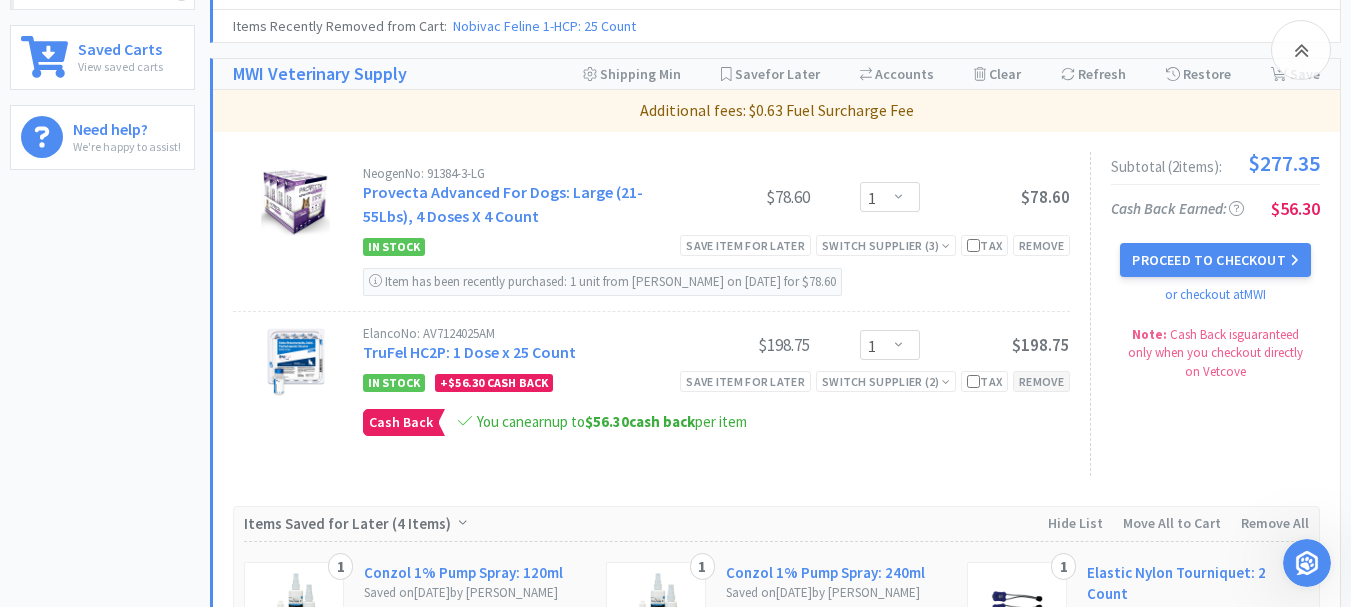 click on "Remove" at bounding box center (1041, 381) 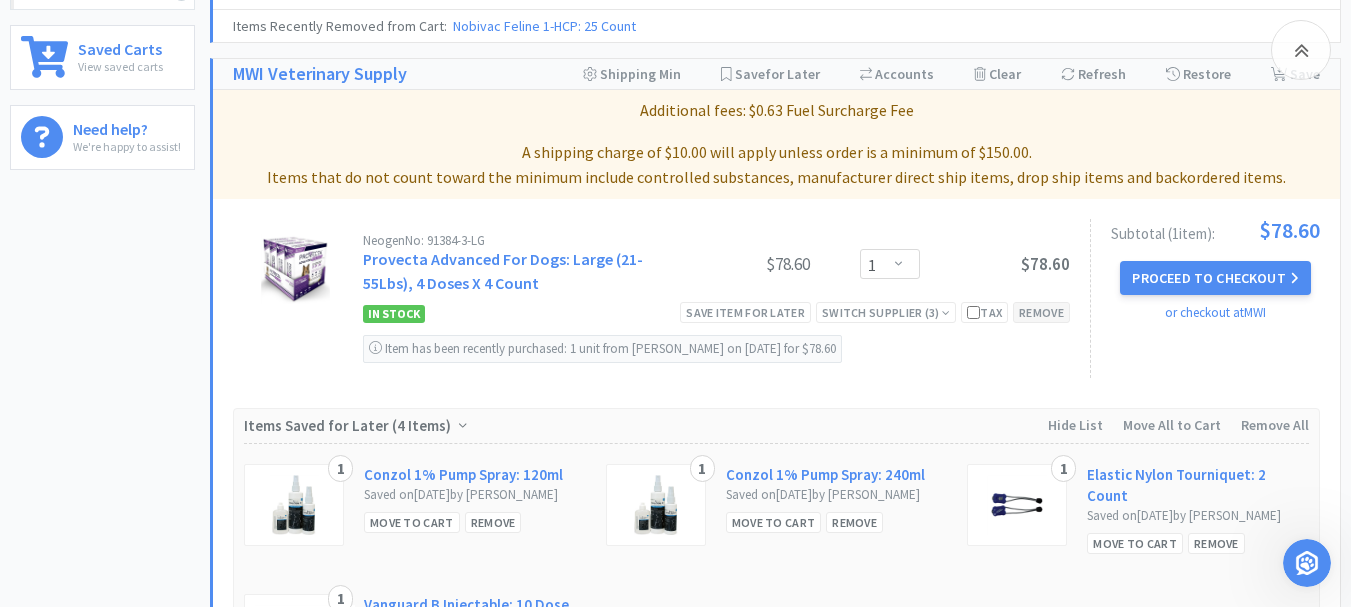 click on "Remove" at bounding box center (1041, 312) 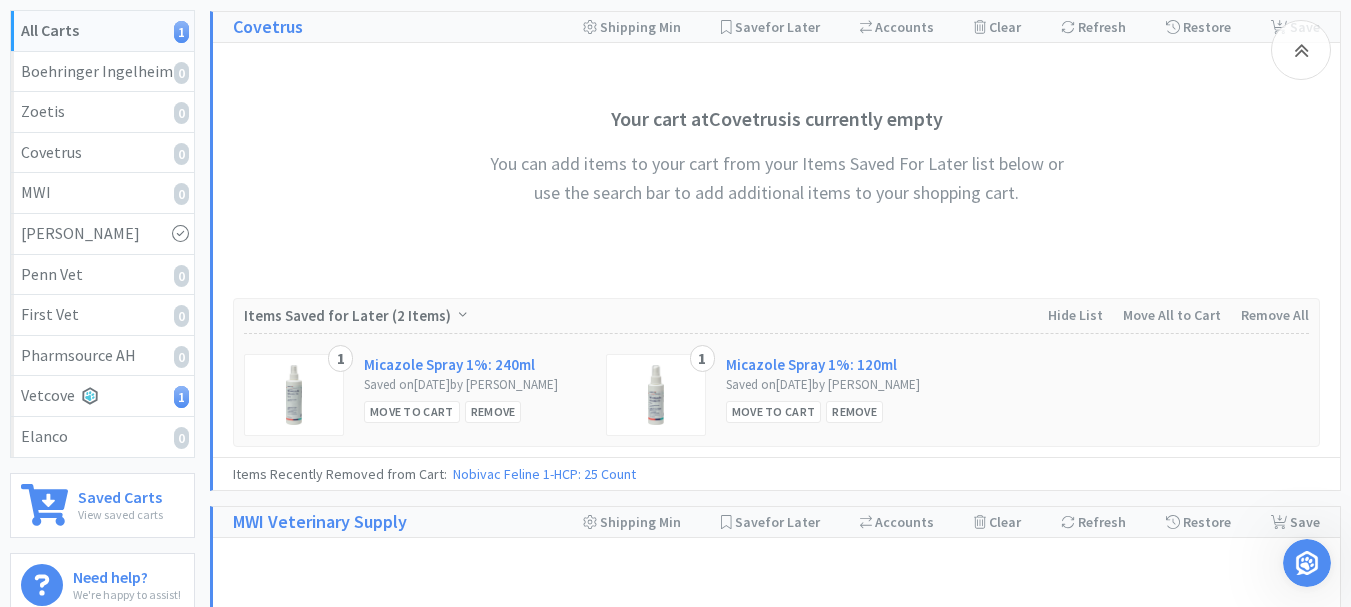 scroll, scrollTop: 0, scrollLeft: 0, axis: both 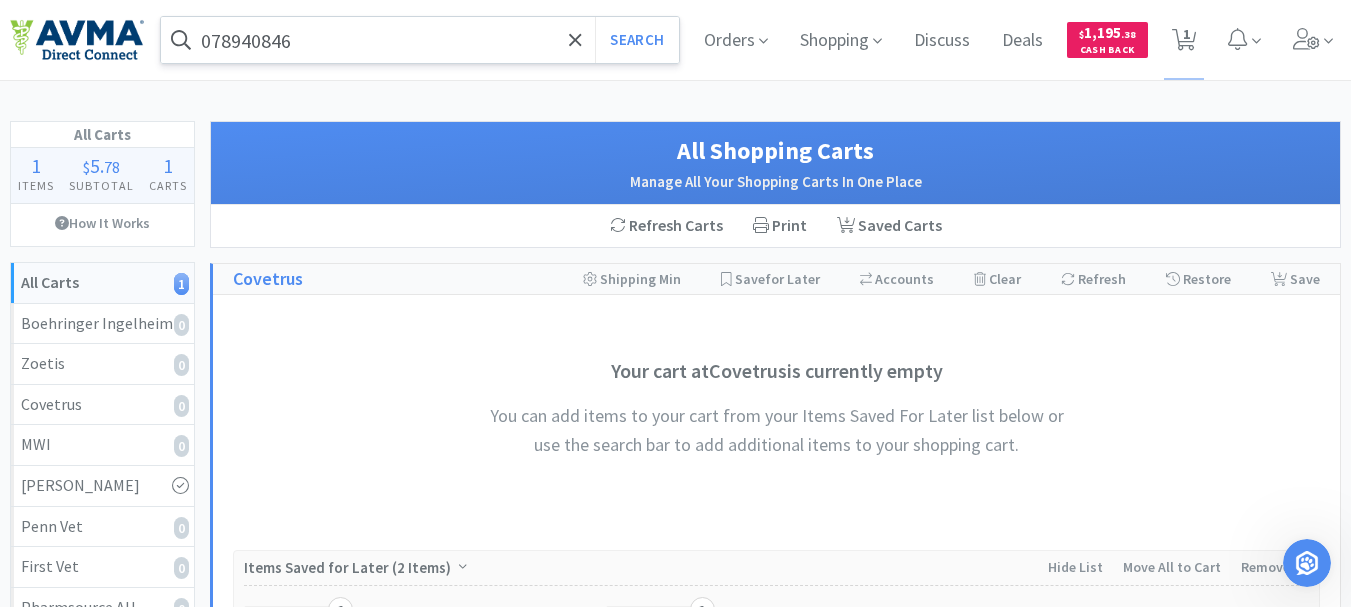 click on "078940846" at bounding box center (420, 40) 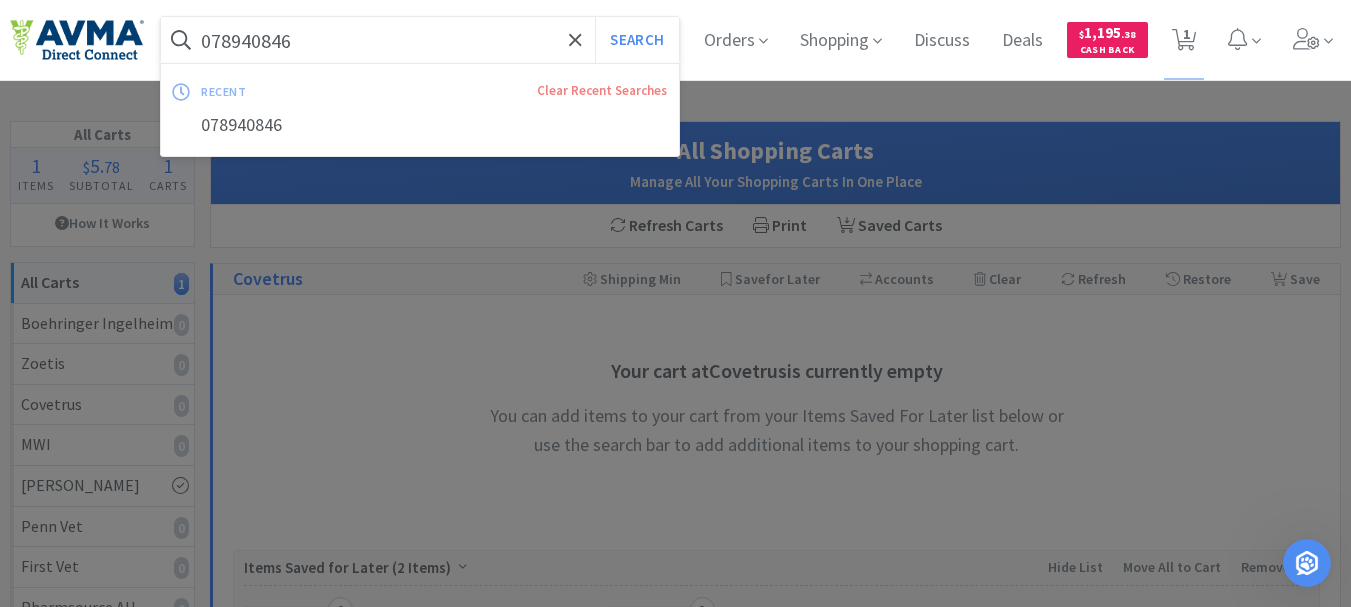 paste on "55531" 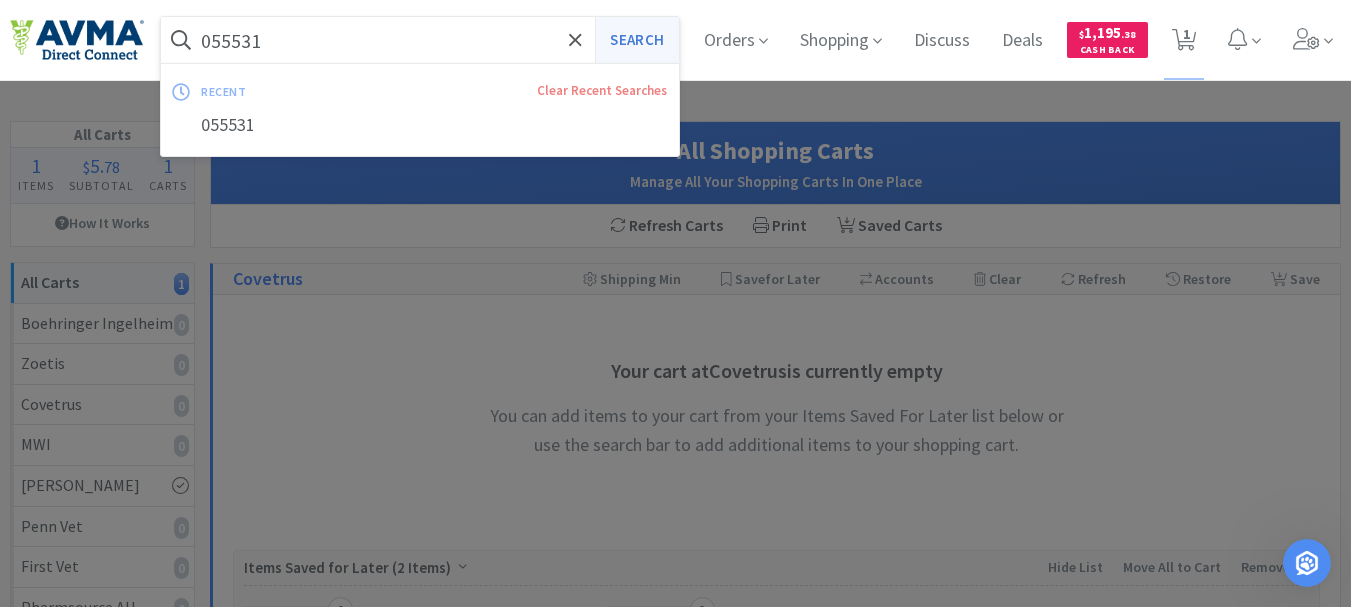 type on "055531" 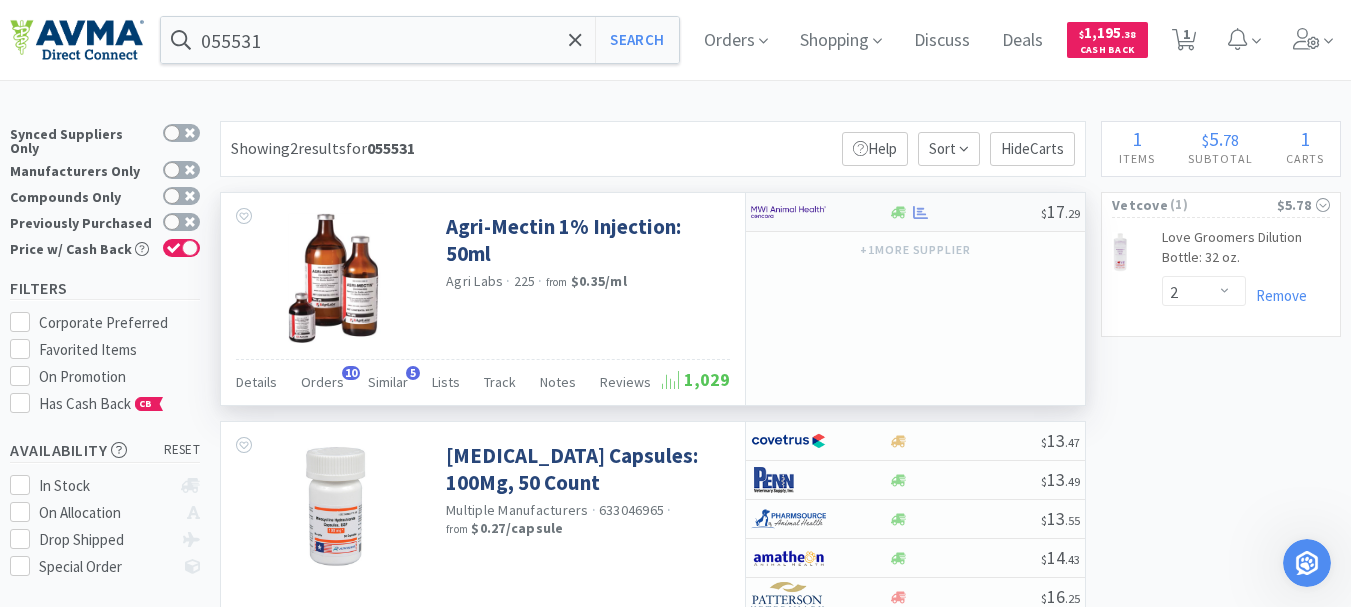click at bounding box center [788, 212] 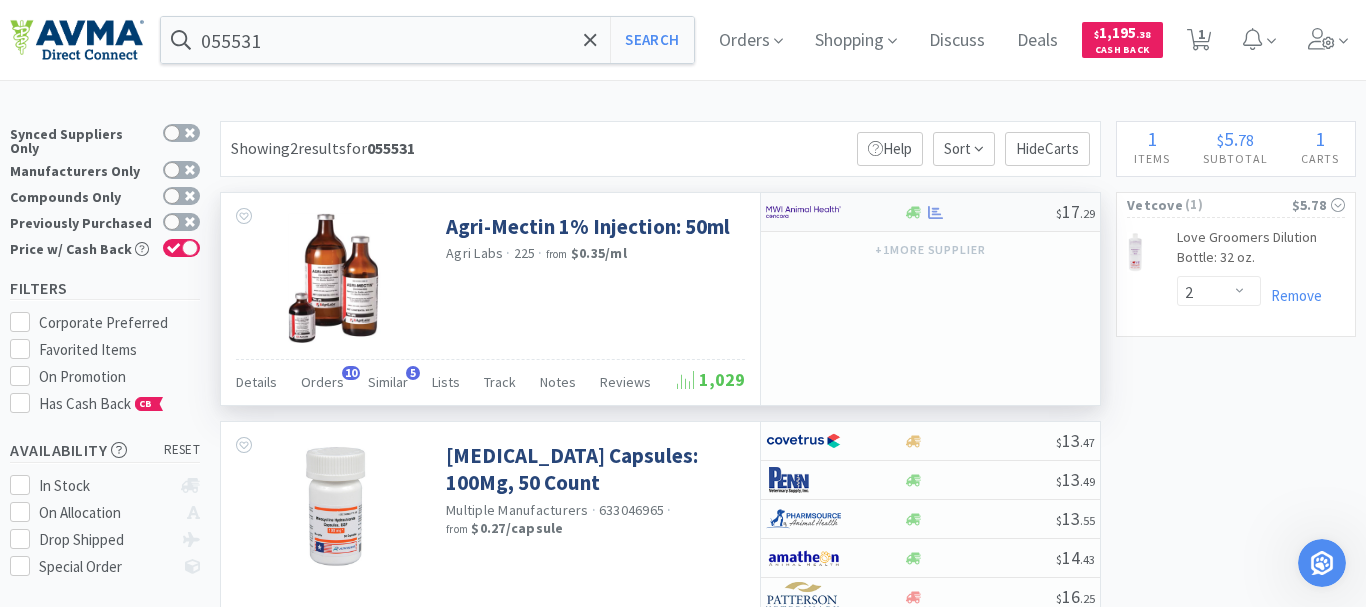 select on "1" 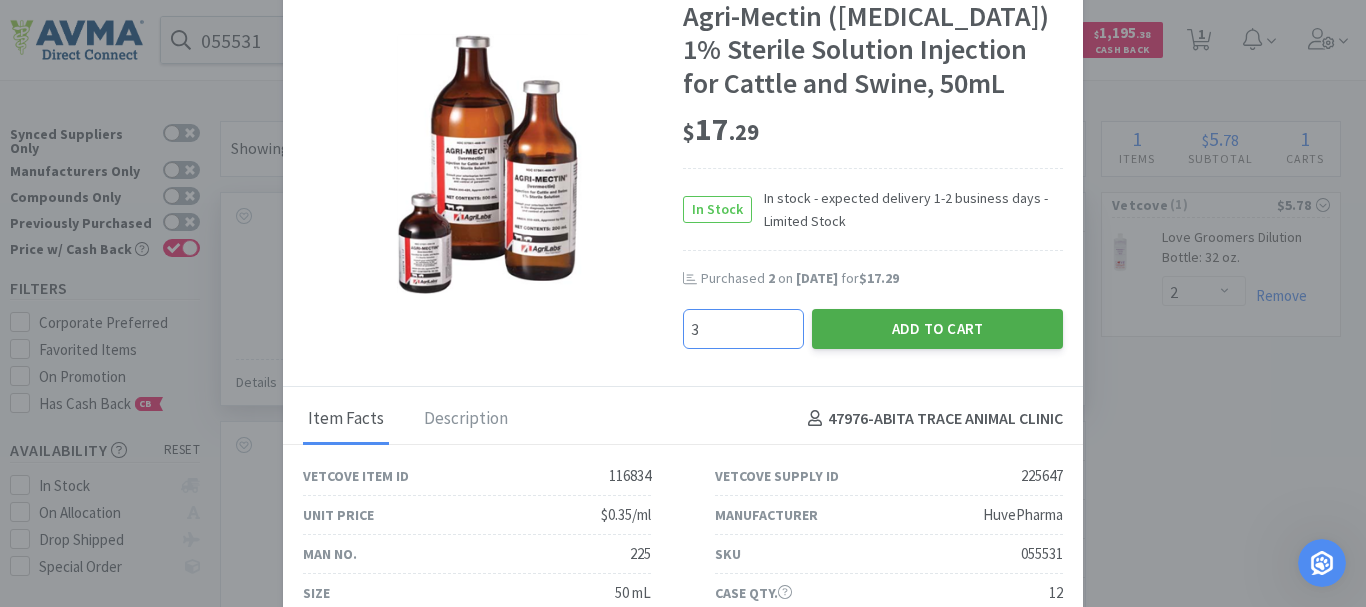 type on "3" 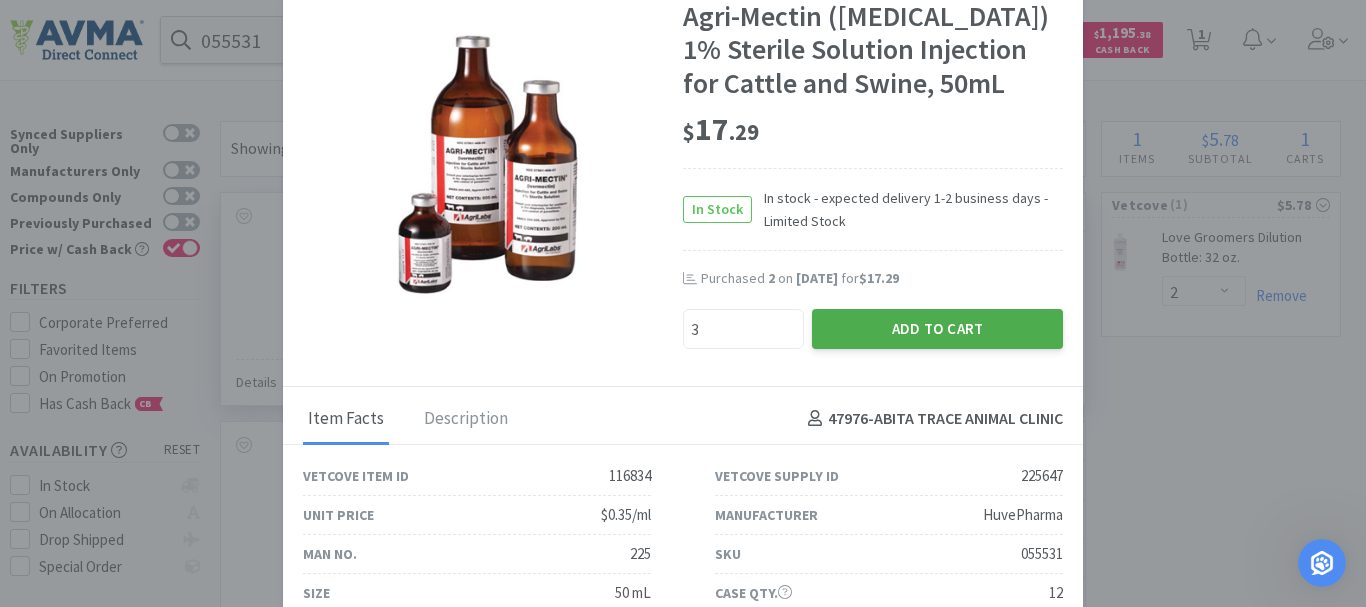 click on "Add to Cart" at bounding box center [937, 329] 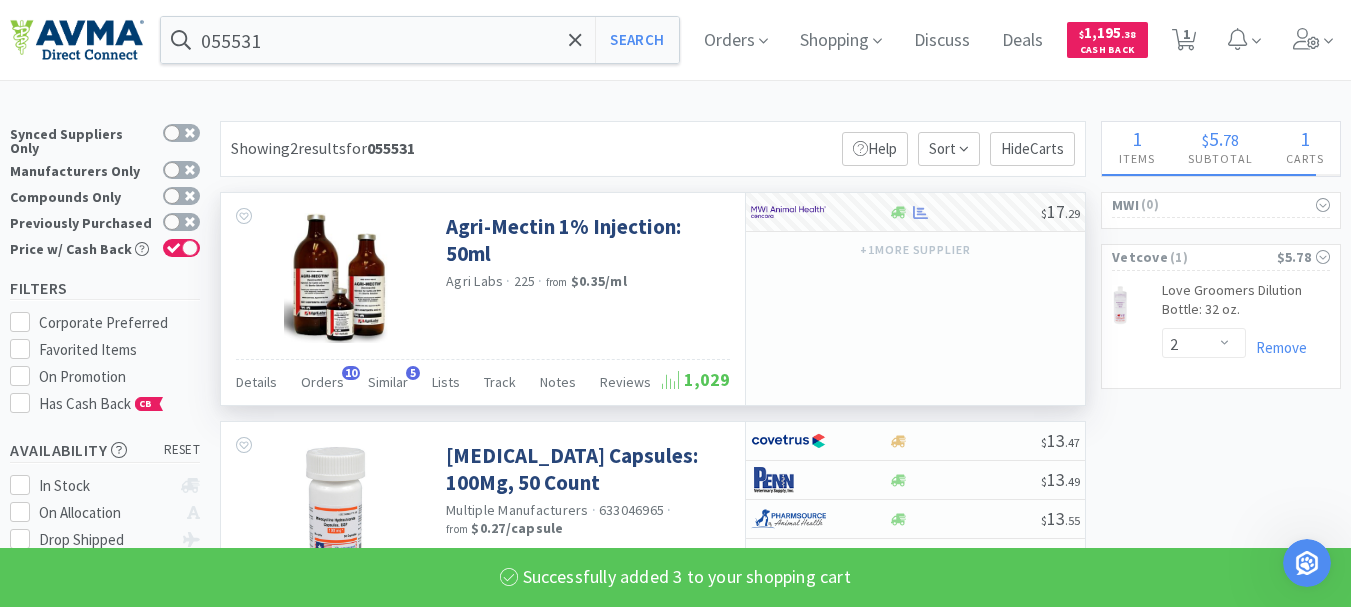 select on "3" 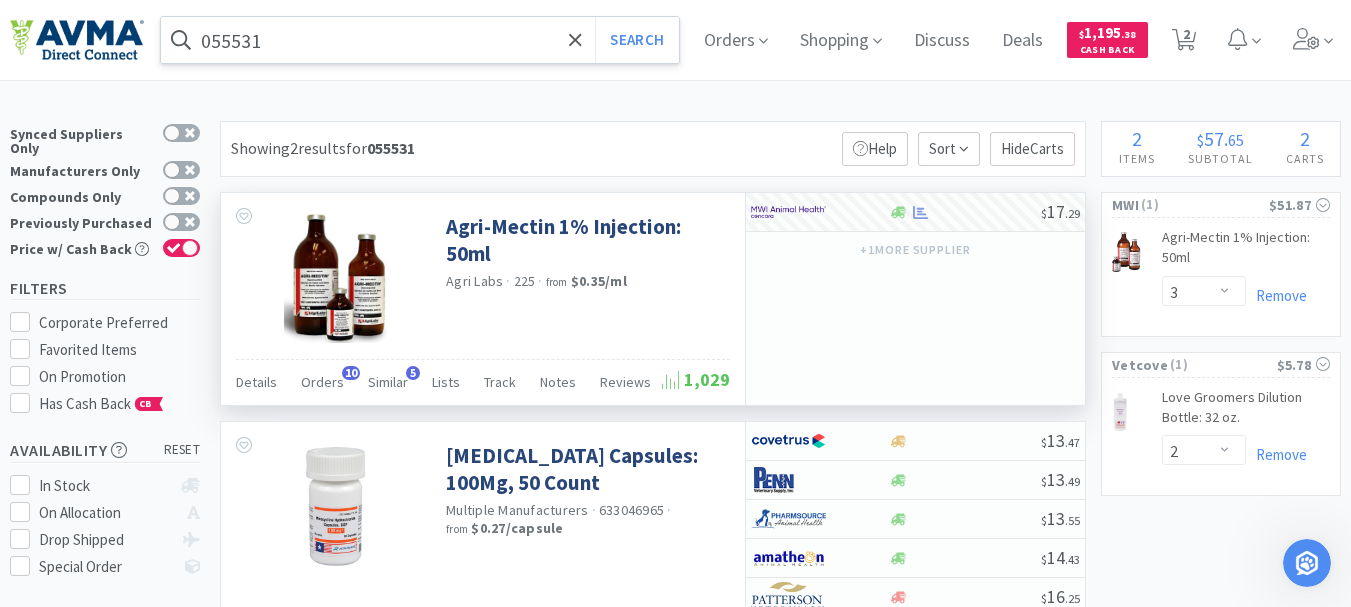 click on "055531" at bounding box center (420, 40) 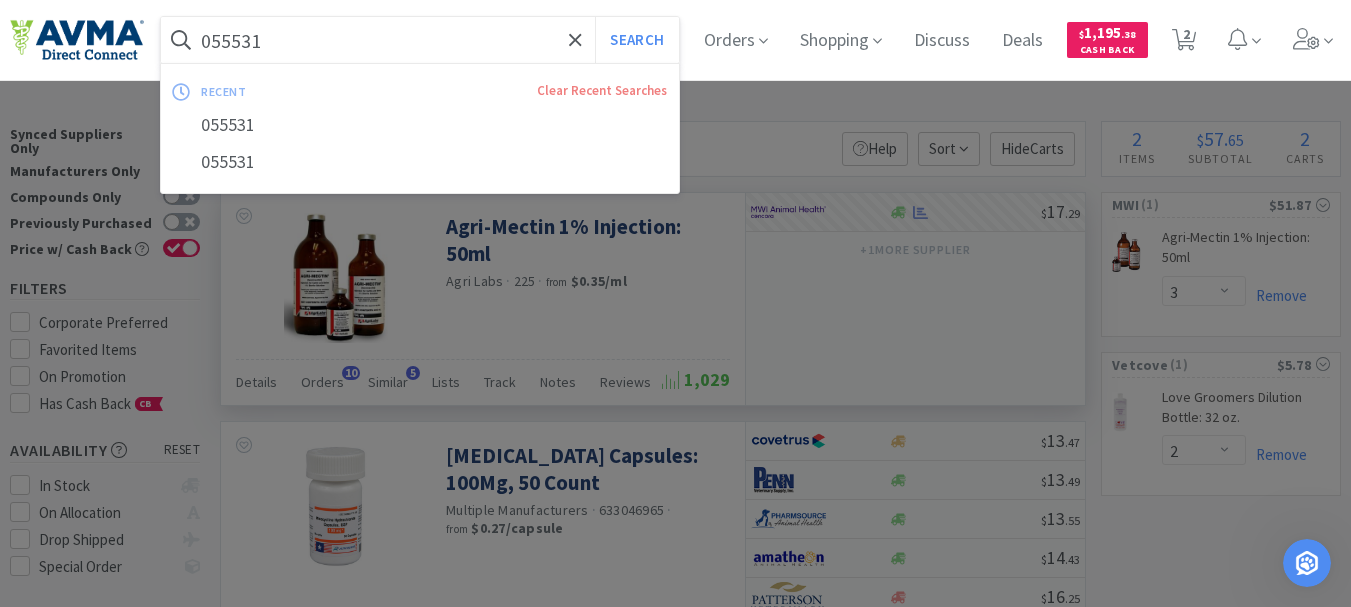 paste on "02012" 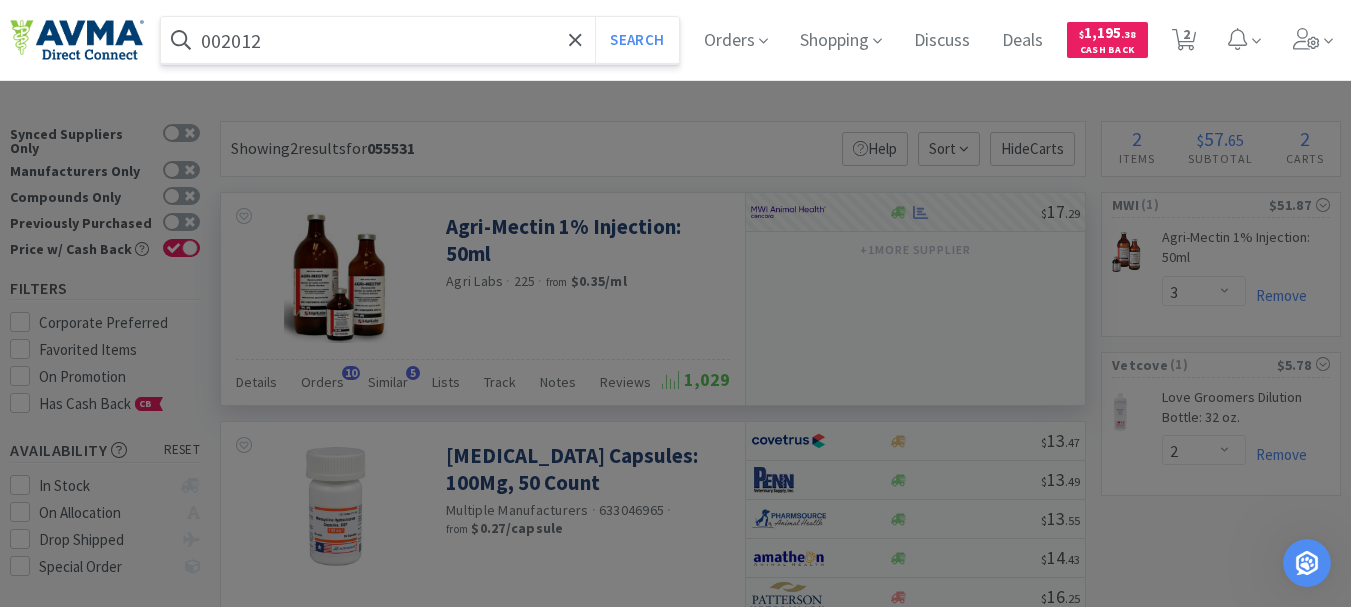 type on "002012" 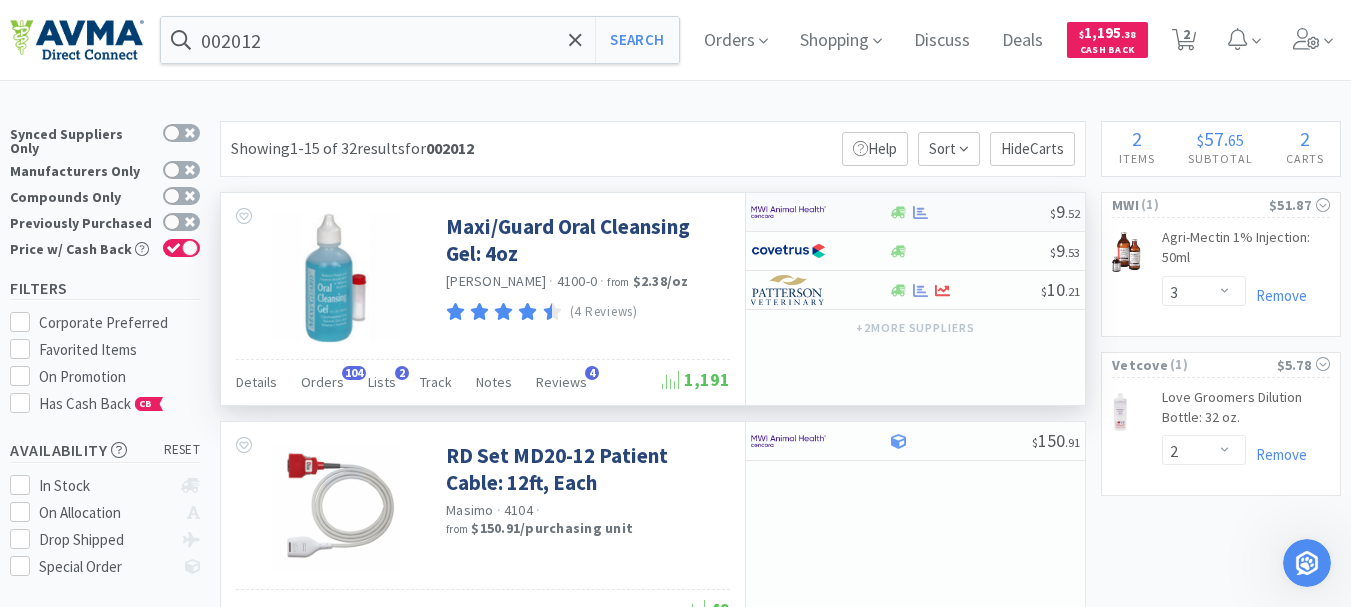 click at bounding box center (788, 212) 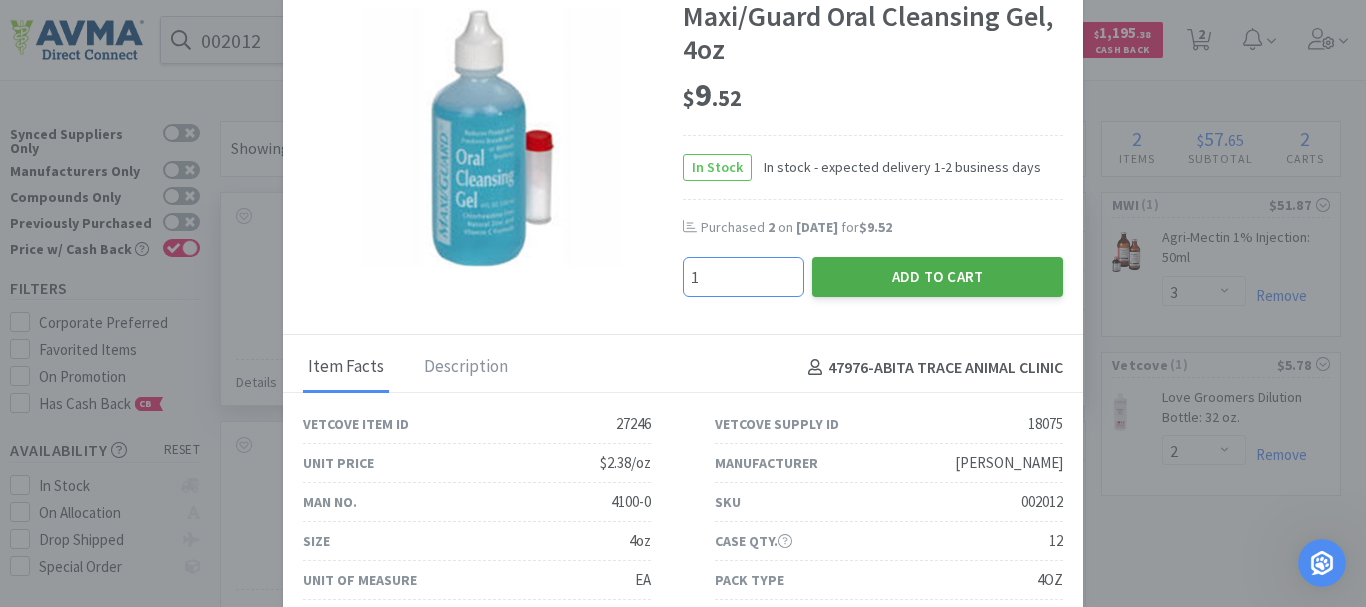 type on "1" 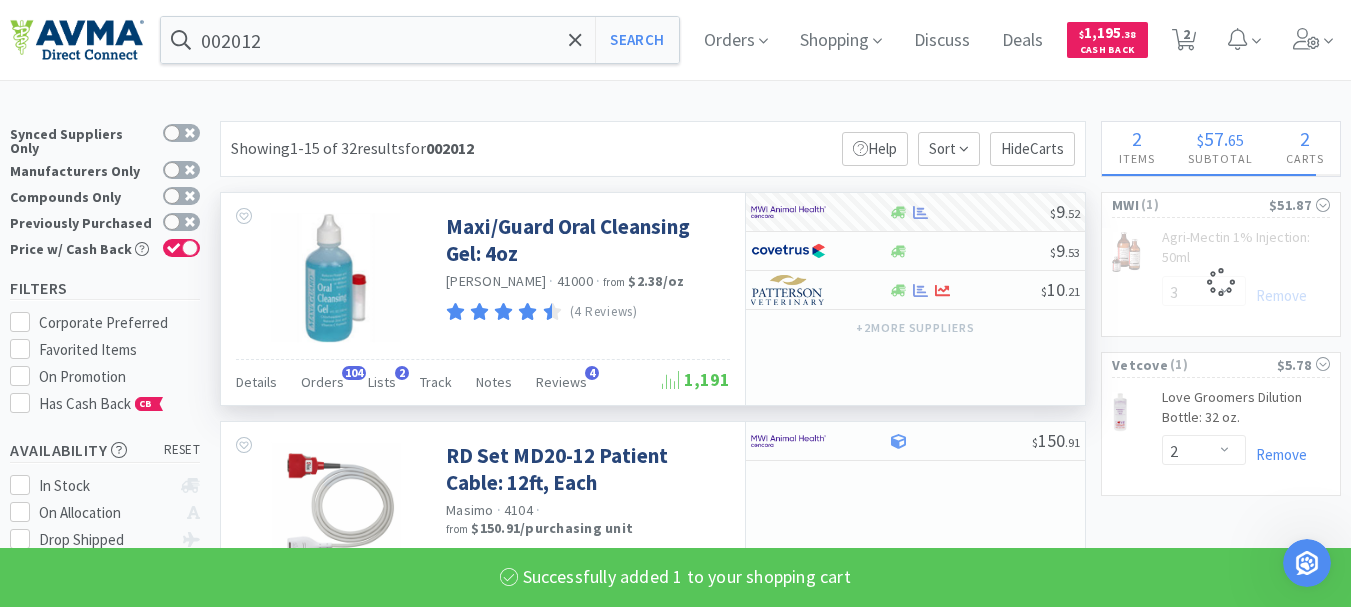 select on "1" 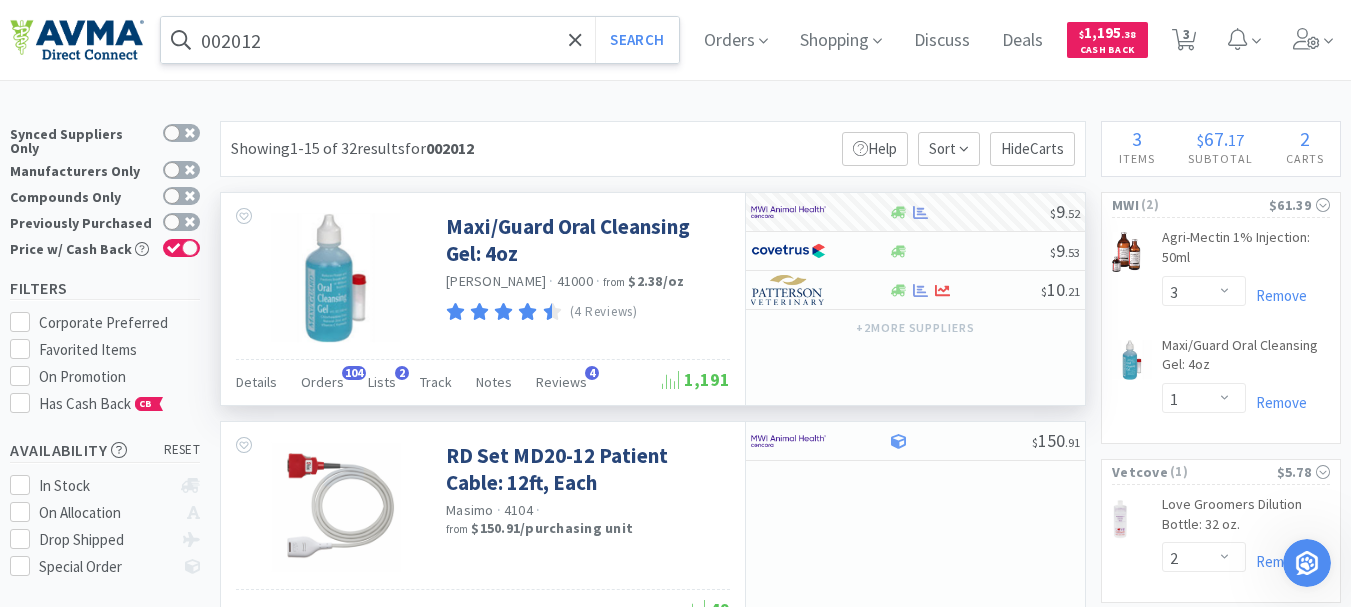 click on "002012" at bounding box center (420, 40) 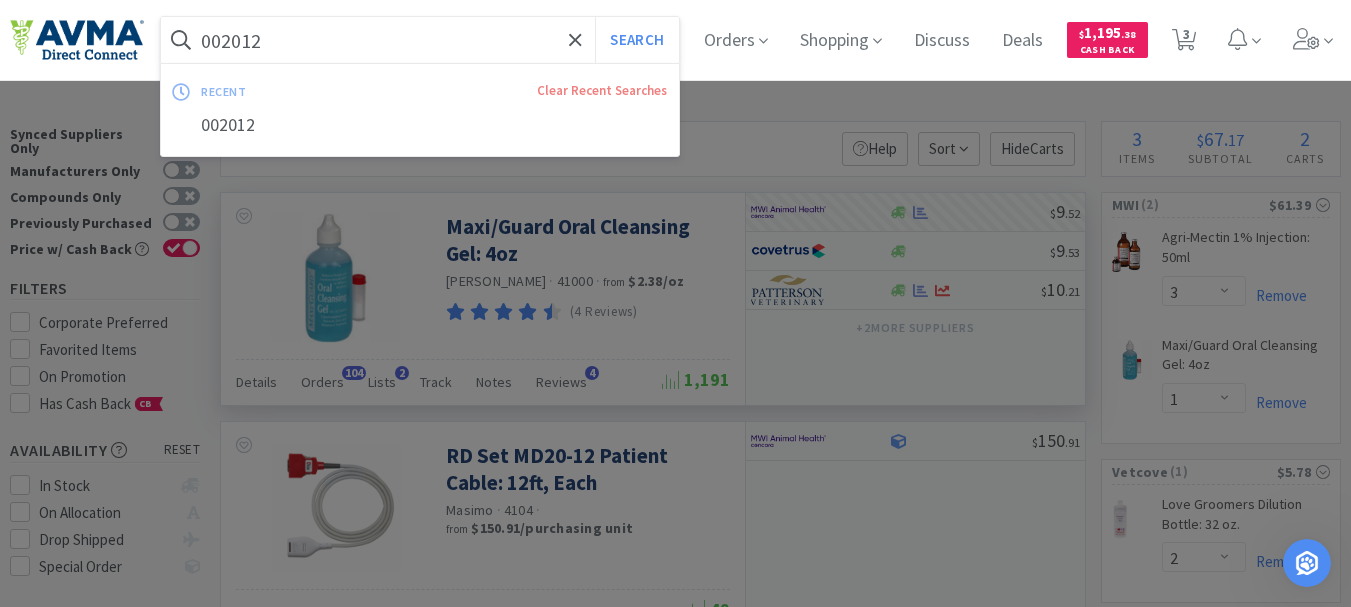 paste on "32771" 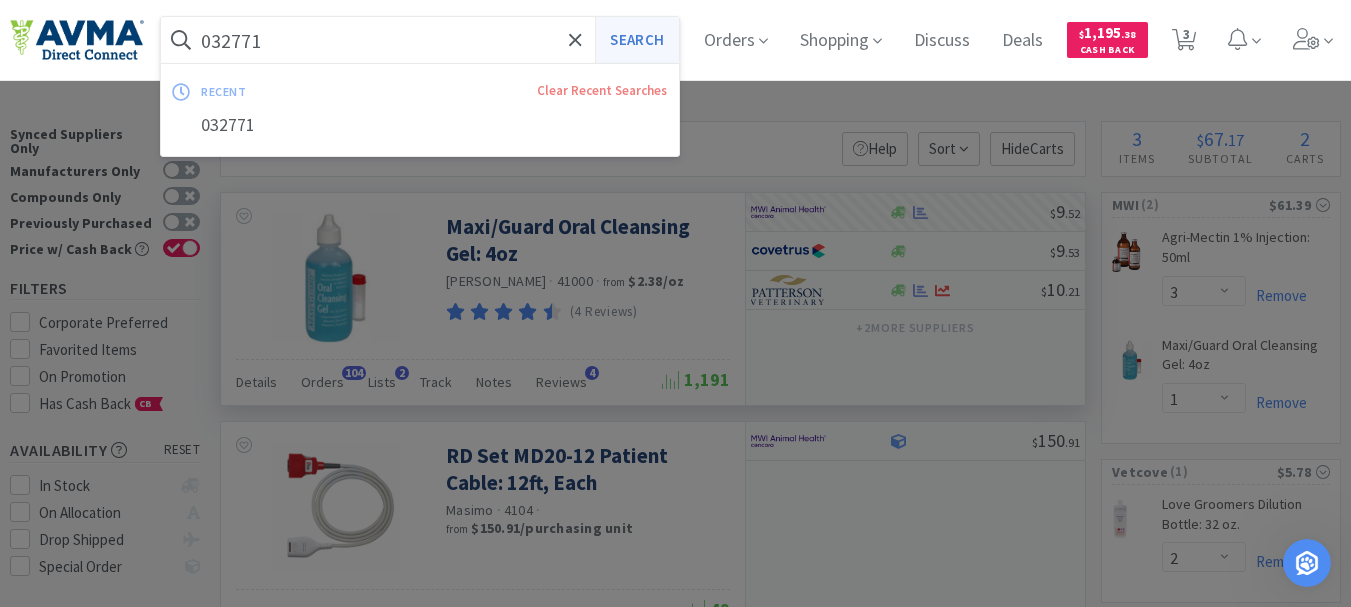type on "032771" 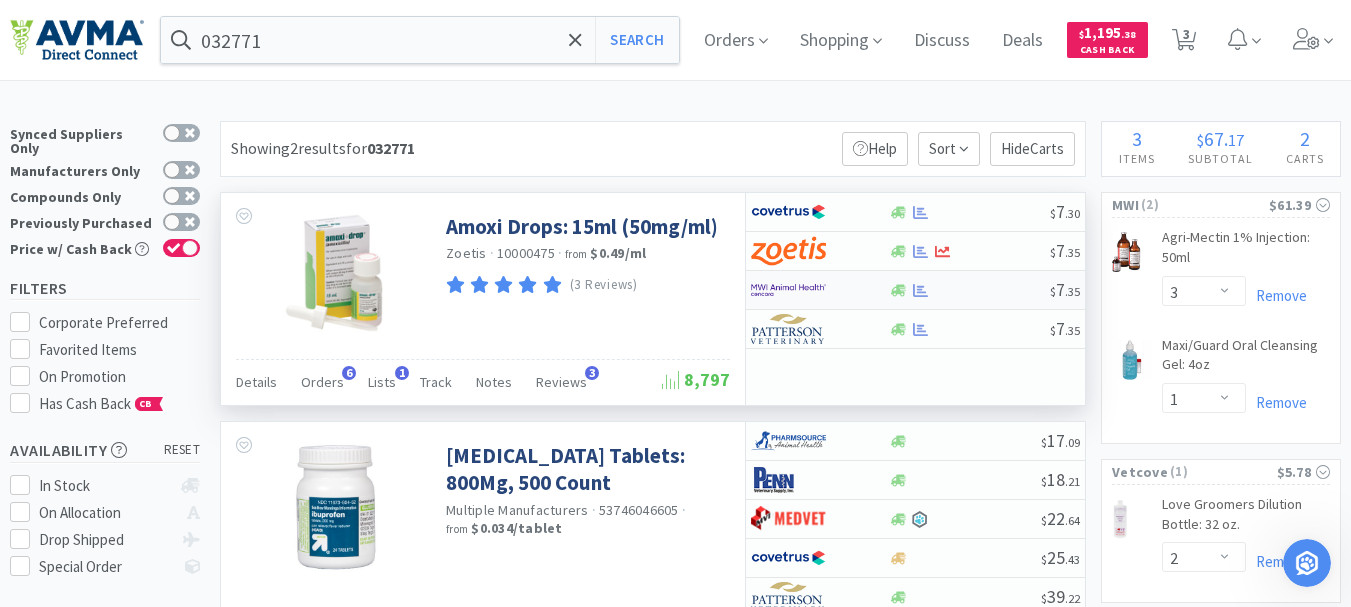click at bounding box center (788, 290) 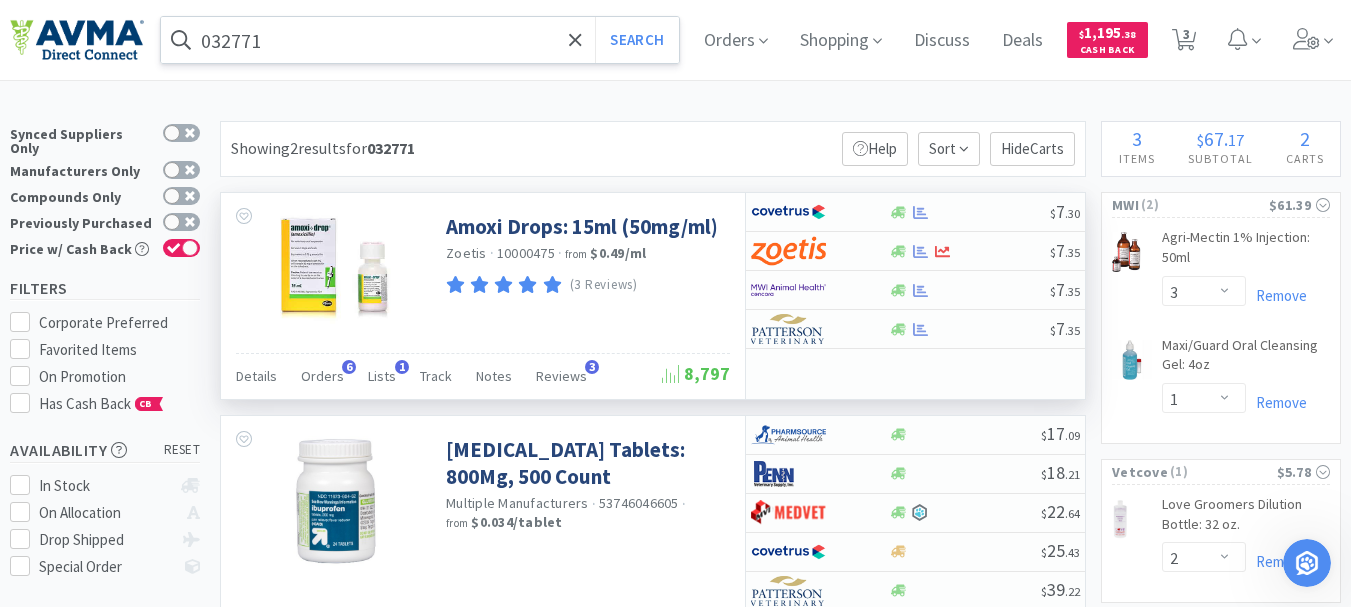 click on "032771" at bounding box center [420, 40] 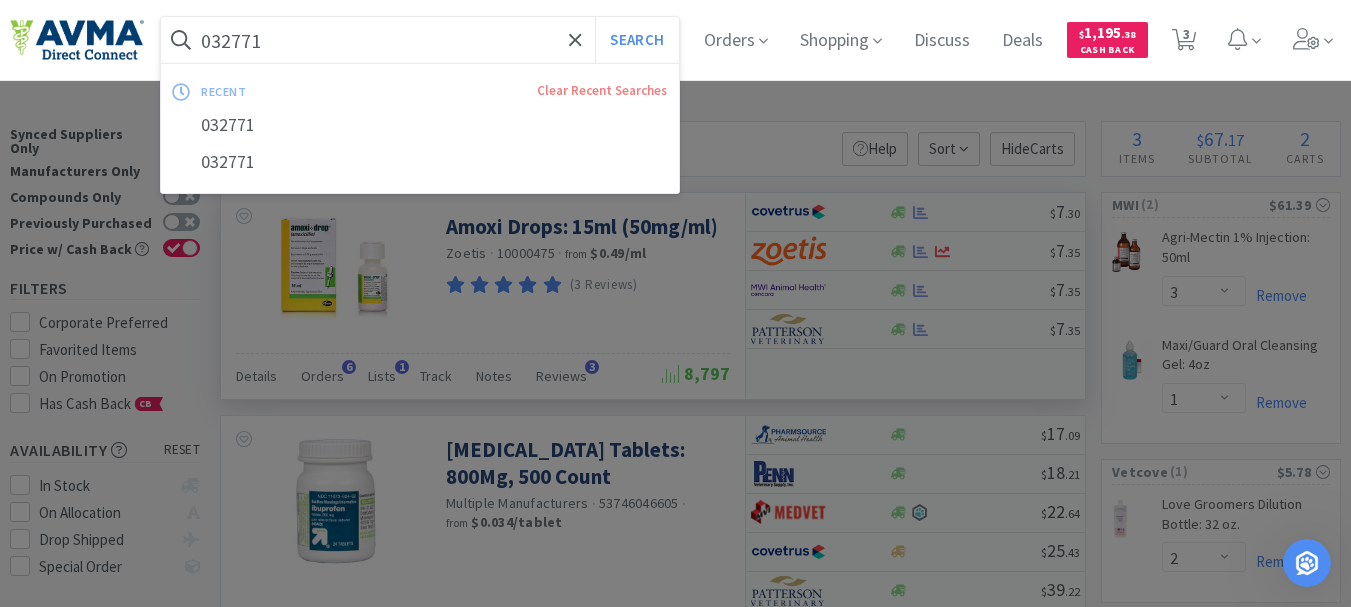 paste on "5862" 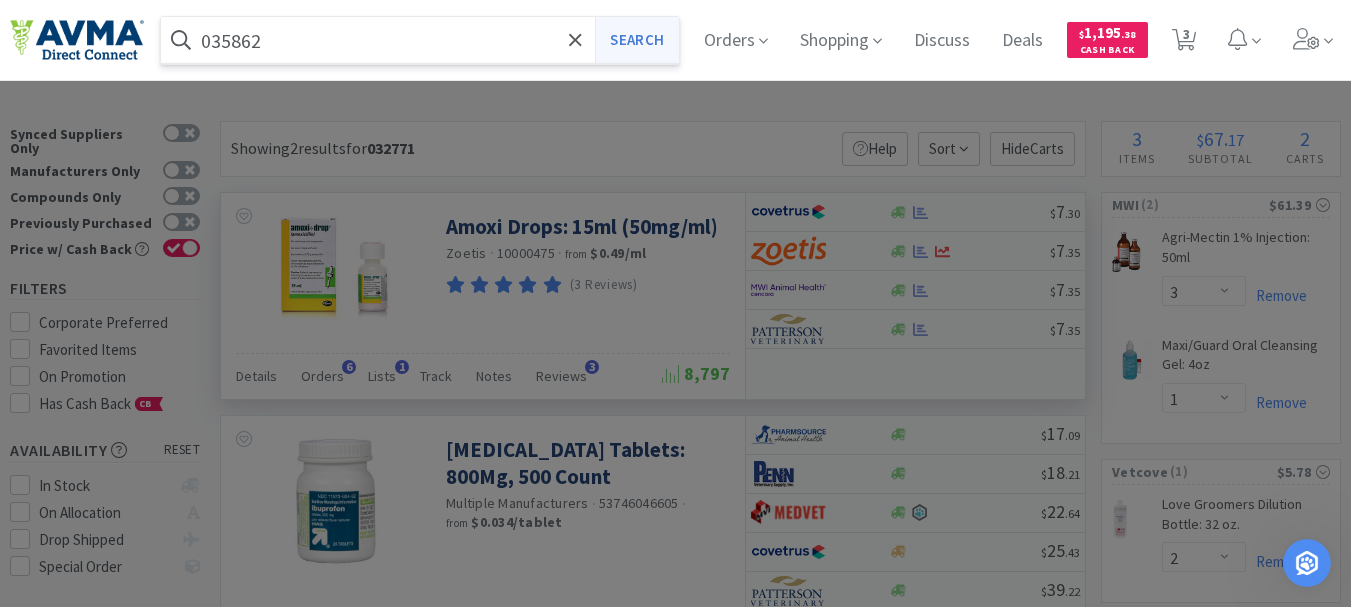 type on "035862" 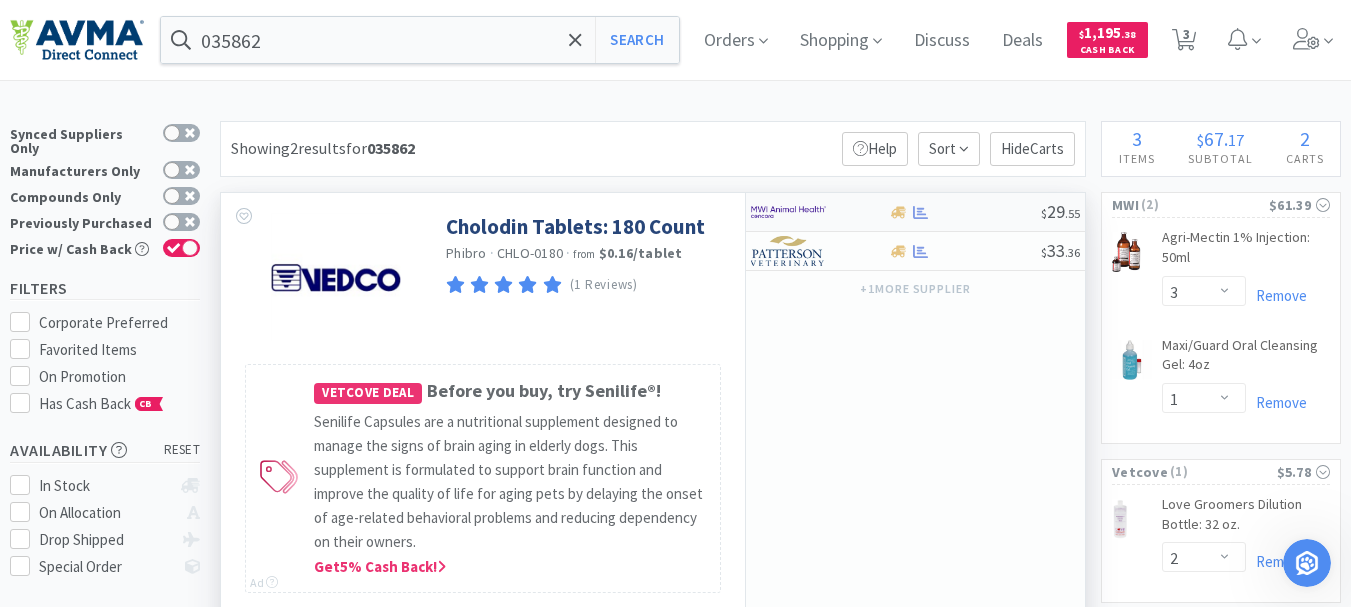 click at bounding box center [788, 212] 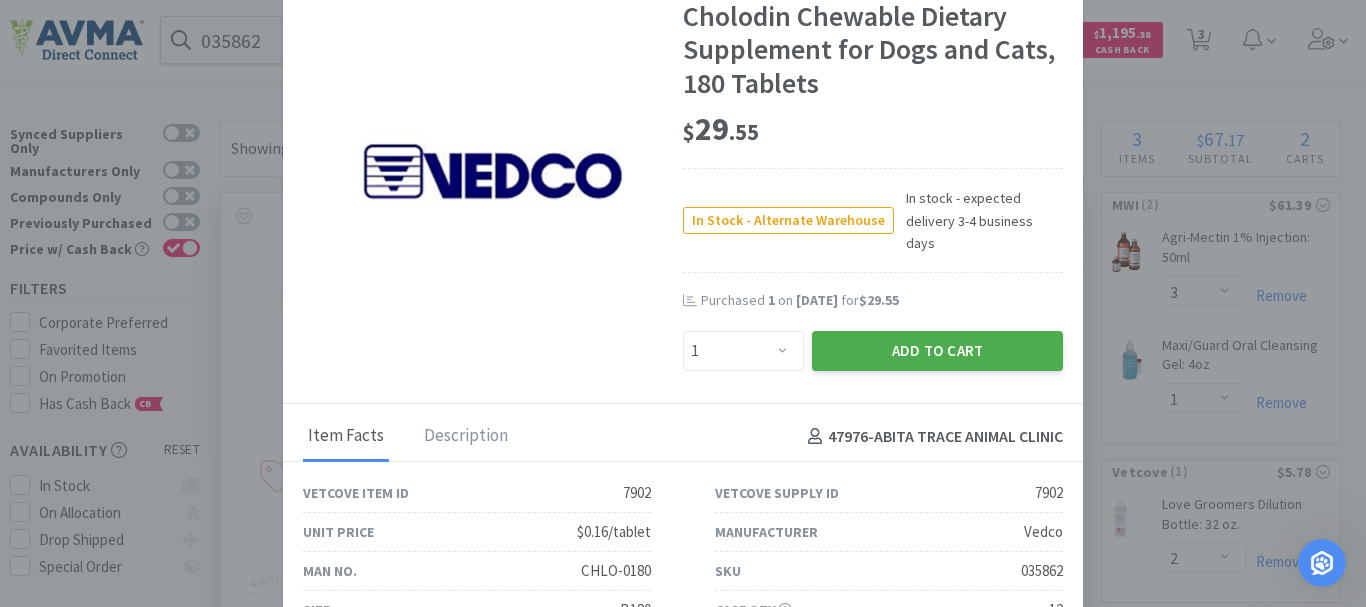 click on "Add to Cart" at bounding box center (937, 351) 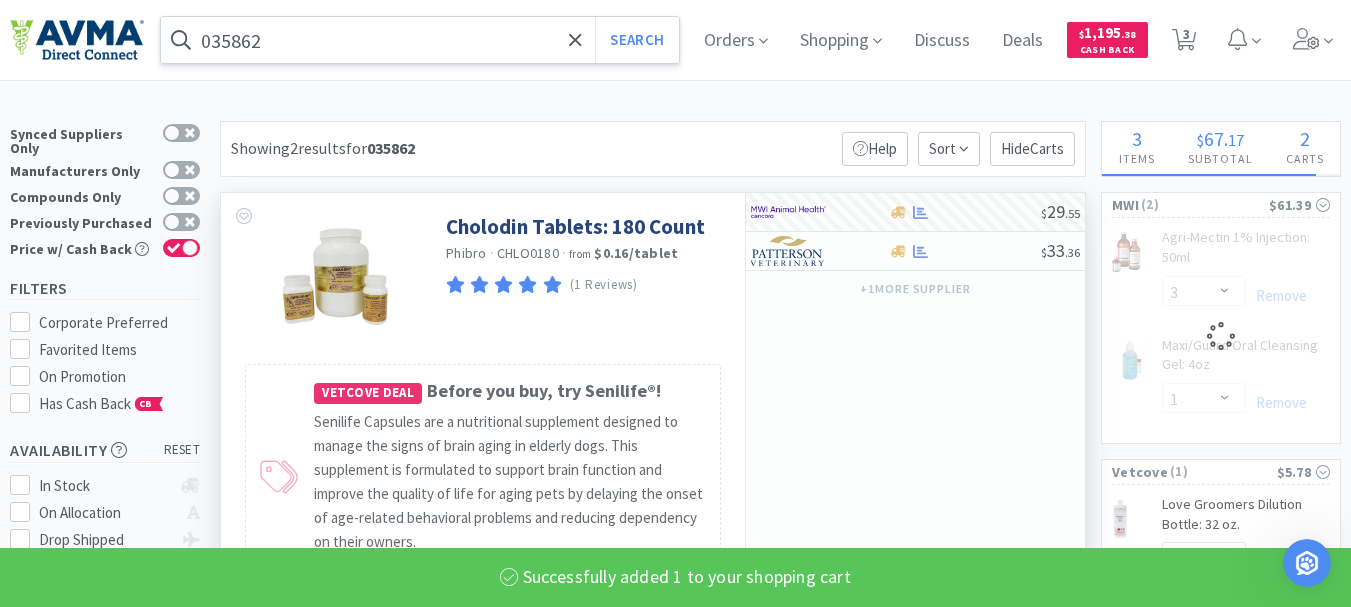 click on "035862" at bounding box center [420, 40] 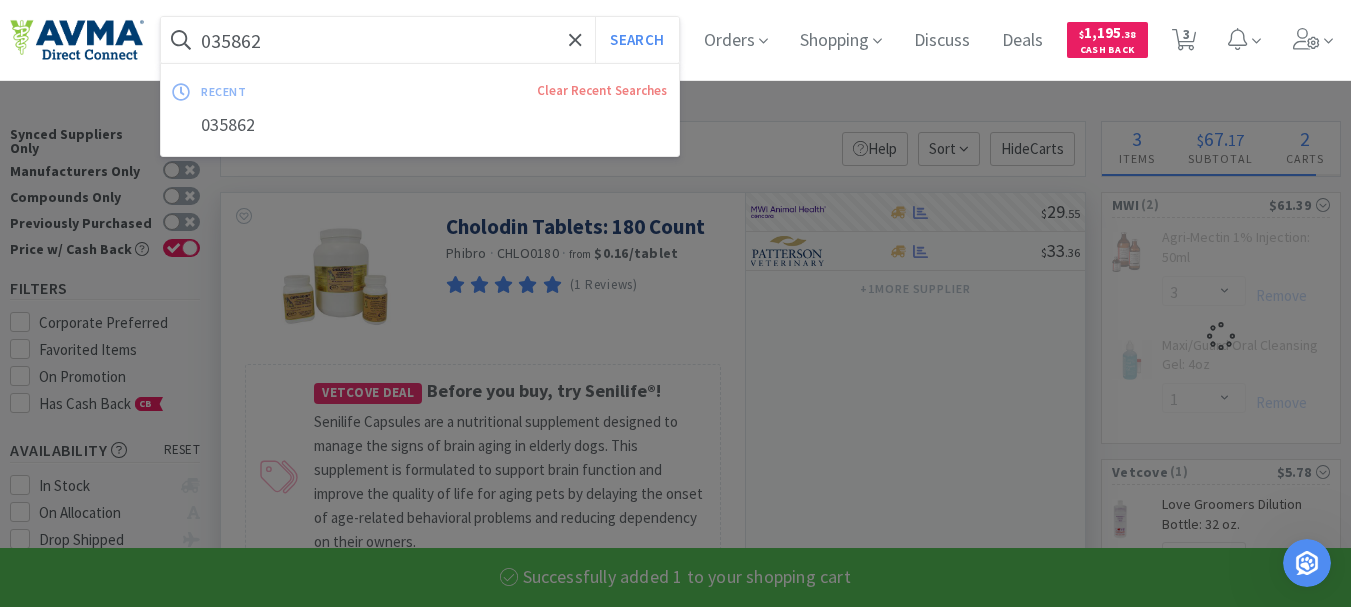select on "1" 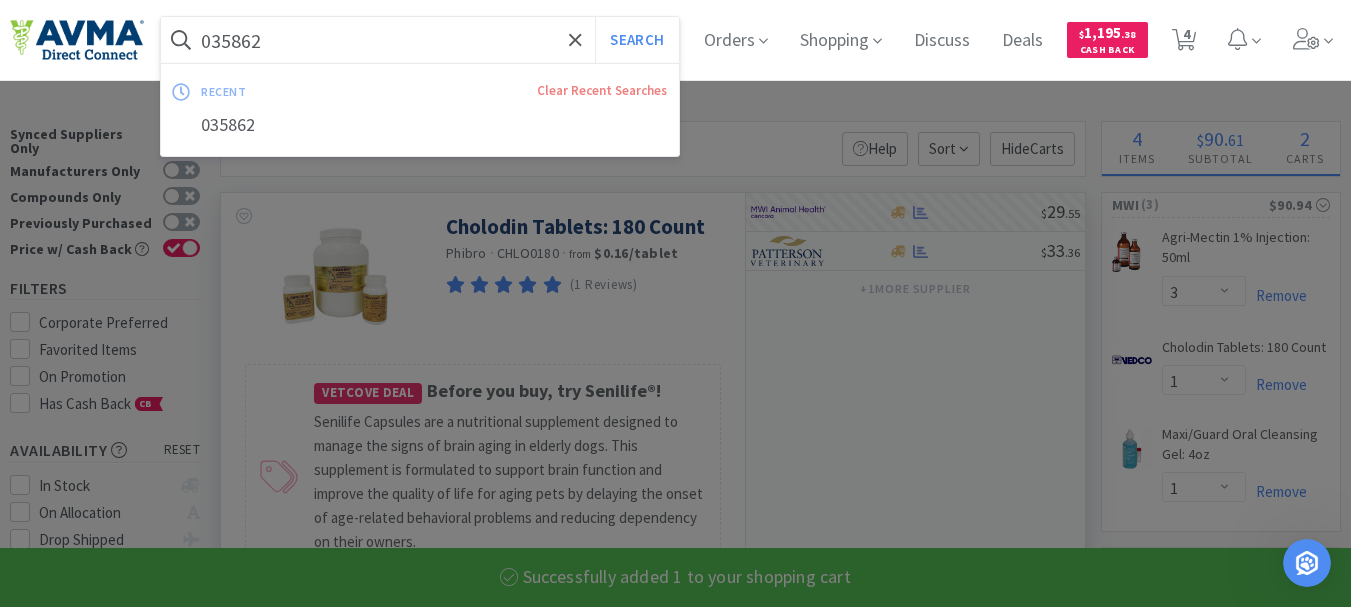 paste on "01095" 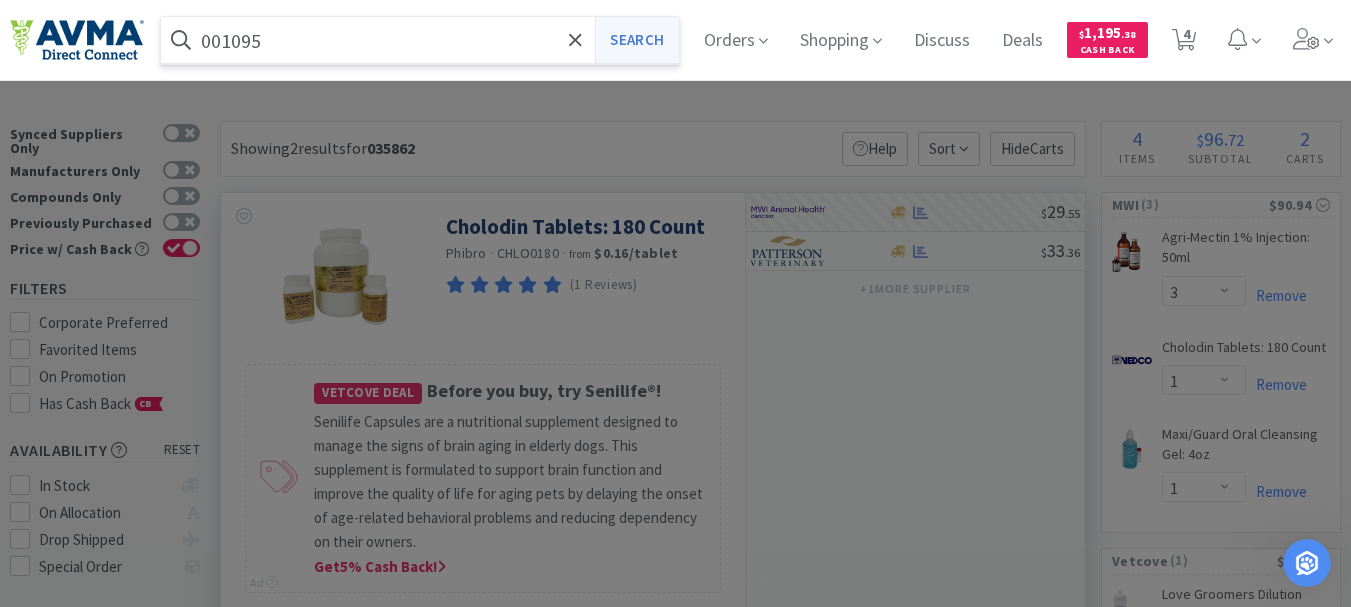 type on "001095" 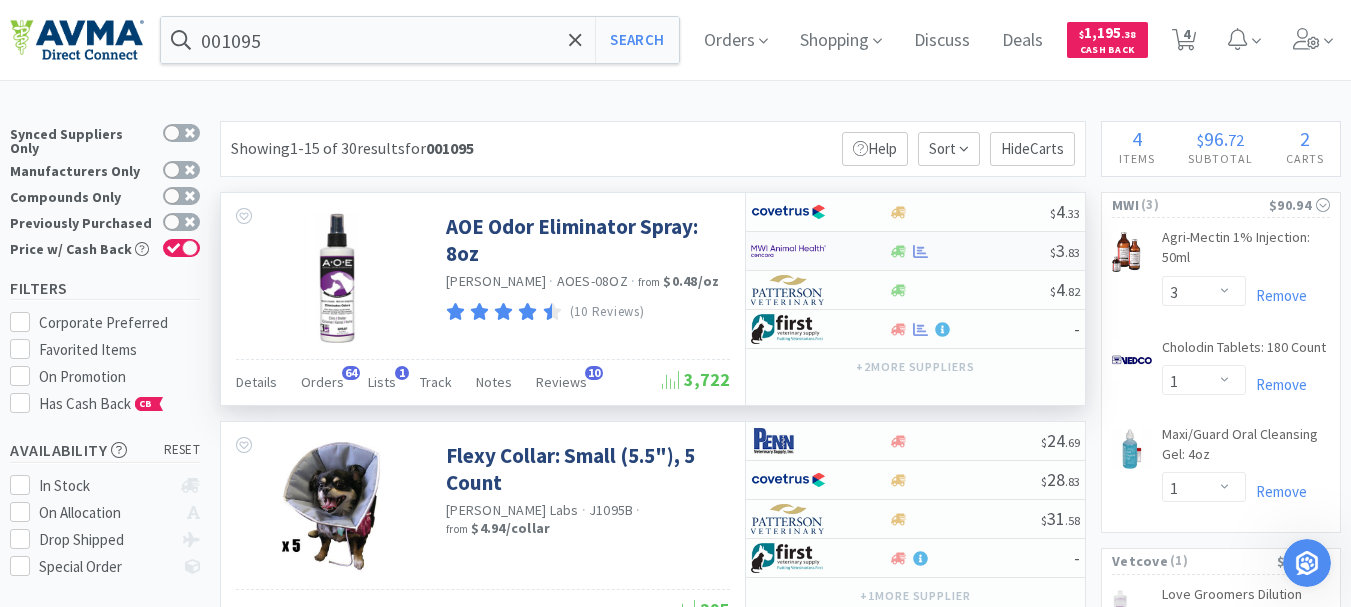 click at bounding box center (788, 251) 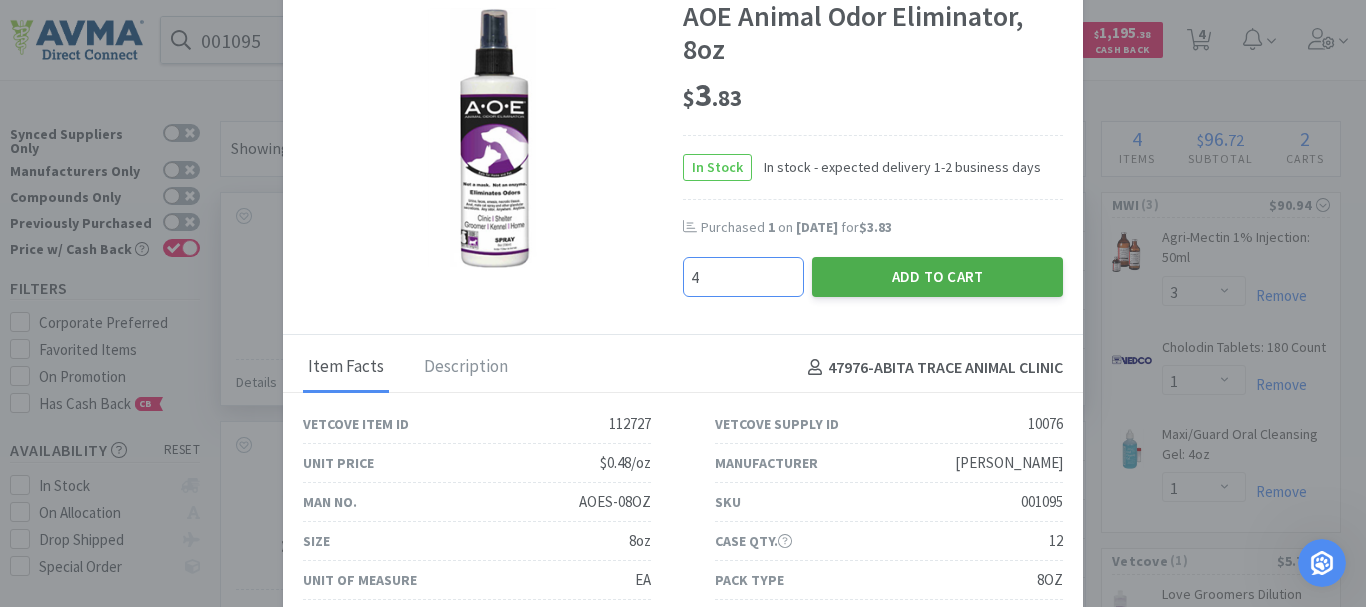 type on "4" 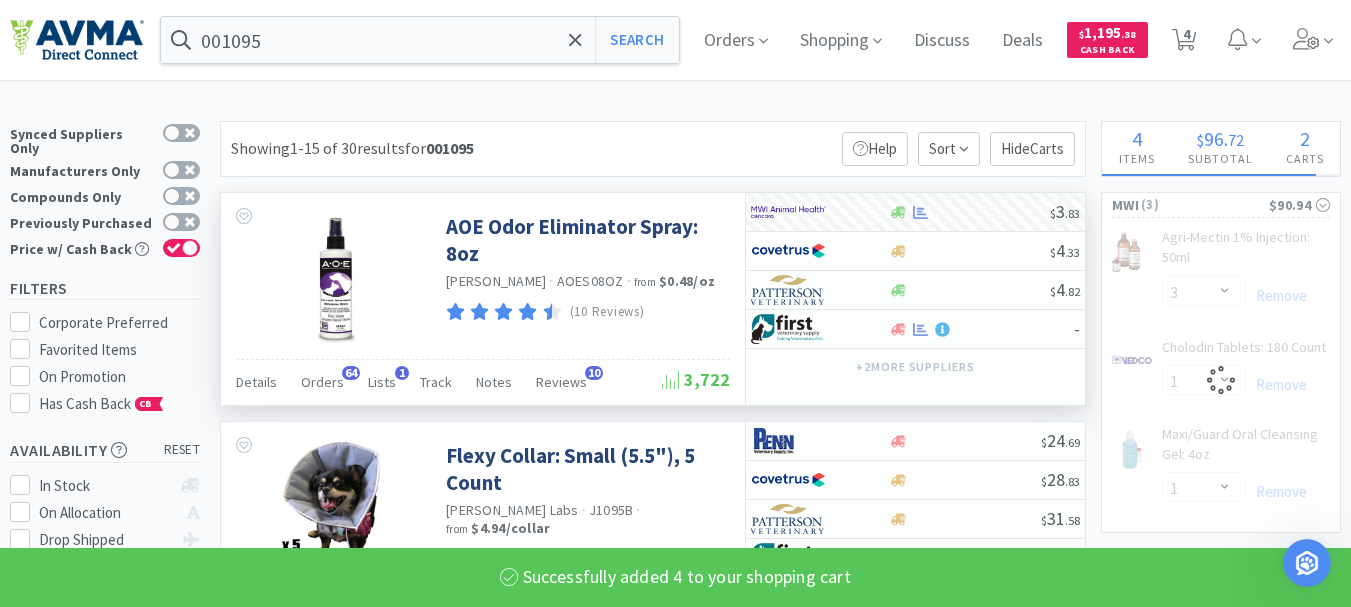 select on "4" 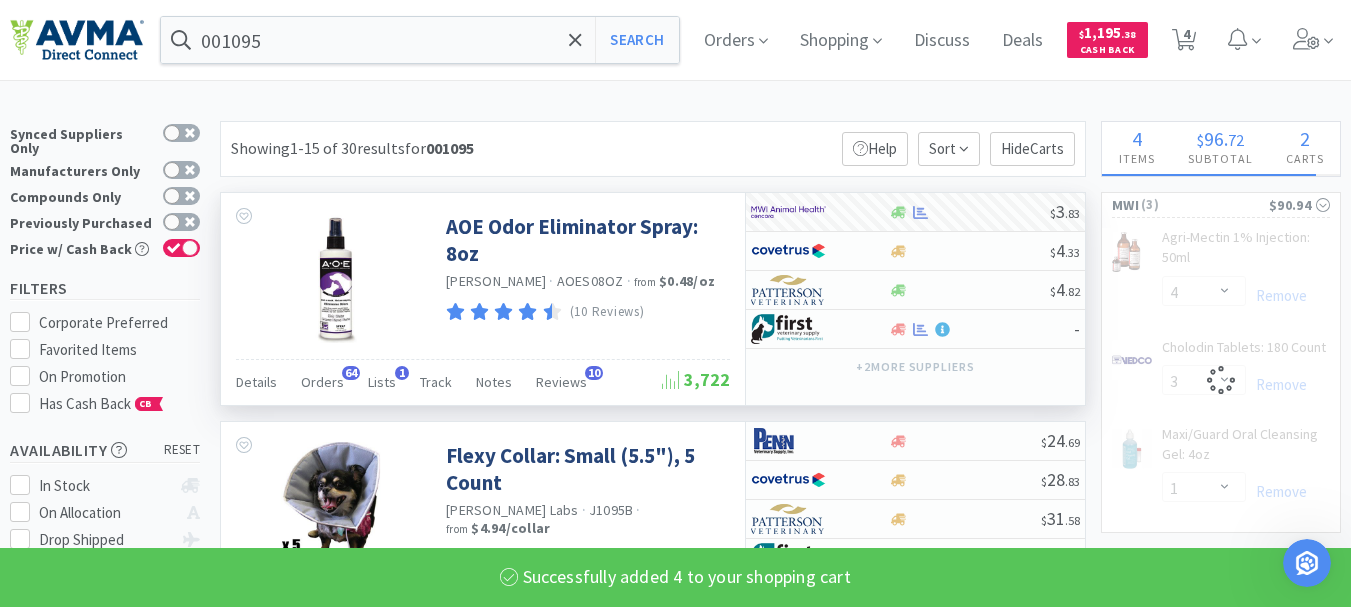 select on "1" 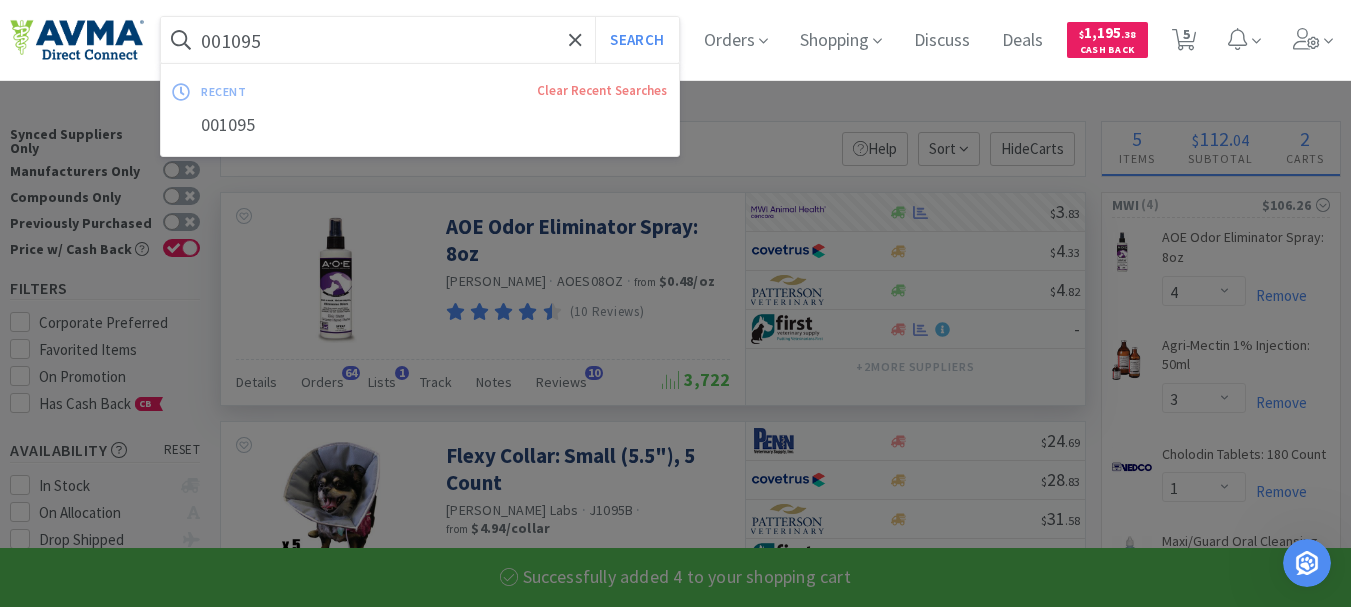 click on "001095" at bounding box center (420, 40) 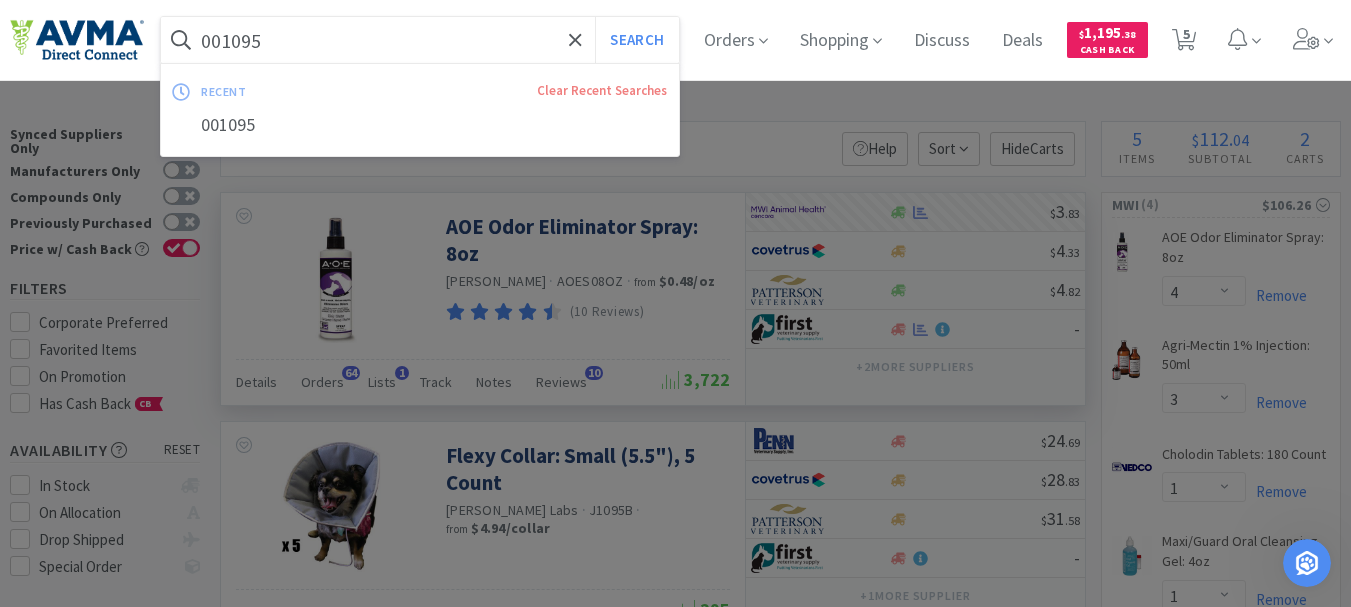 paste on "5364" 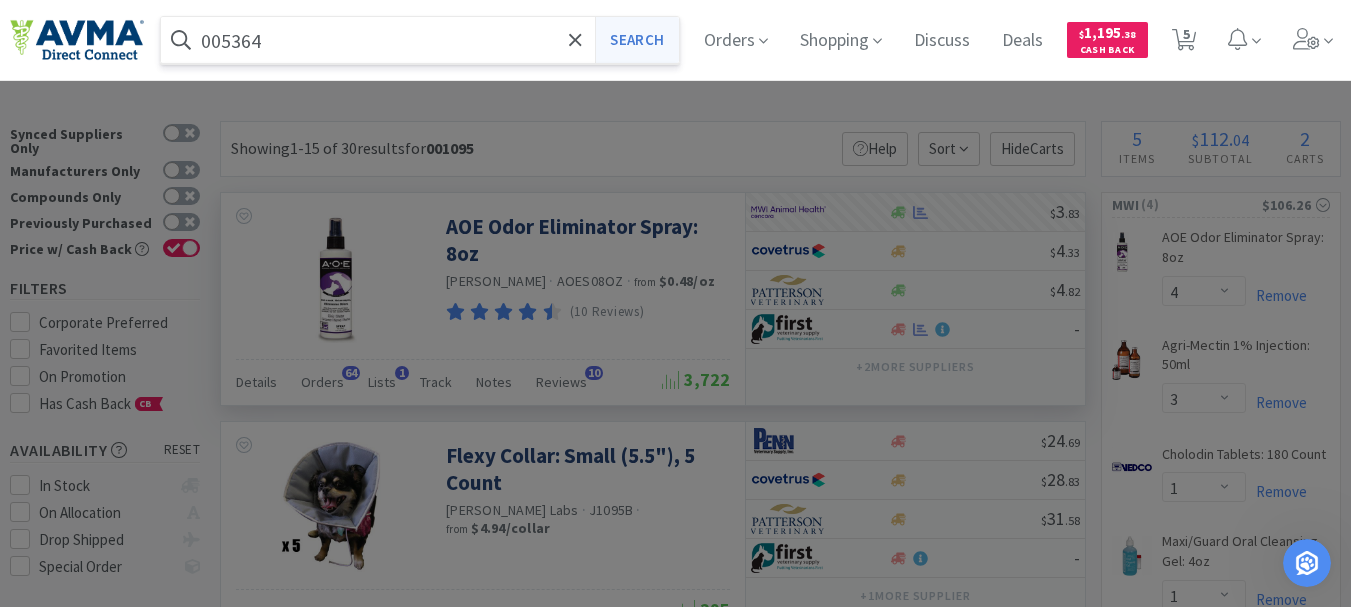 type on "005364" 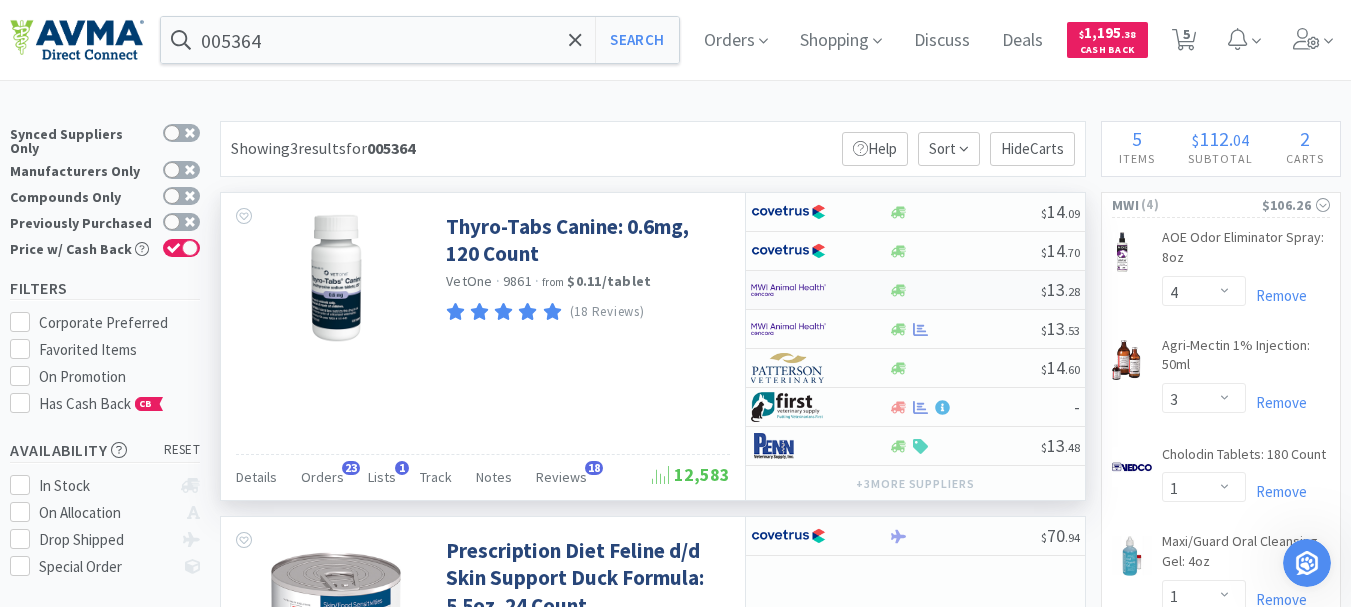 click at bounding box center [788, 290] 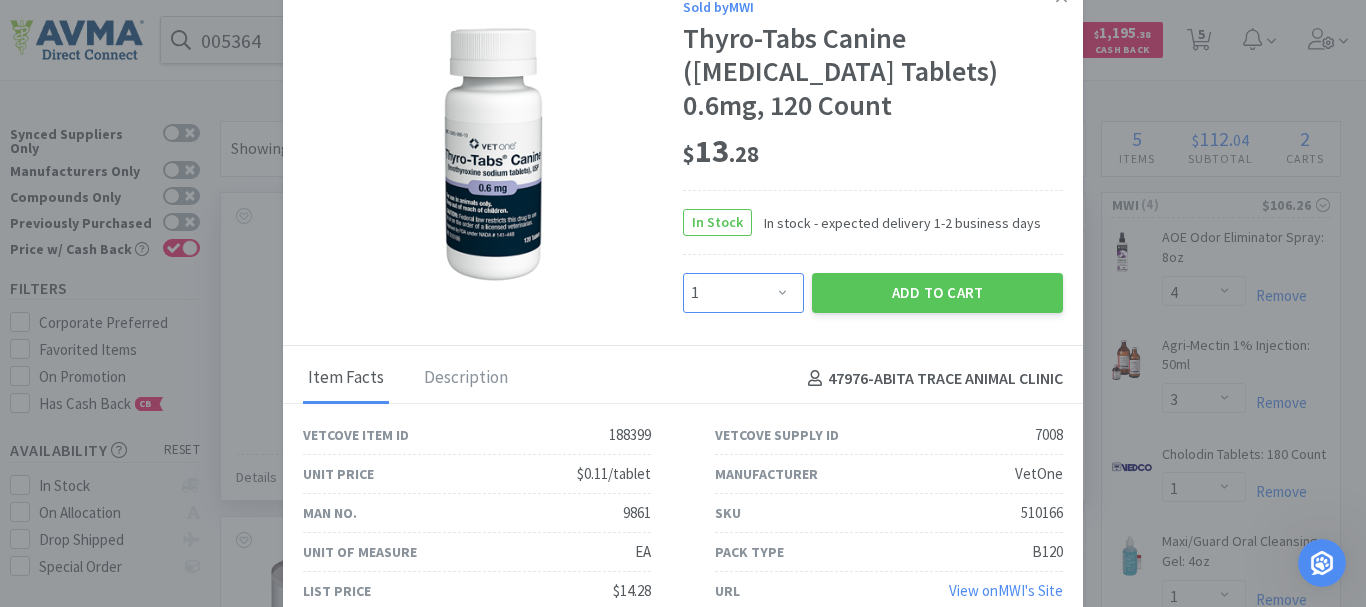 click on "Enter Quantity 1 2 3 4 5 6 7 8 9 10 11 12 13 14 15 16 17 18 19 20 Enter Quantity" at bounding box center (743, 293) 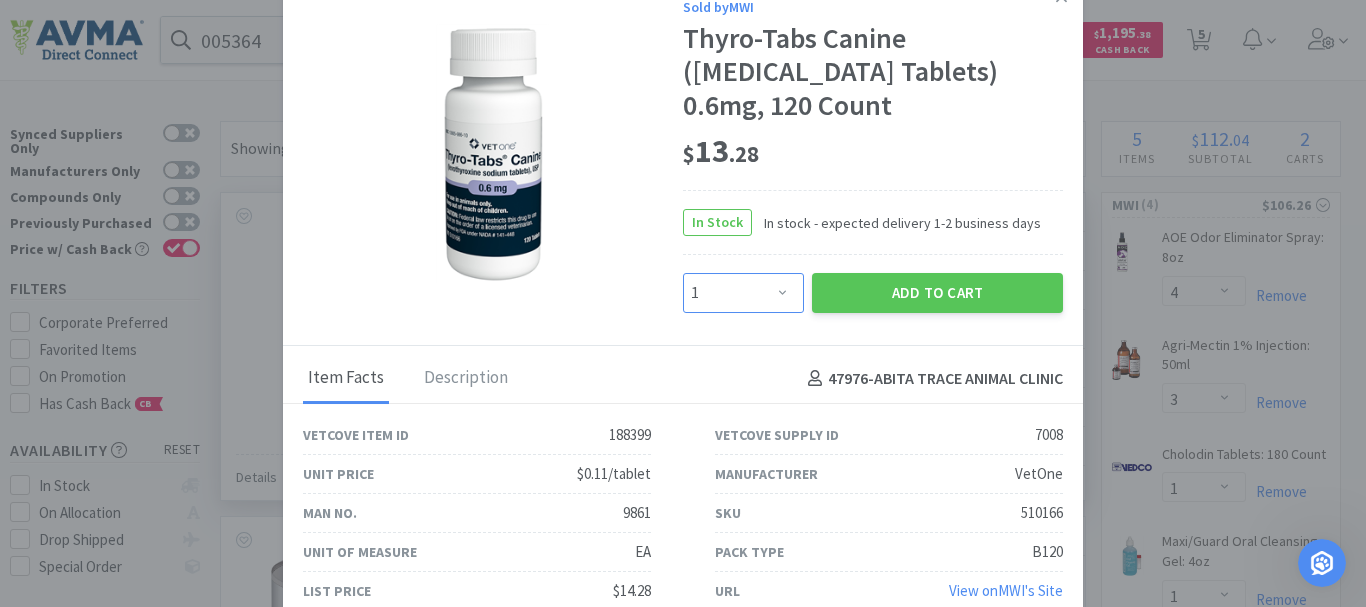 select on "3" 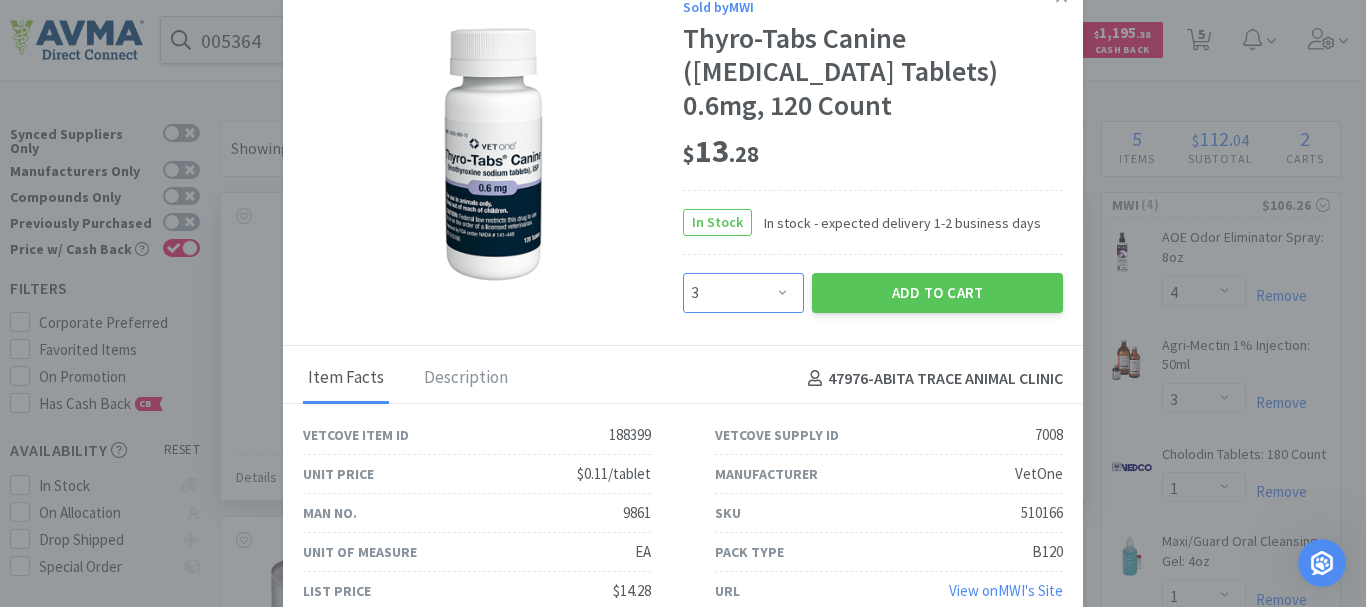 click on "Enter Quantity 1 2 3 4 5 6 7 8 9 10 11 12 13 14 15 16 17 18 19 20 Enter Quantity" at bounding box center (743, 293) 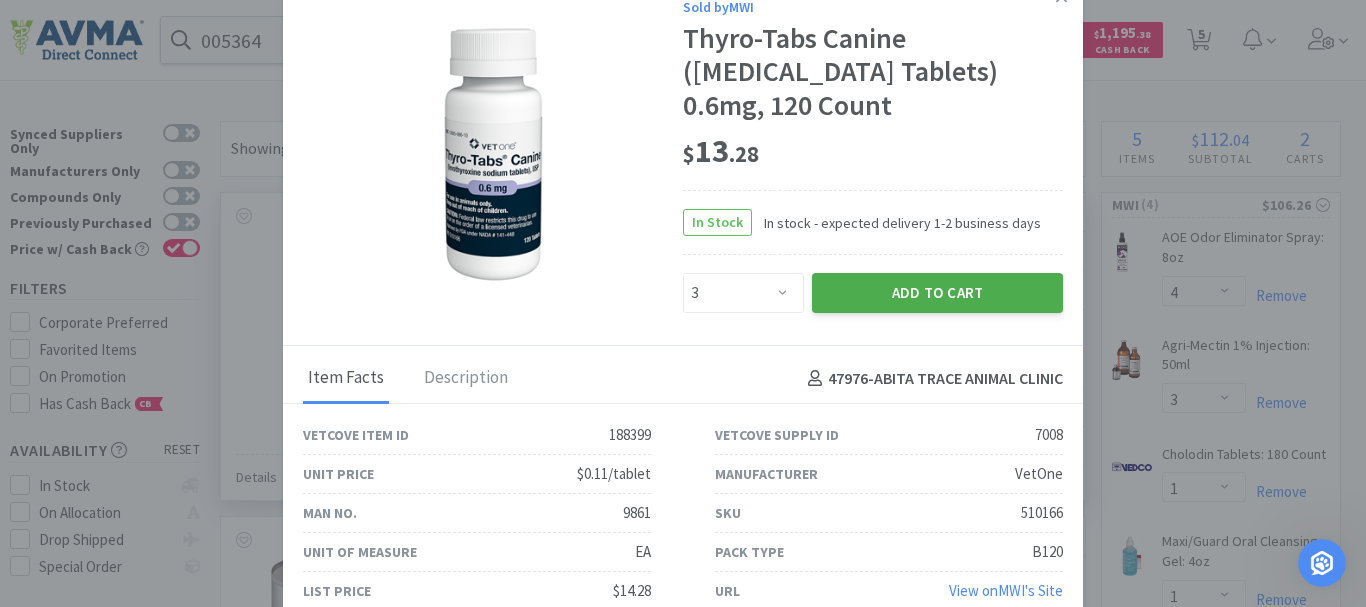 click on "Add to Cart" at bounding box center [937, 293] 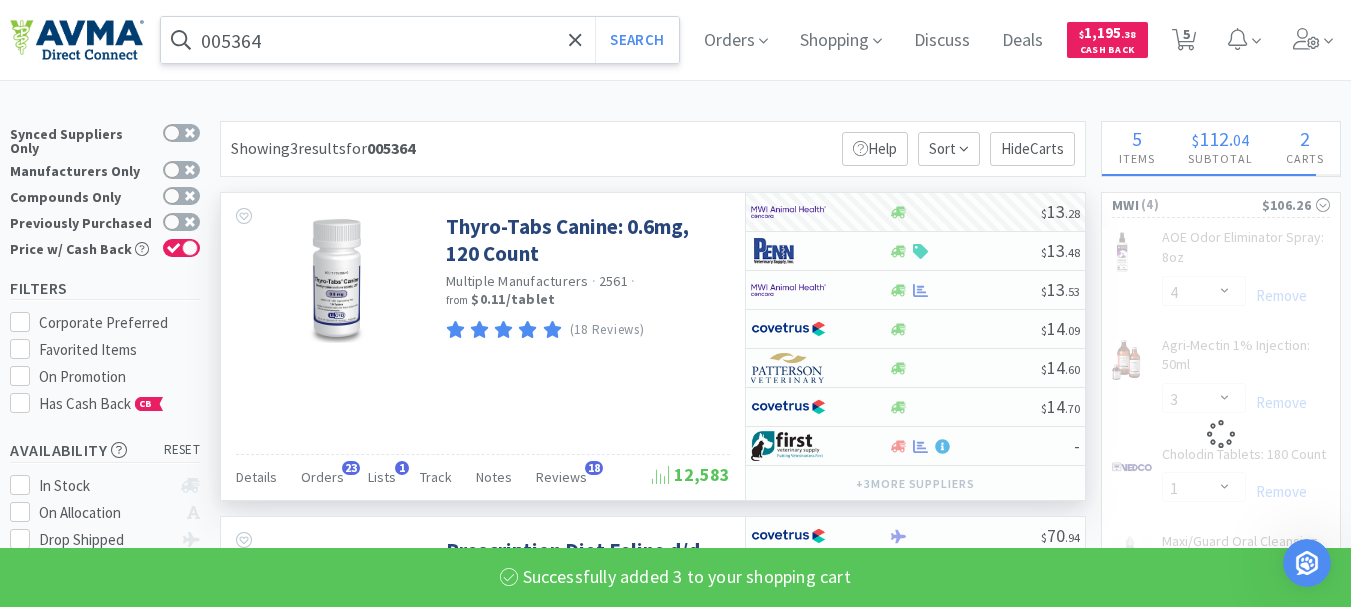 select on "3" 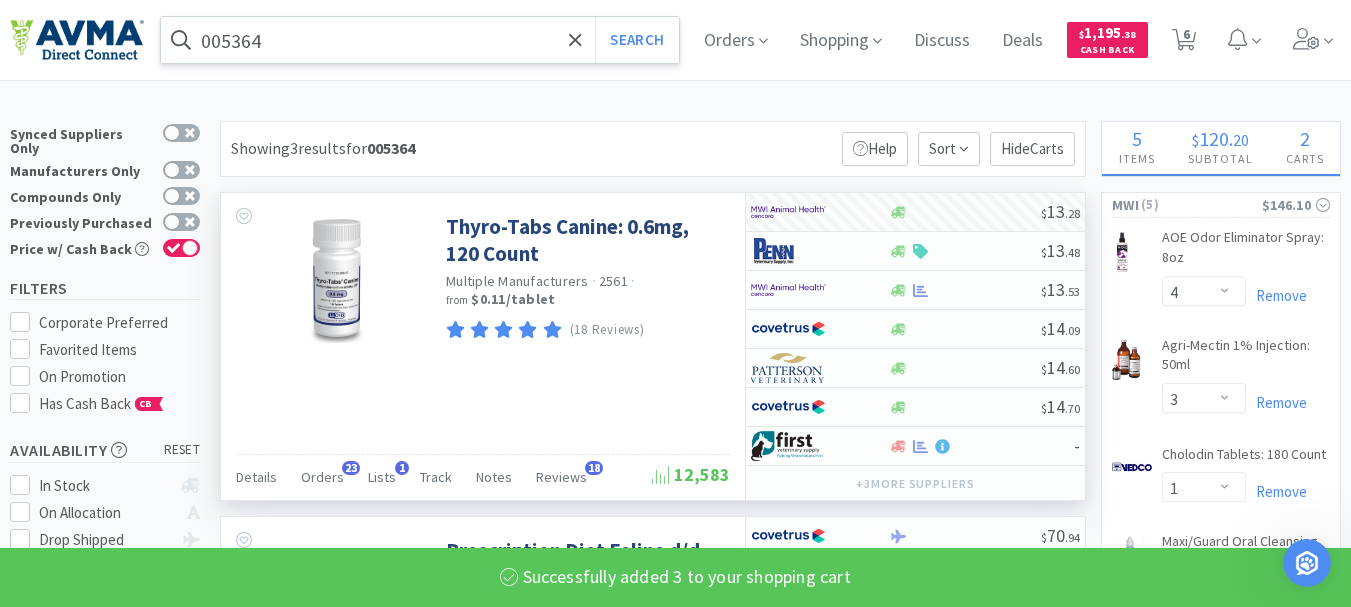 click on "005364" at bounding box center [420, 40] 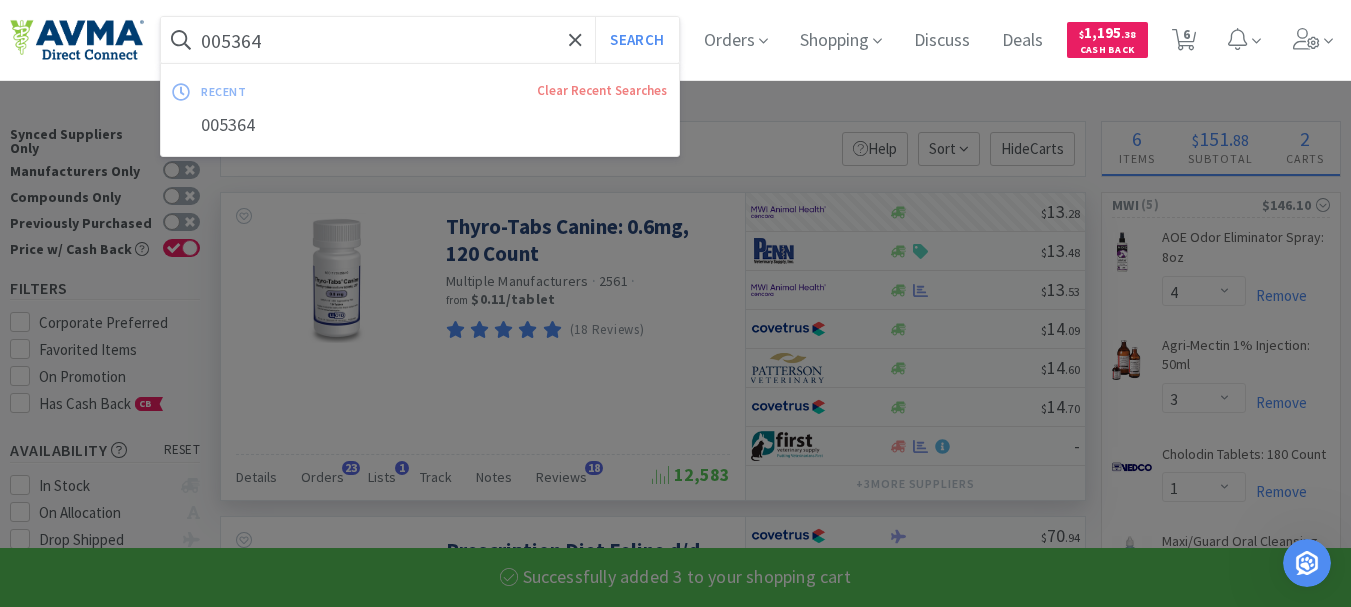 paste on "60636" 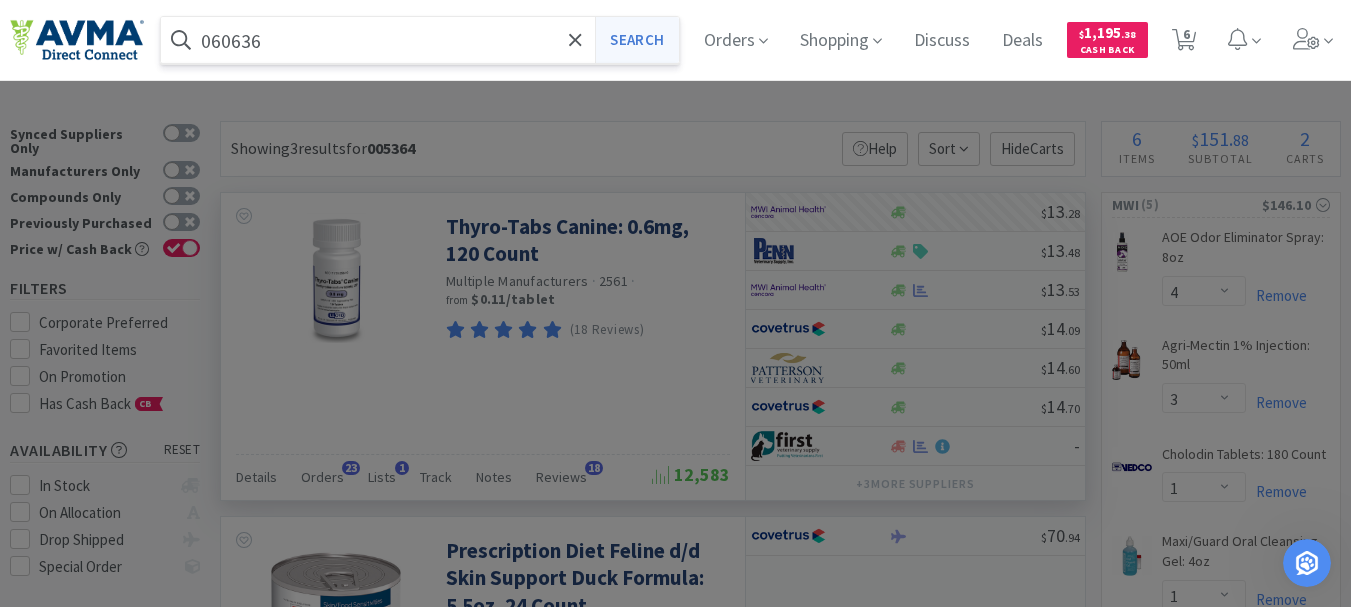 type on "060636" 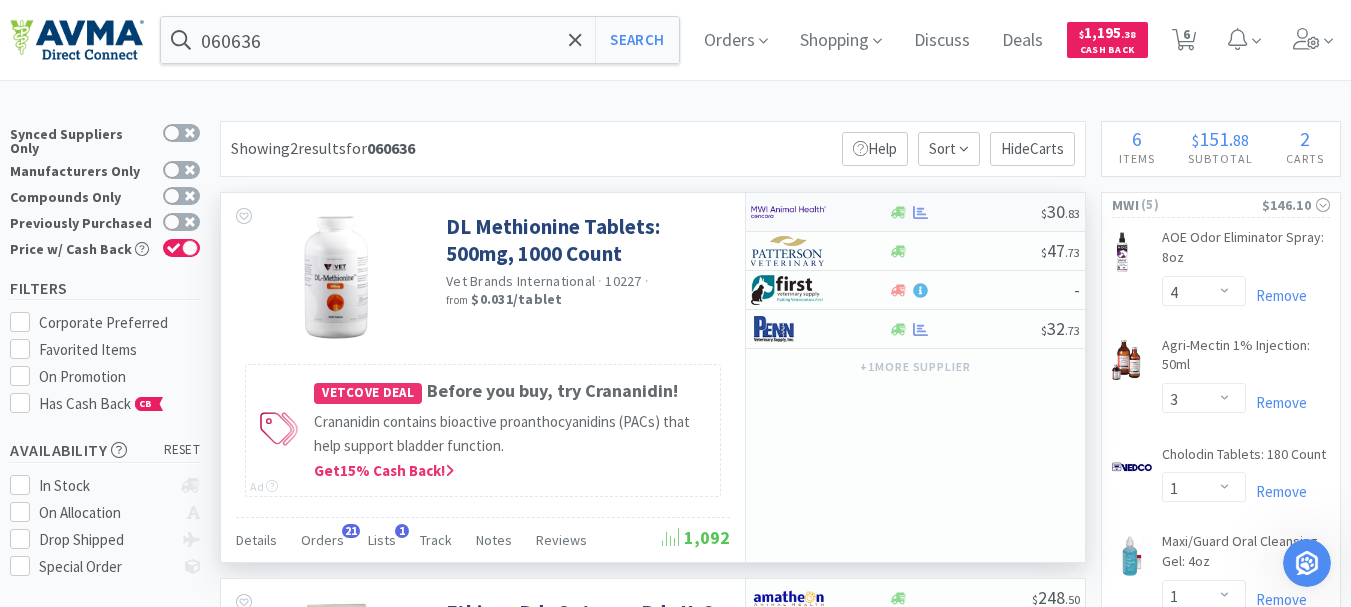 click at bounding box center (788, 212) 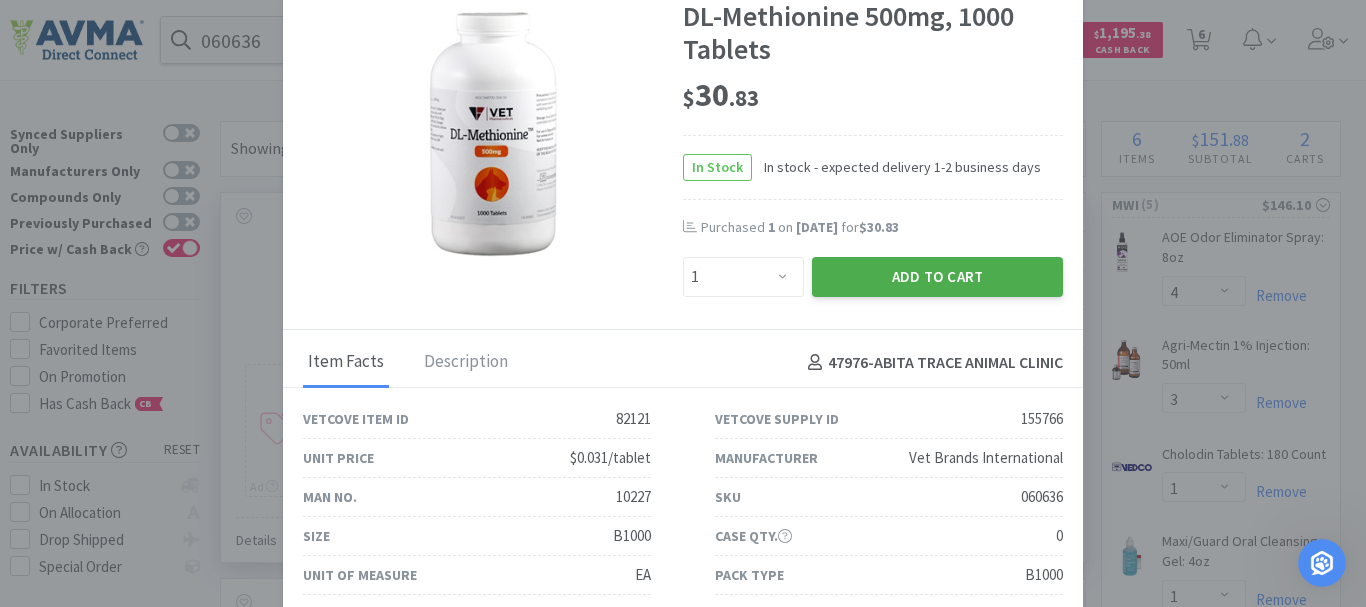 click on "Add to Cart" at bounding box center [937, 277] 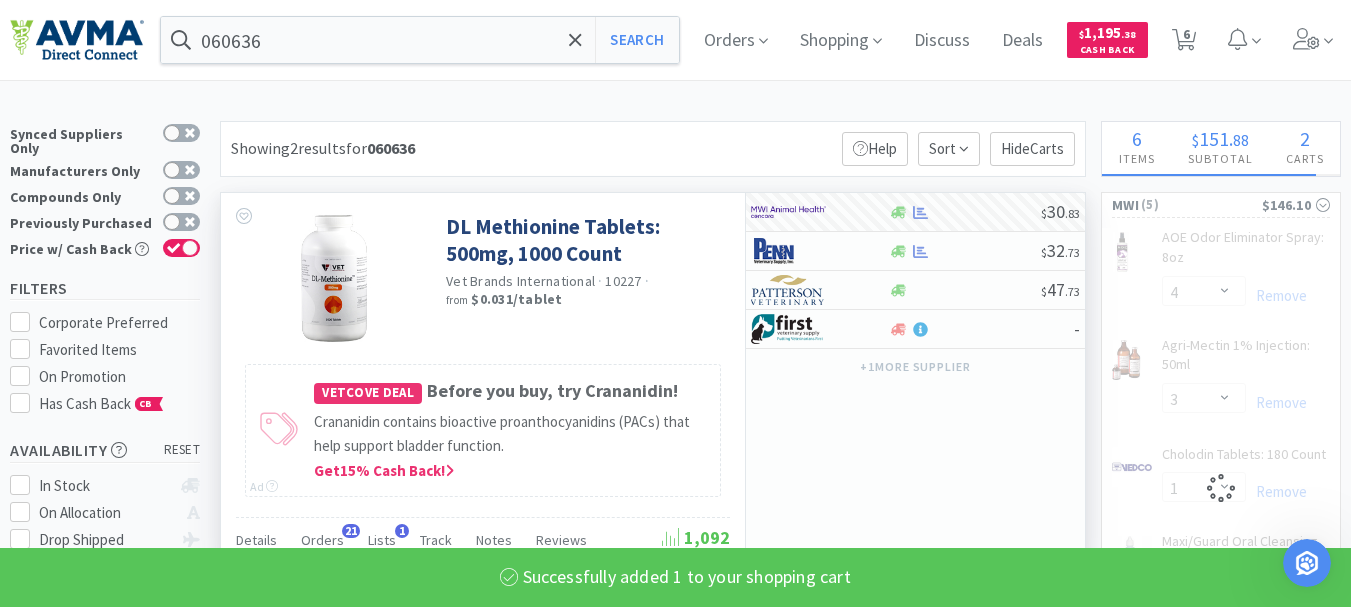 select on "1" 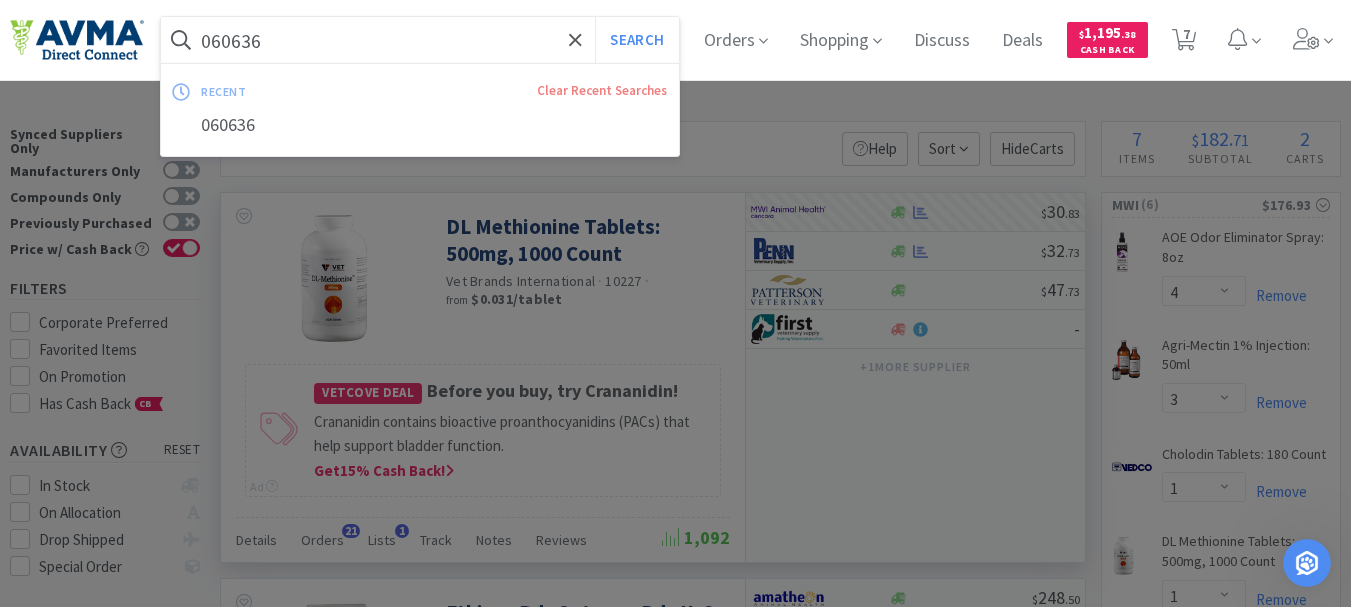 click on "060636" at bounding box center (420, 40) 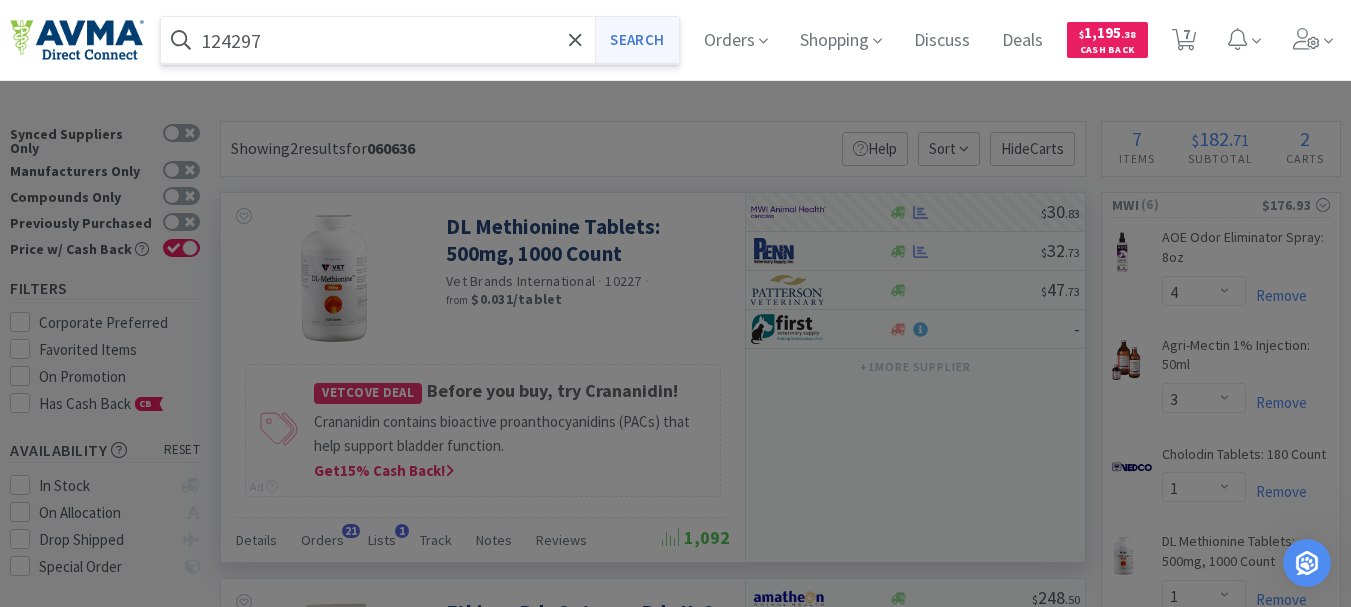 type on "124297" 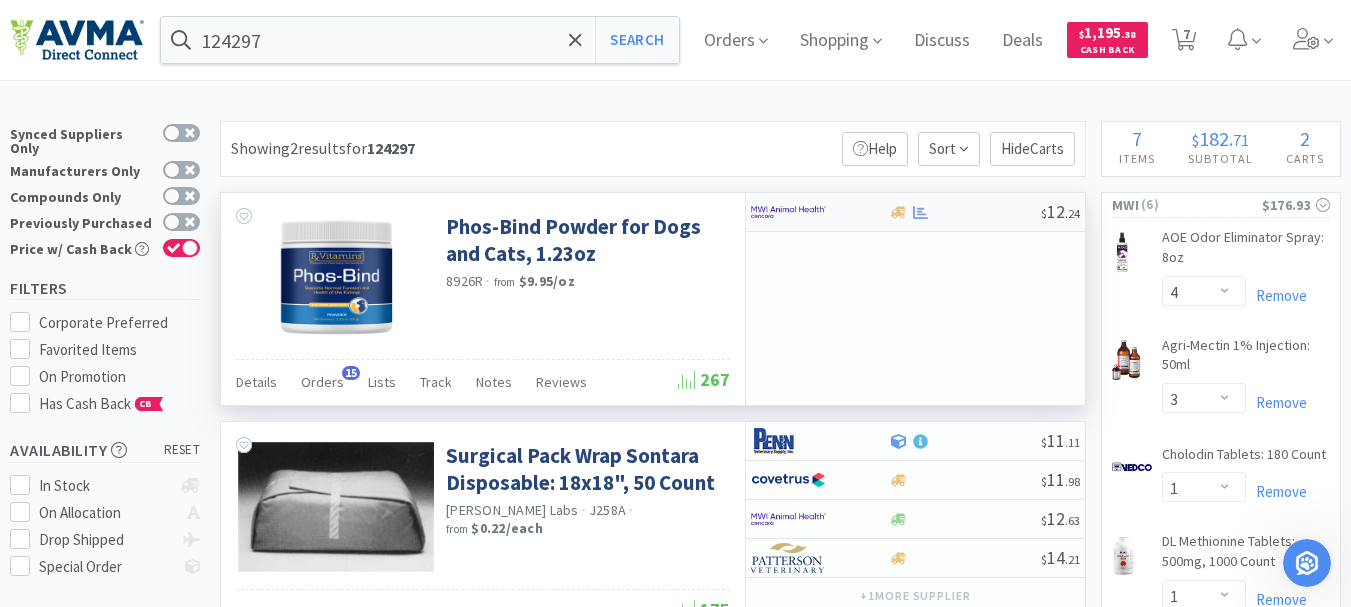 click at bounding box center (788, 212) 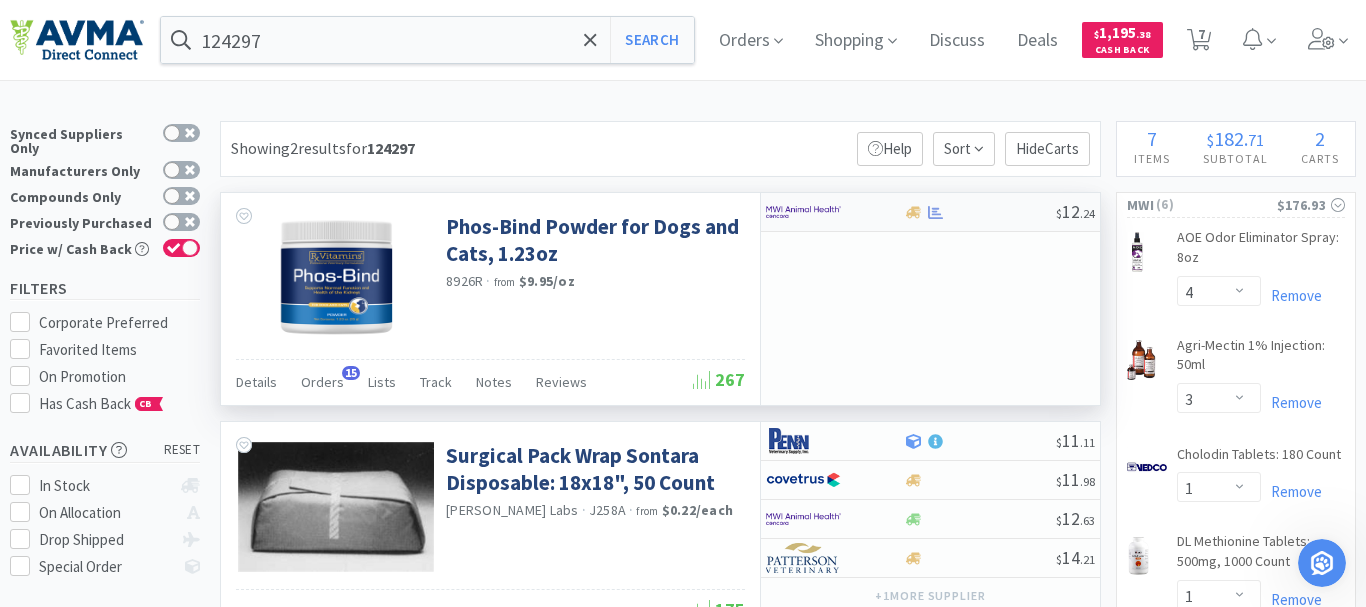 select on "1" 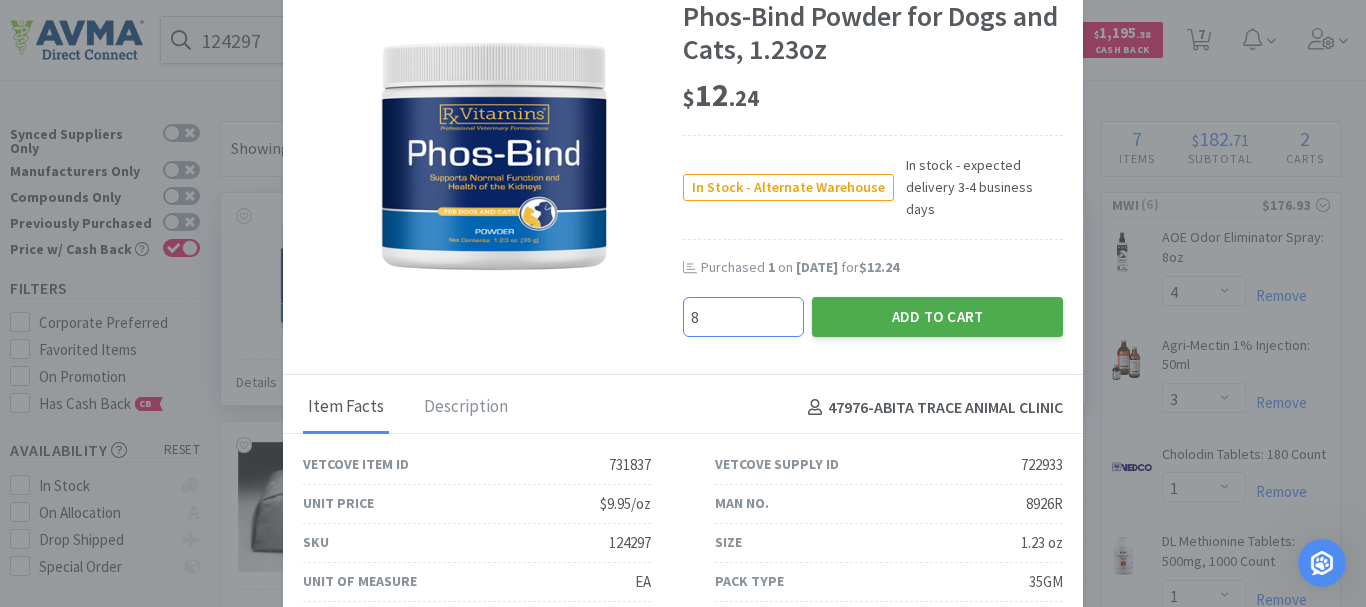 type on "8" 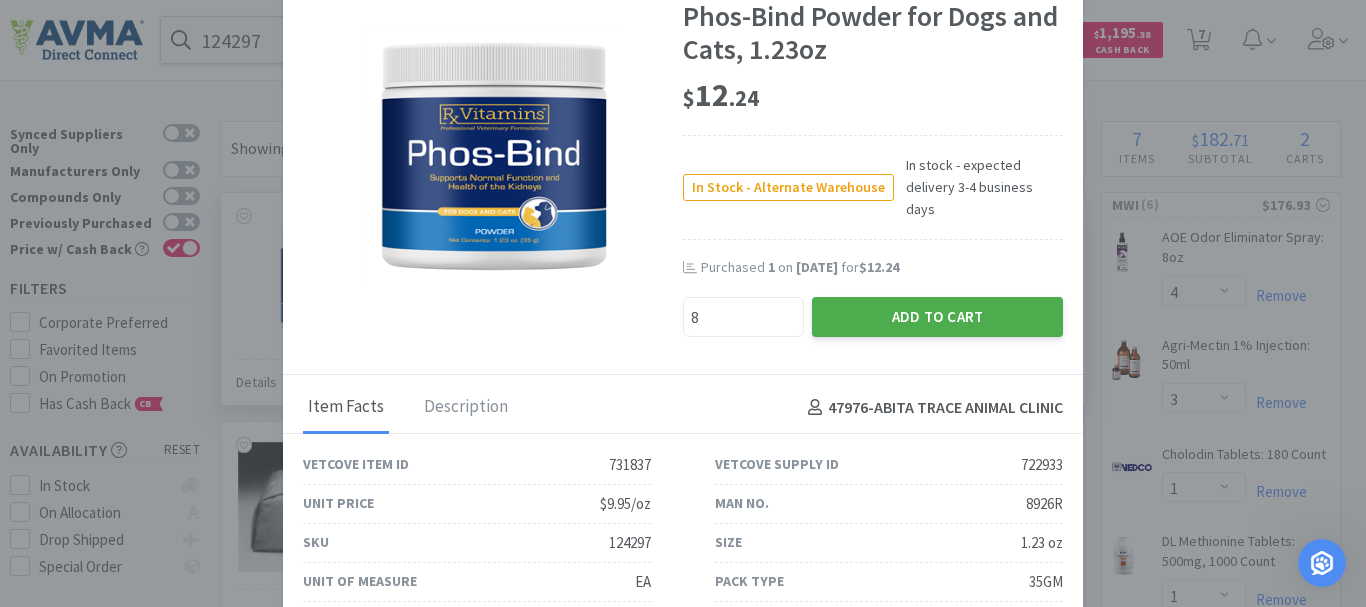 click on "Add to Cart" at bounding box center (937, 317) 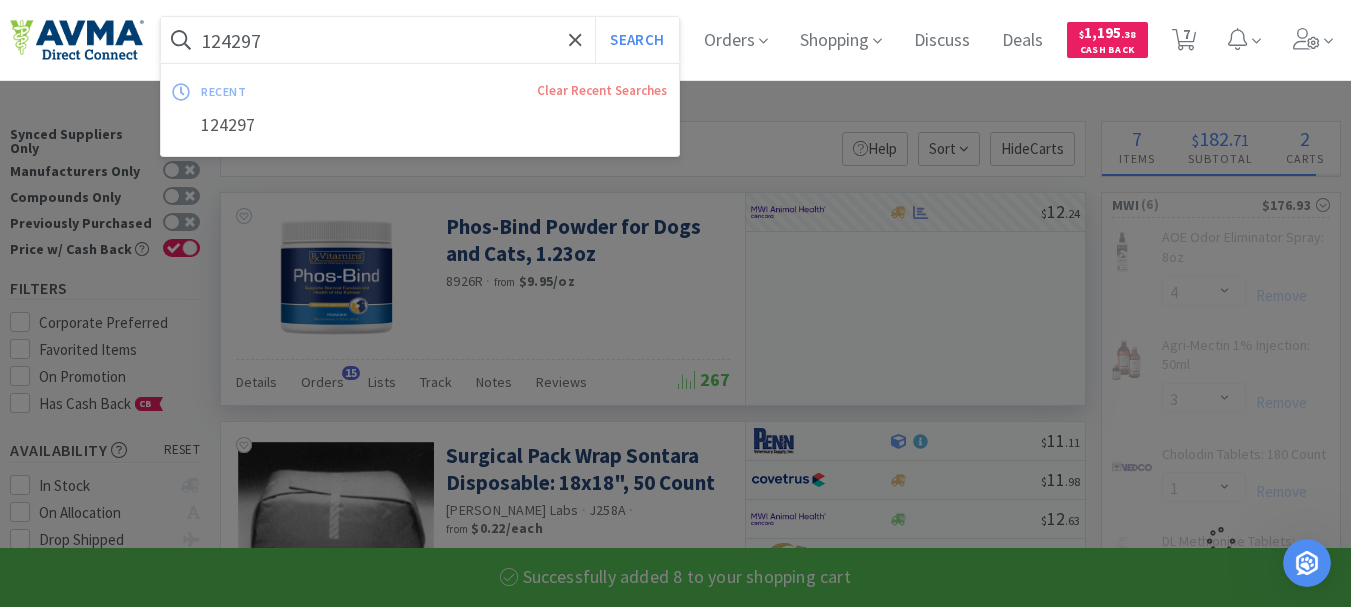 click on "124297" at bounding box center (420, 40) 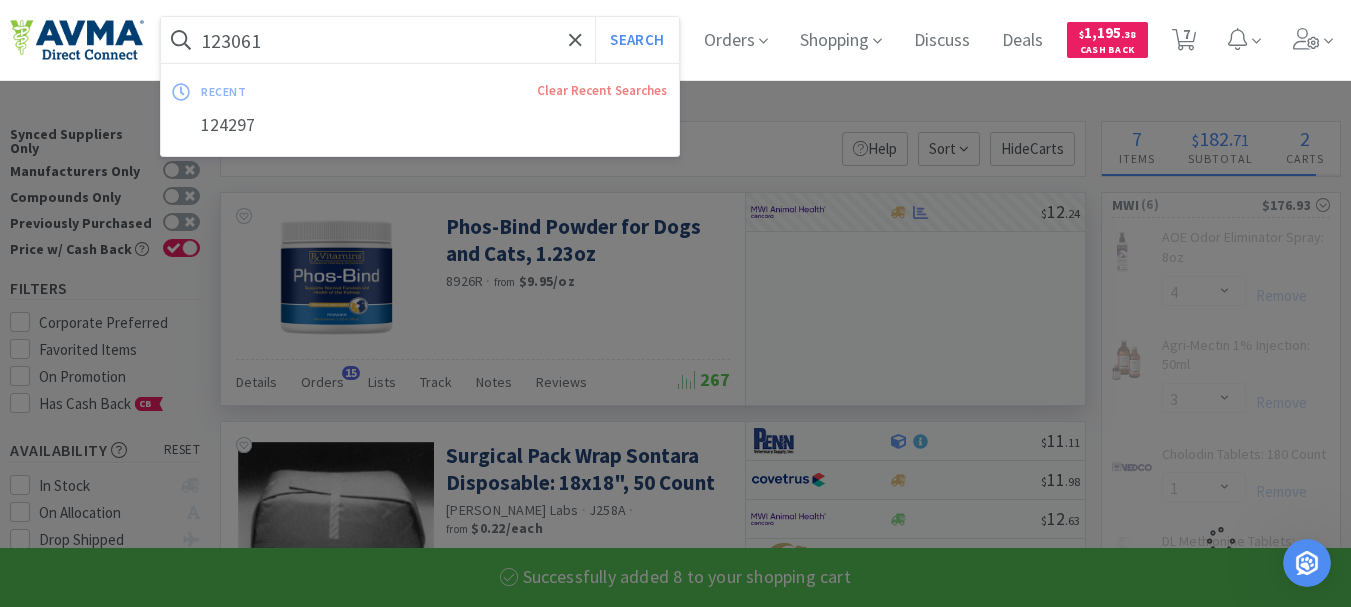 select on "3" 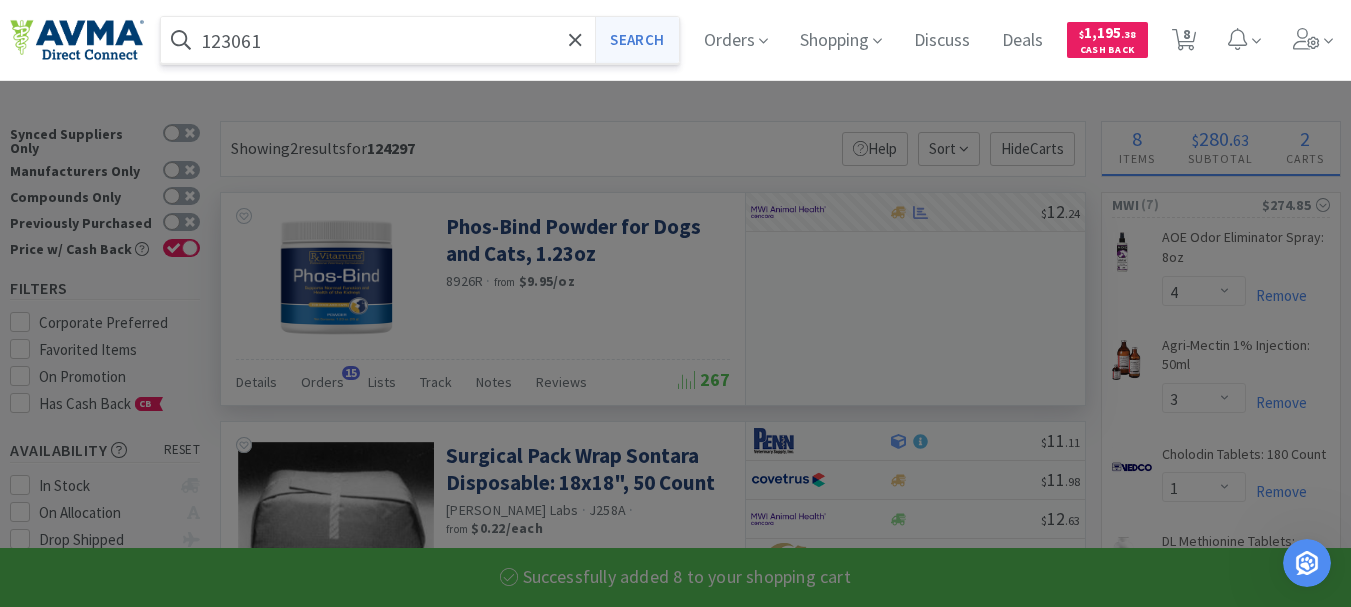type on "123061" 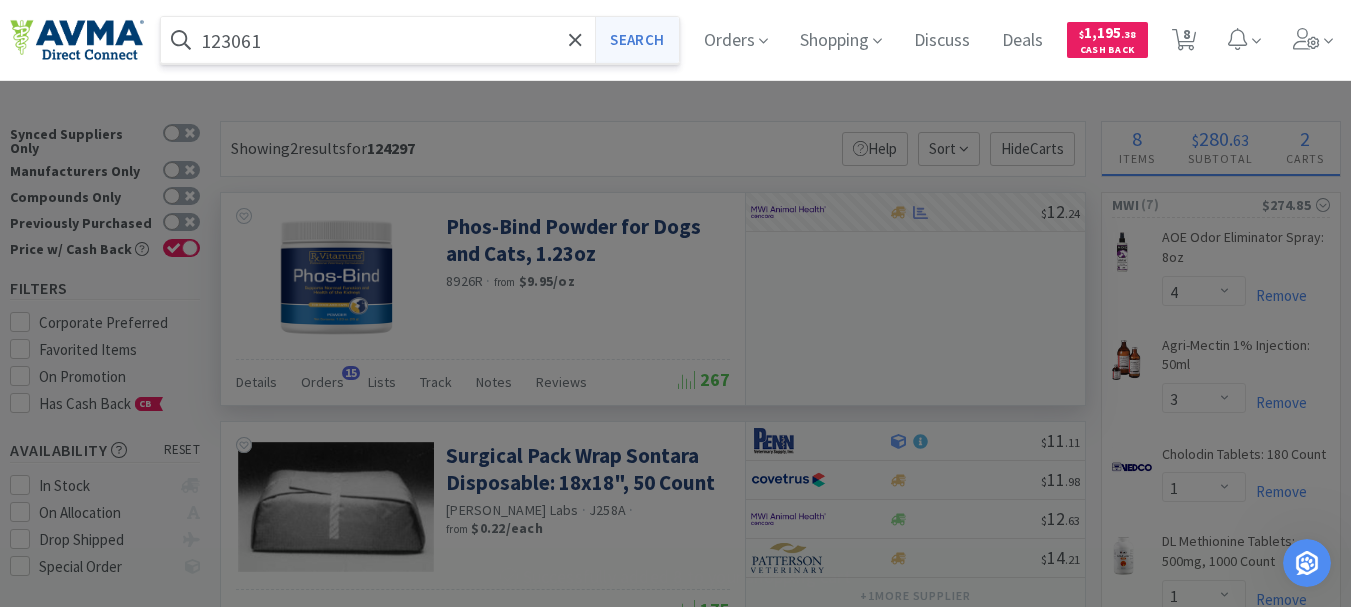 click on "Search" at bounding box center (636, 40) 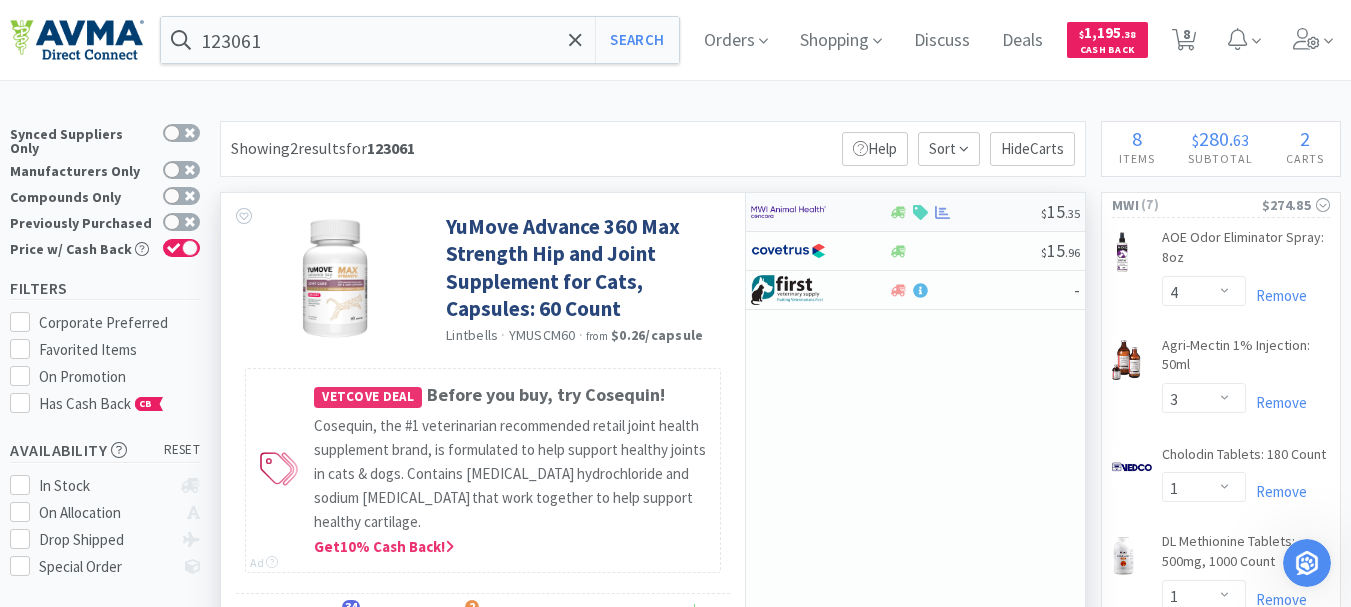click at bounding box center [788, 212] 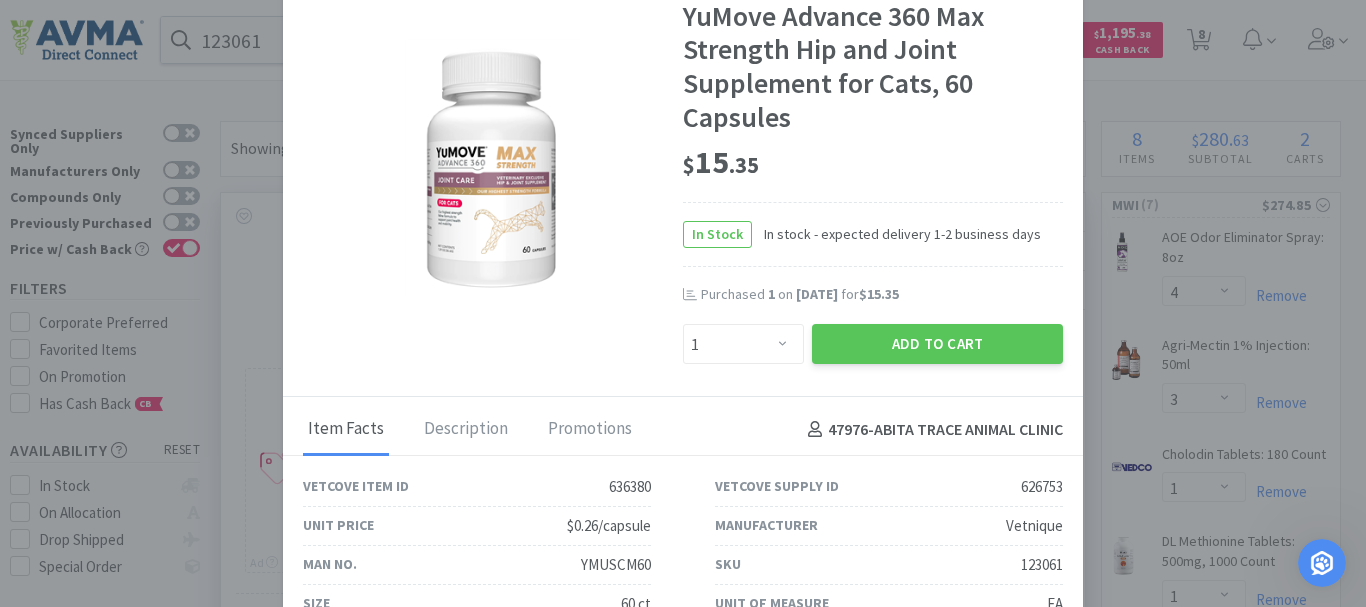 drag, startPoint x: 889, startPoint y: 333, endPoint x: 899, endPoint y: 322, distance: 14.866069 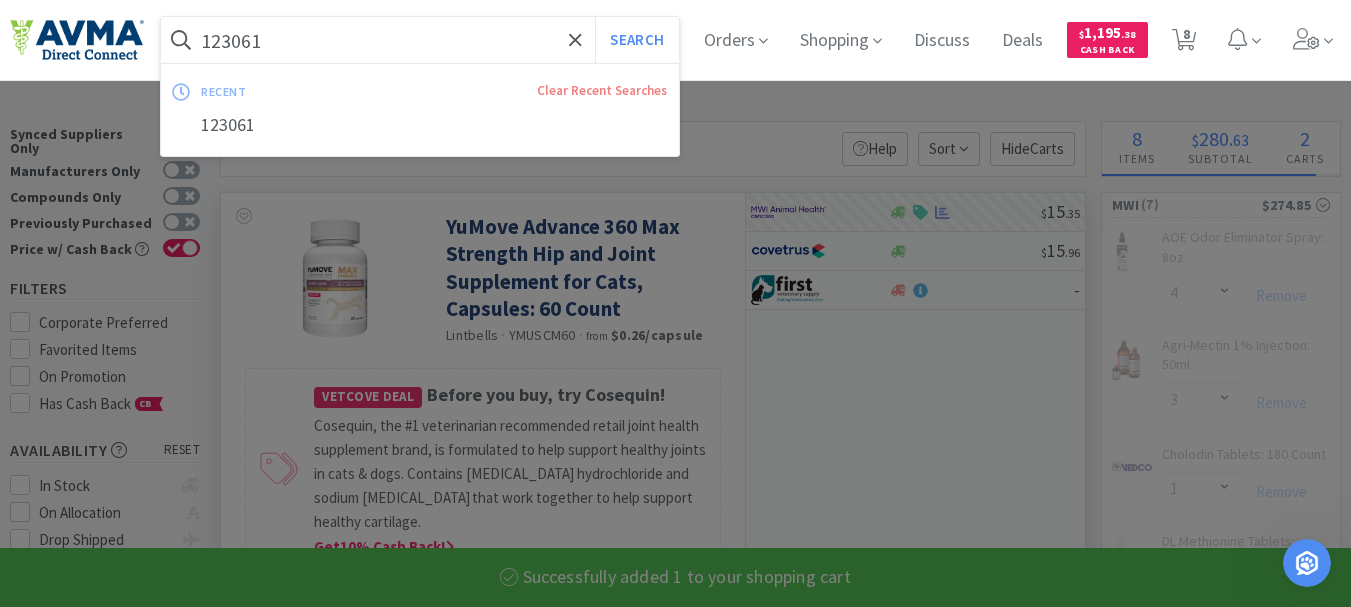 click on "123061" at bounding box center (420, 40) 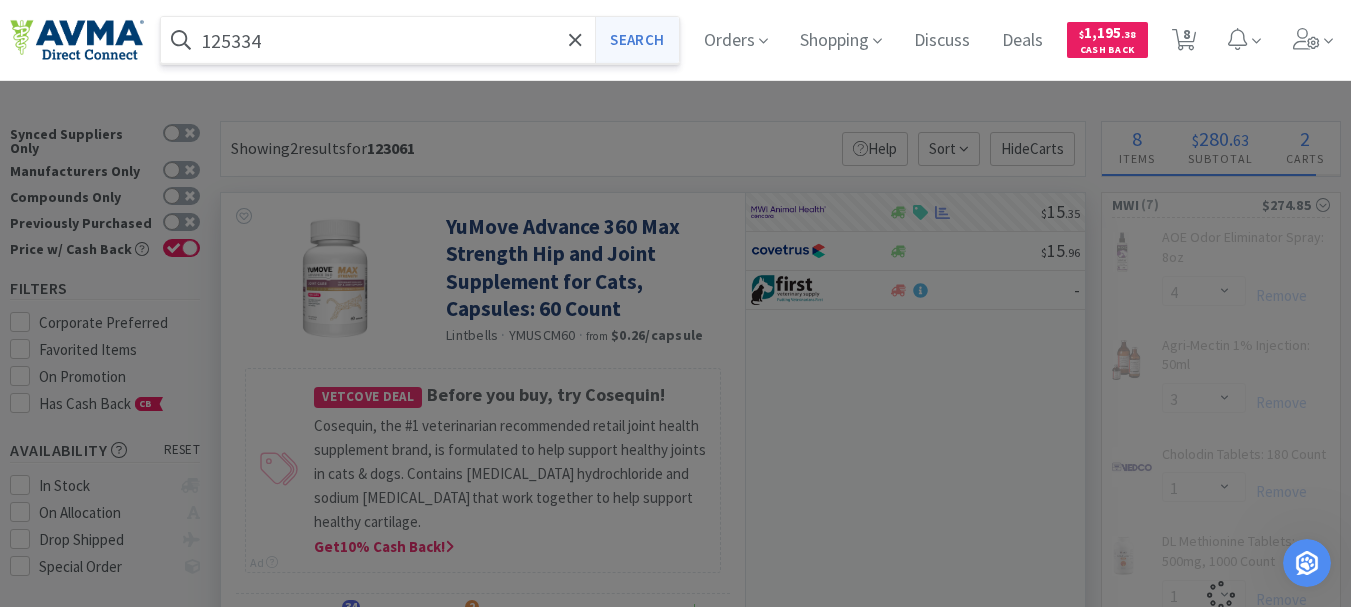 type on "125334" 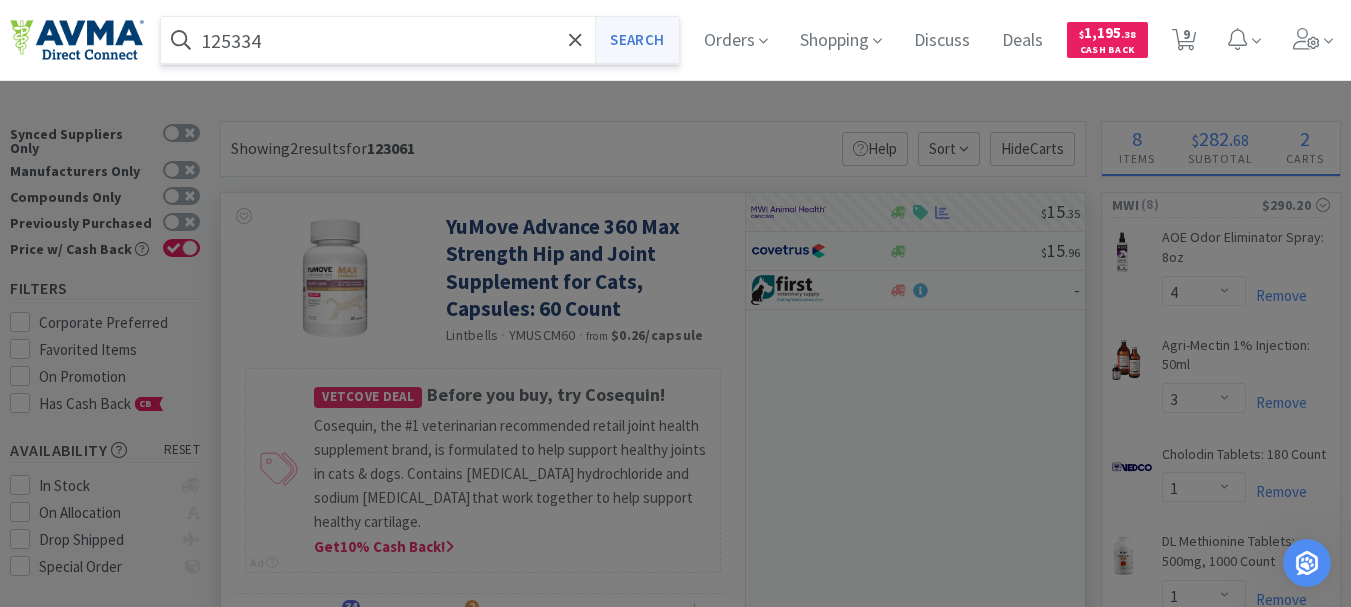 click on "Search" at bounding box center (636, 40) 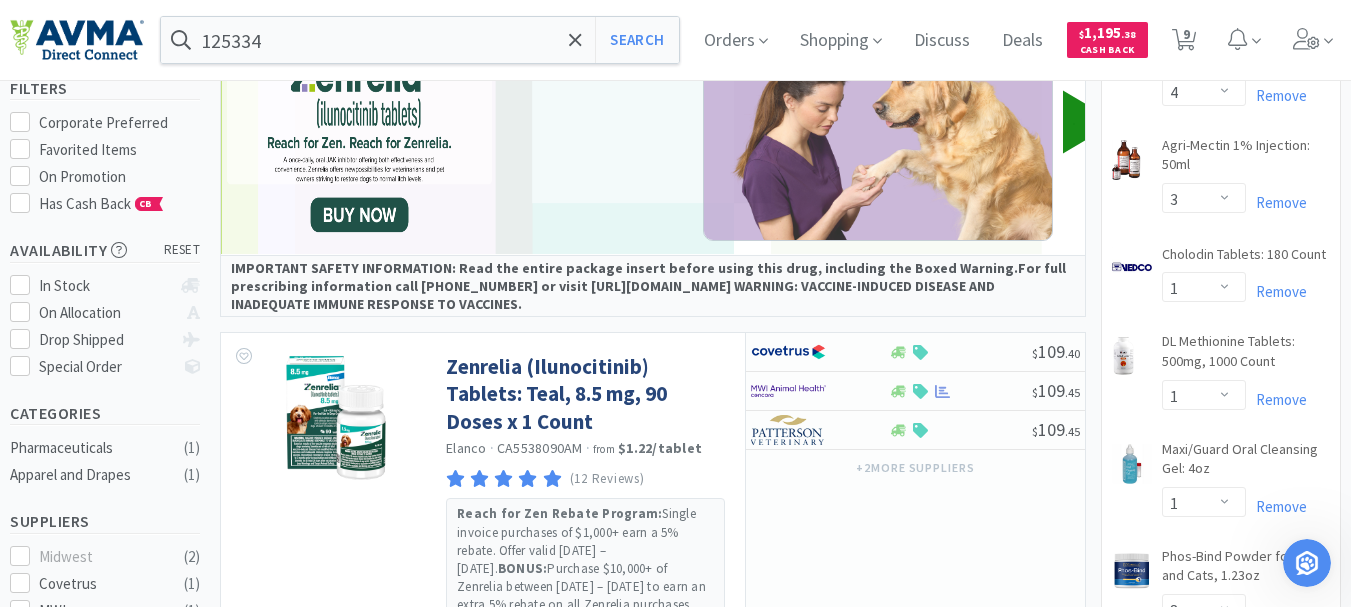 scroll, scrollTop: 300, scrollLeft: 0, axis: vertical 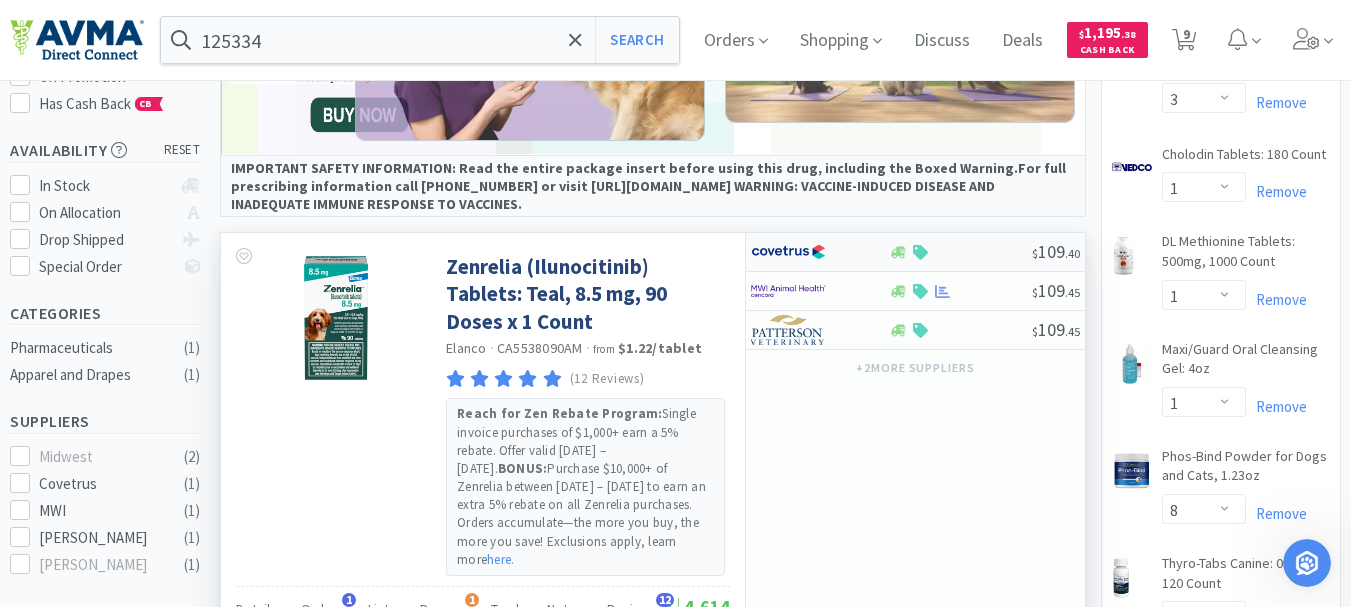 click at bounding box center (788, 252) 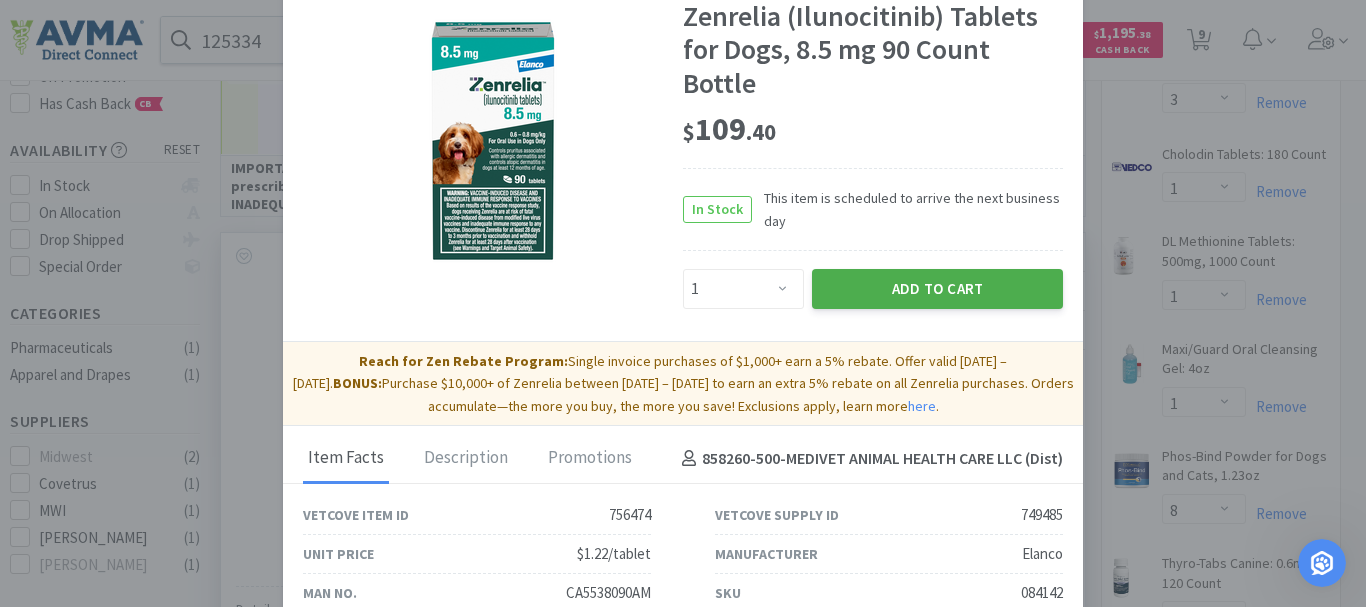 click on "Add to Cart" at bounding box center [937, 289] 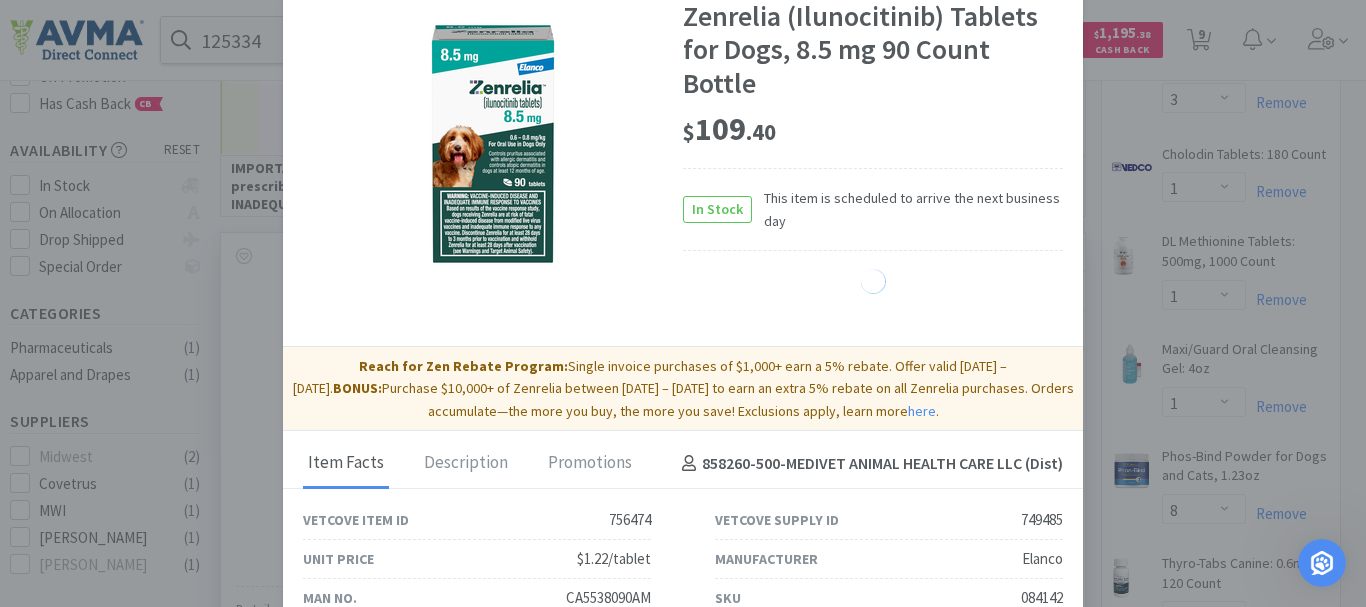 select on "1" 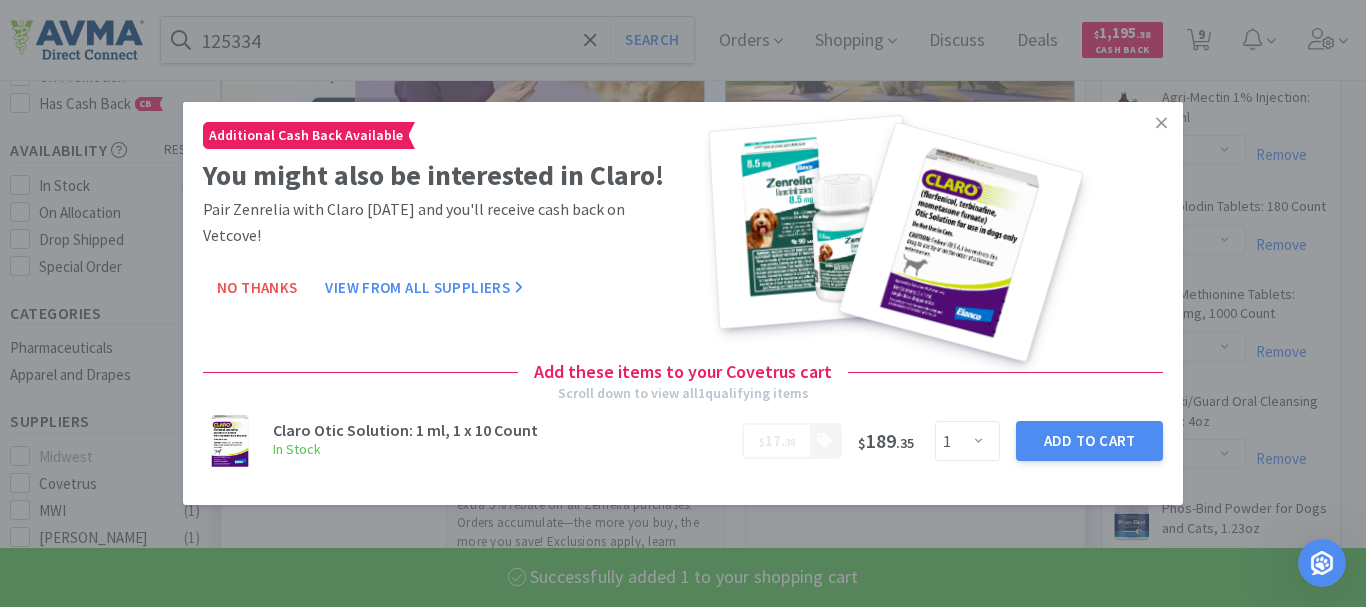 select on "1" 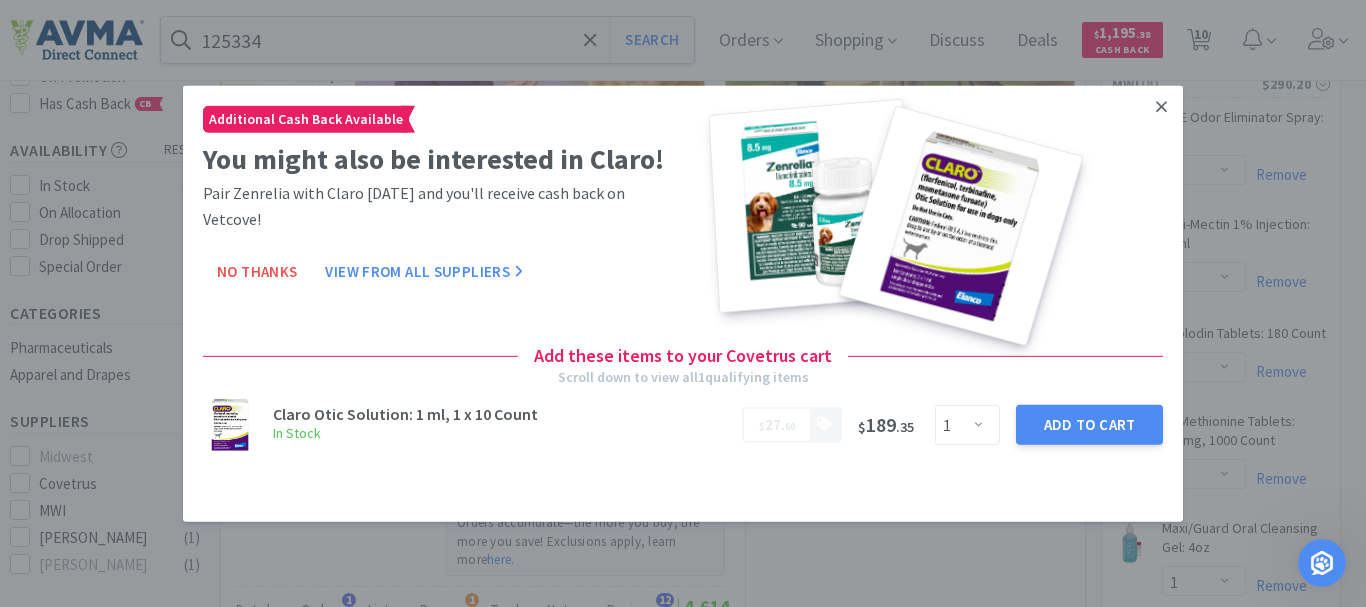click at bounding box center [1161, 106] 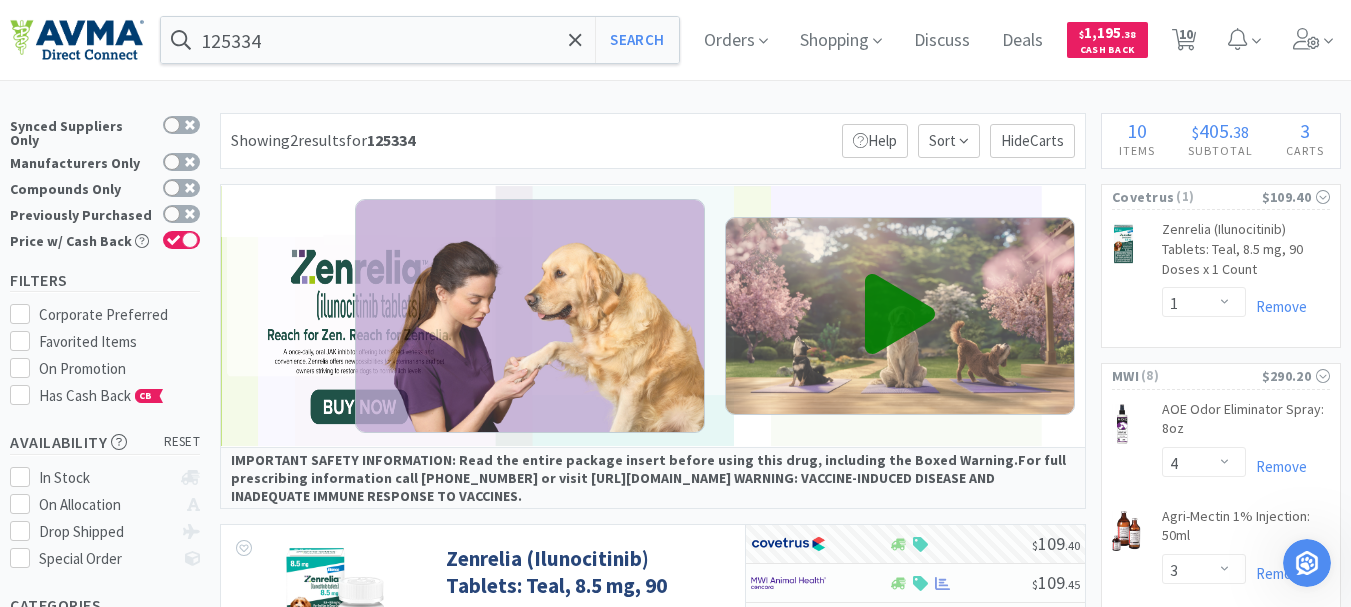 scroll, scrollTop: 0, scrollLeft: 0, axis: both 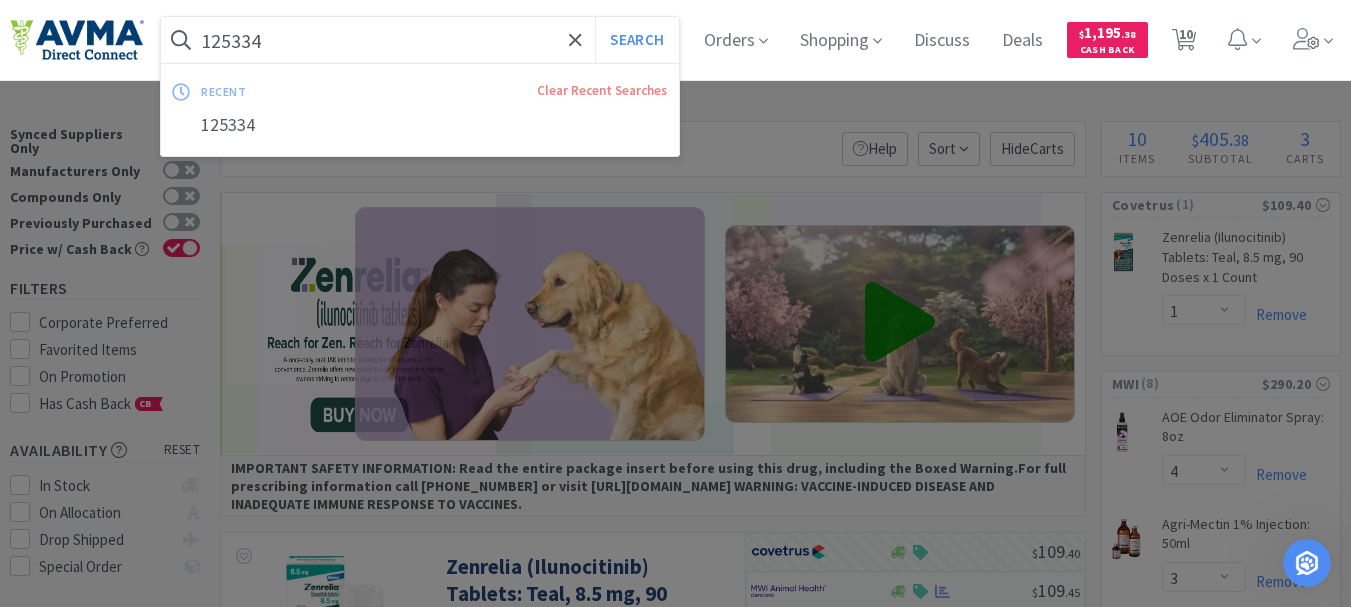 click on "125334" at bounding box center (420, 40) 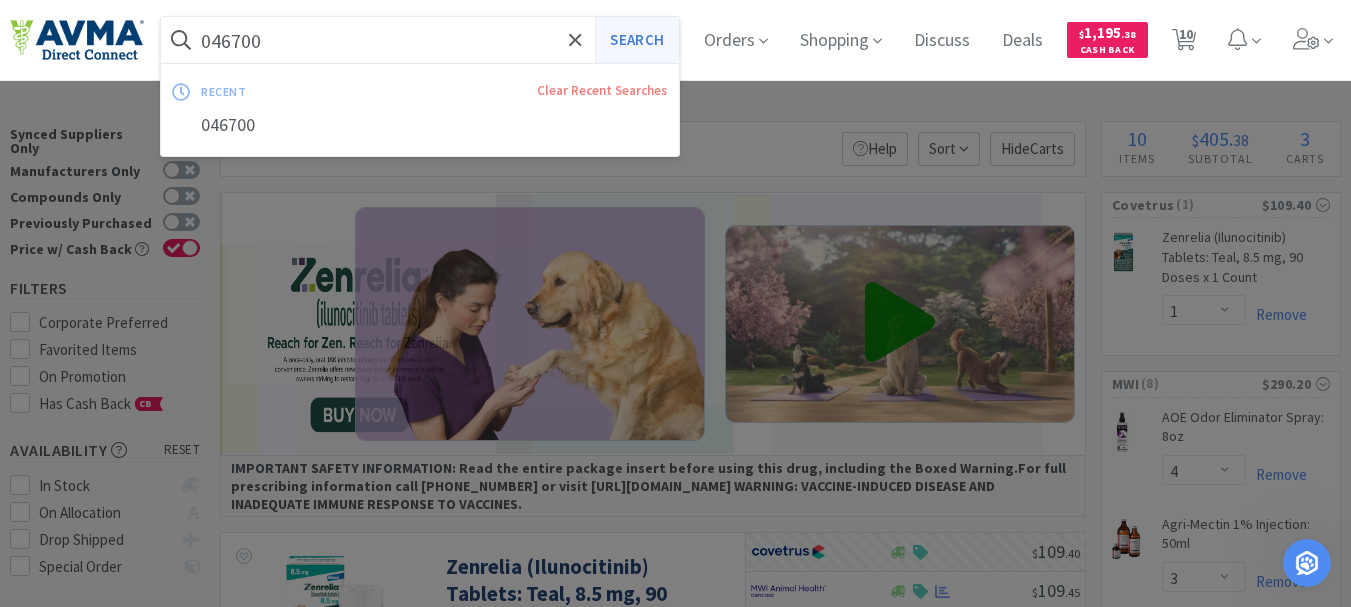 type on "046700" 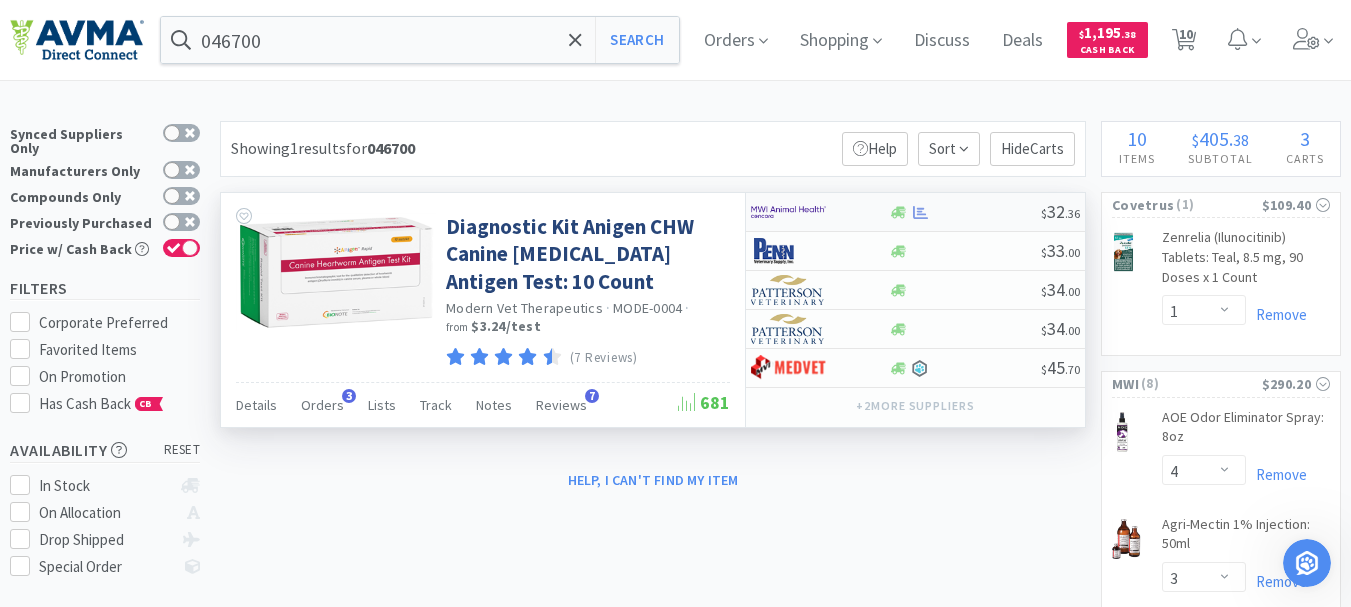 click at bounding box center [788, 212] 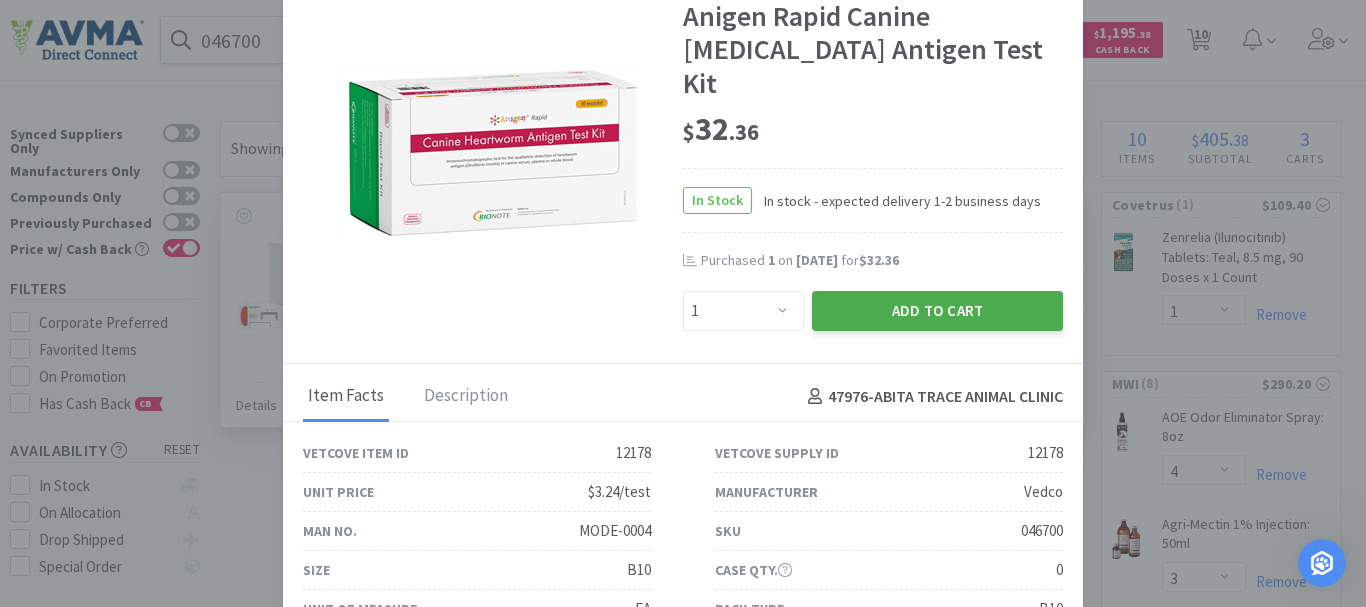 click on "Add to Cart" at bounding box center [937, 311] 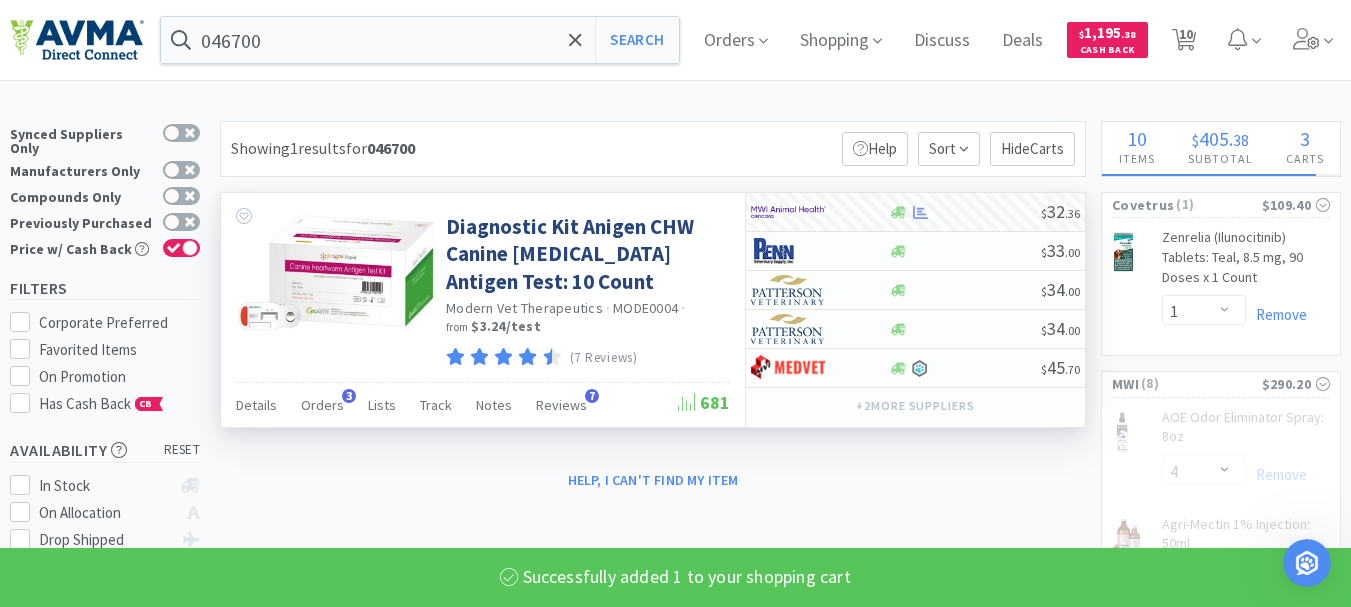 select on "1" 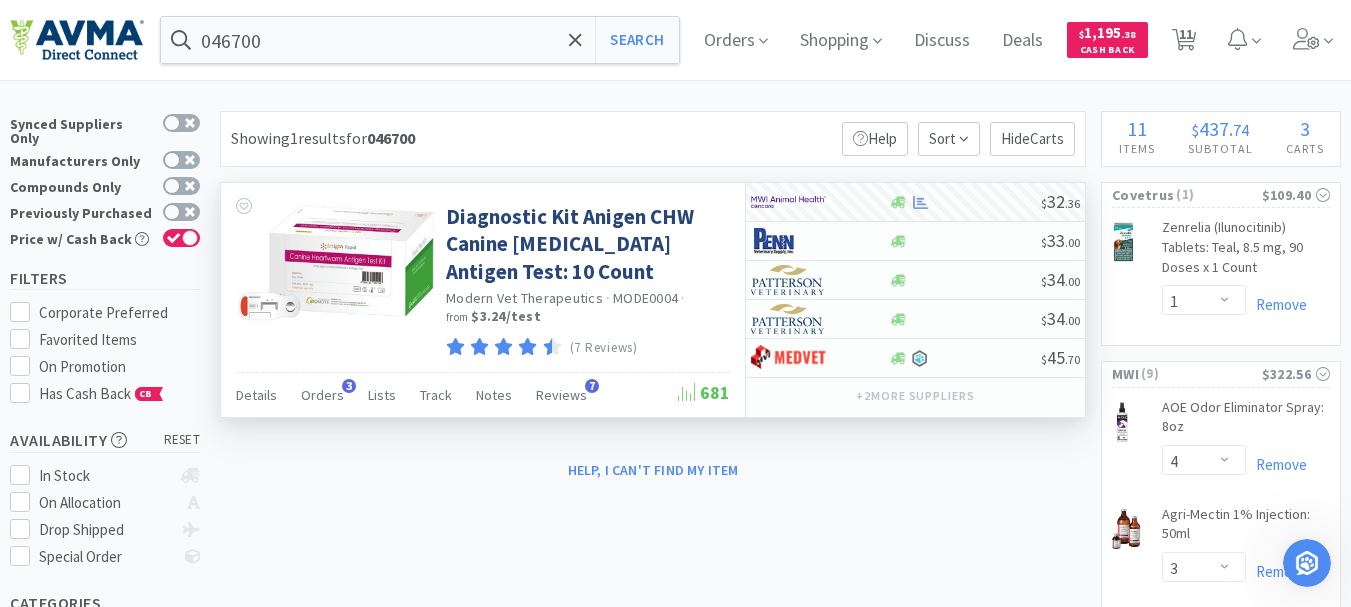 scroll, scrollTop: 0, scrollLeft: 0, axis: both 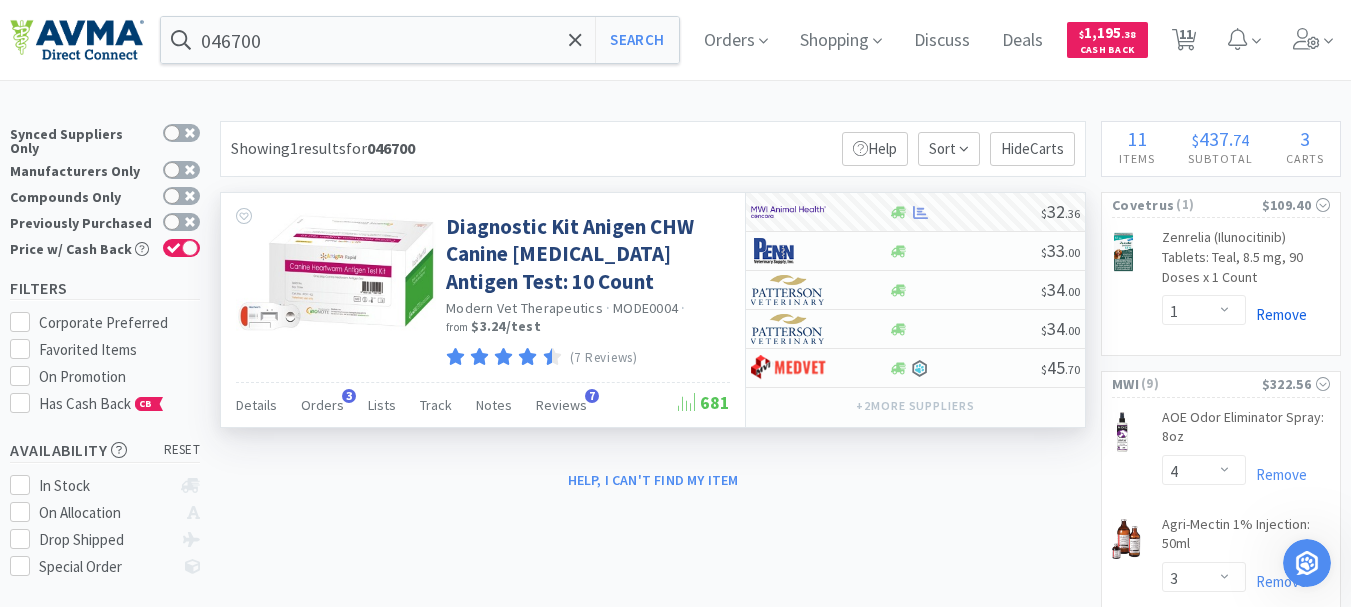click on "Remove" at bounding box center [1276, 314] 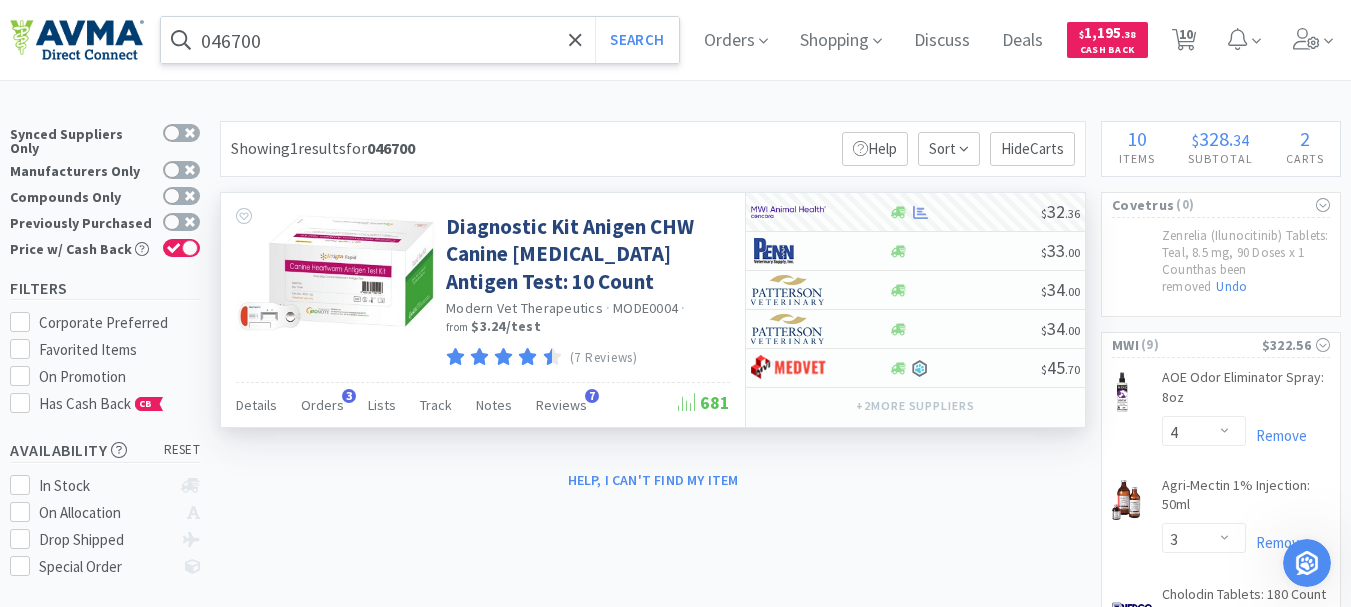 click on "046700" at bounding box center (420, 40) 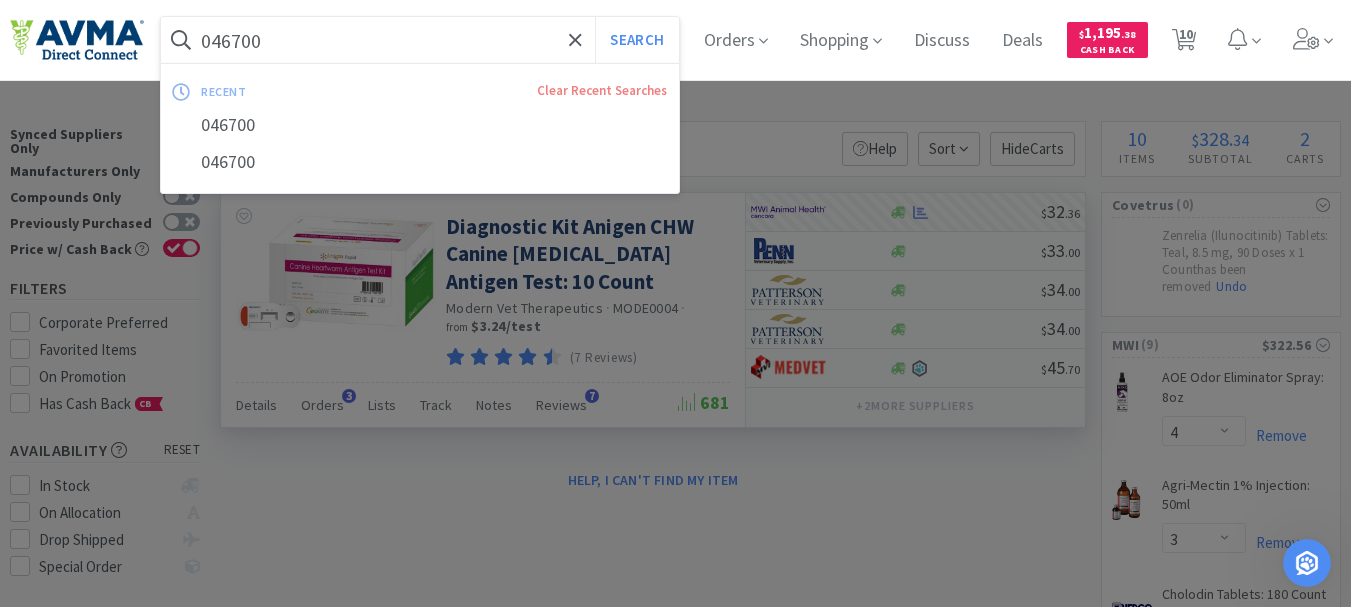 paste on "125334" 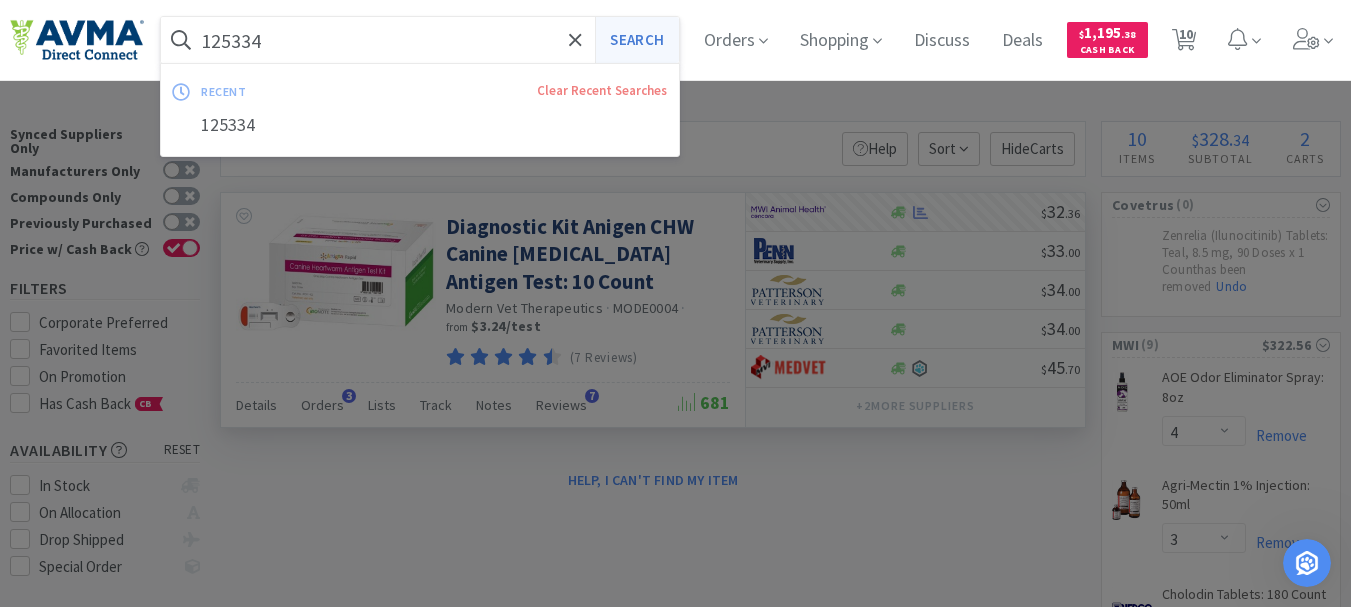type on "125334" 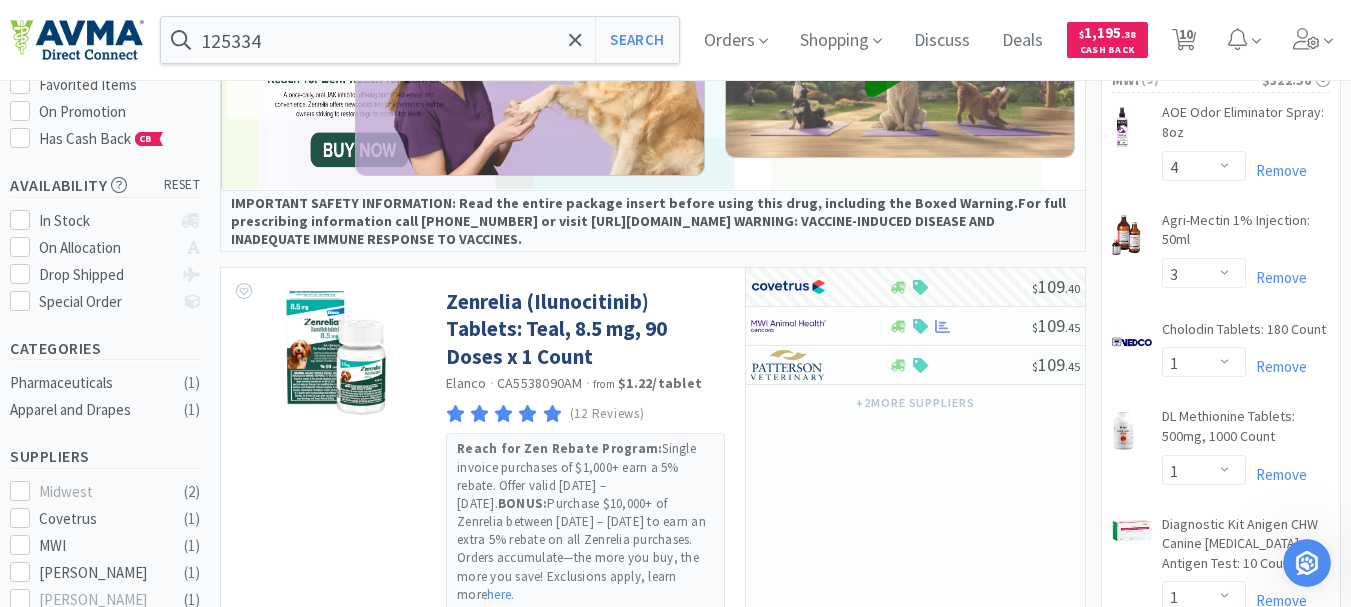 scroll, scrollTop: 300, scrollLeft: 0, axis: vertical 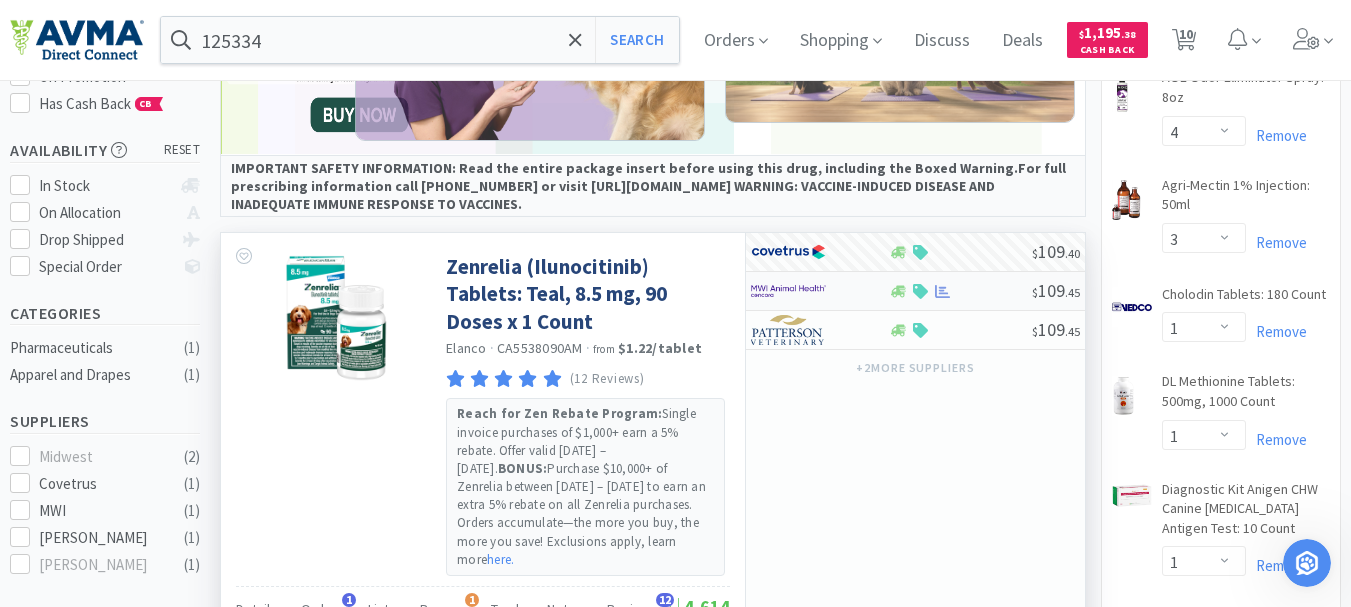 click at bounding box center (788, 291) 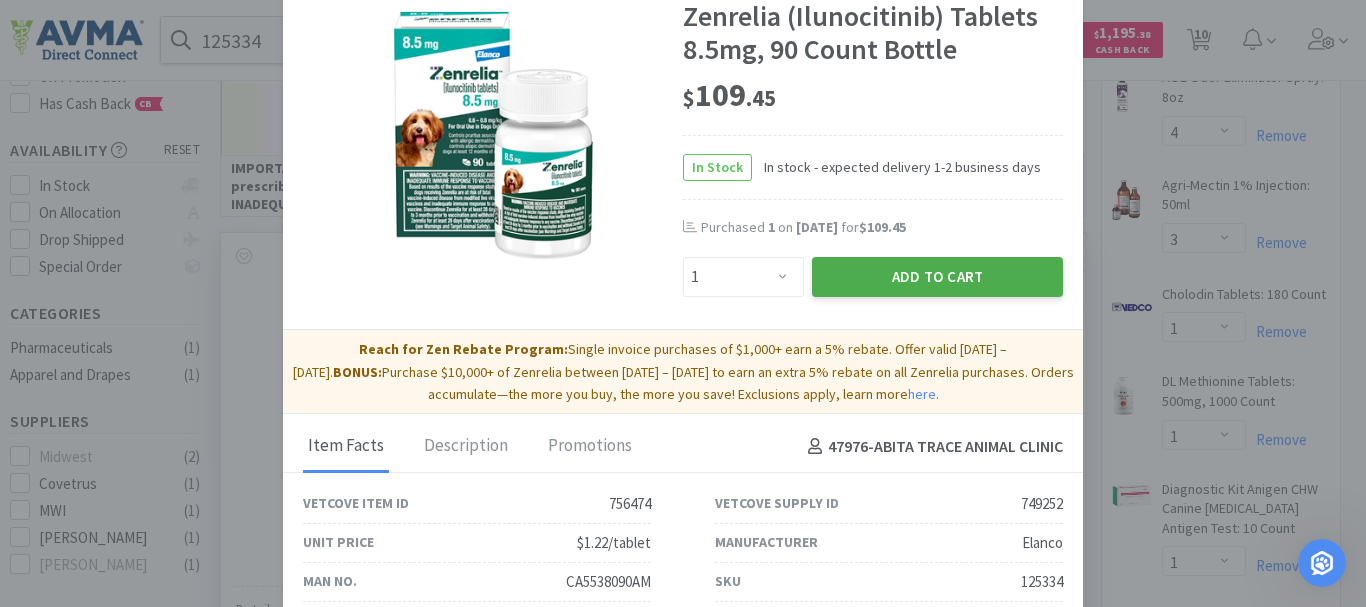 click on "Add to Cart" at bounding box center [937, 277] 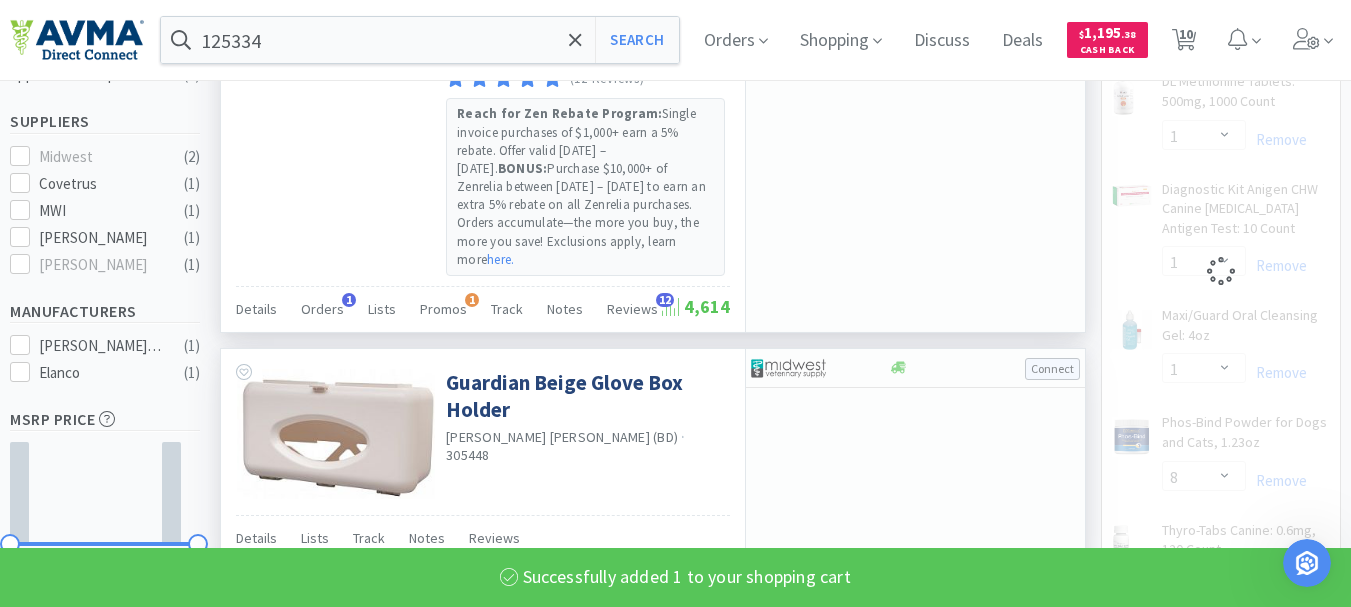 select on "1" 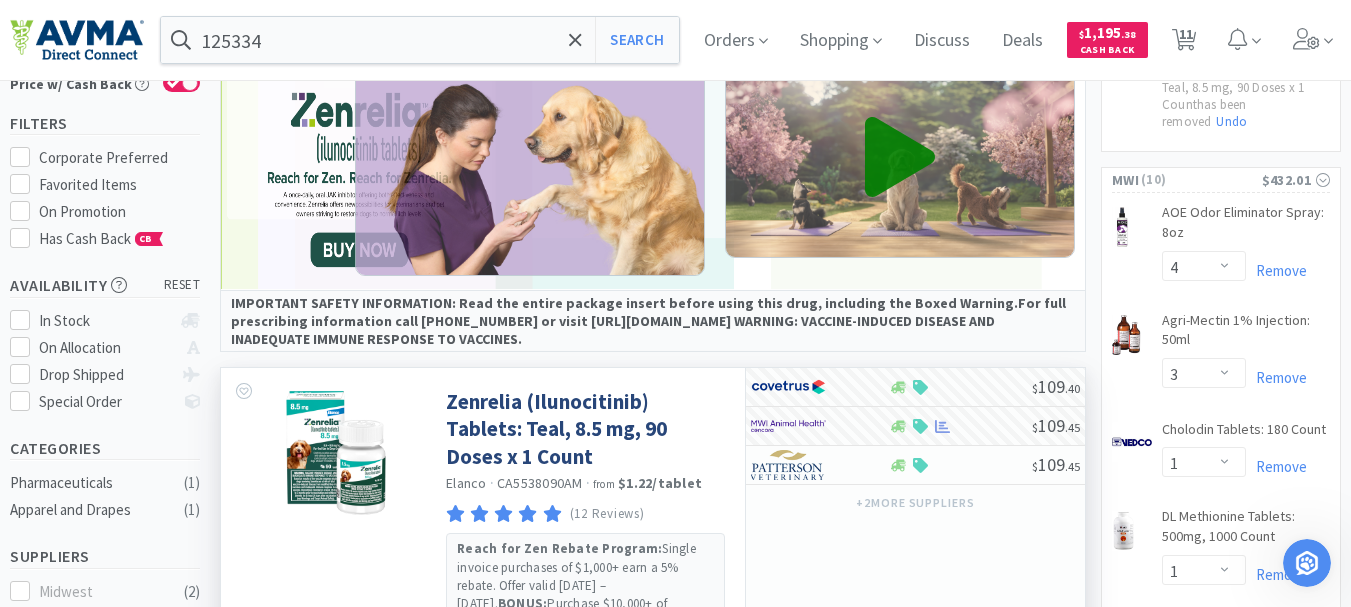 scroll, scrollTop: 130, scrollLeft: 0, axis: vertical 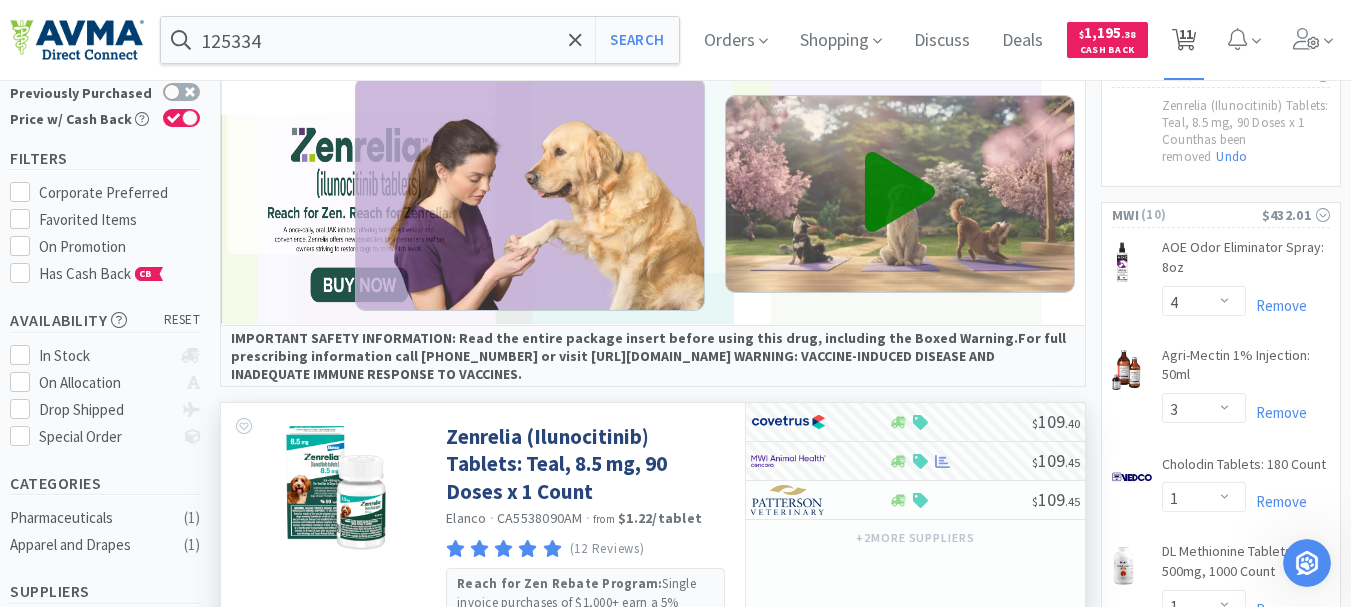 click on "11" at bounding box center [1186, 34] 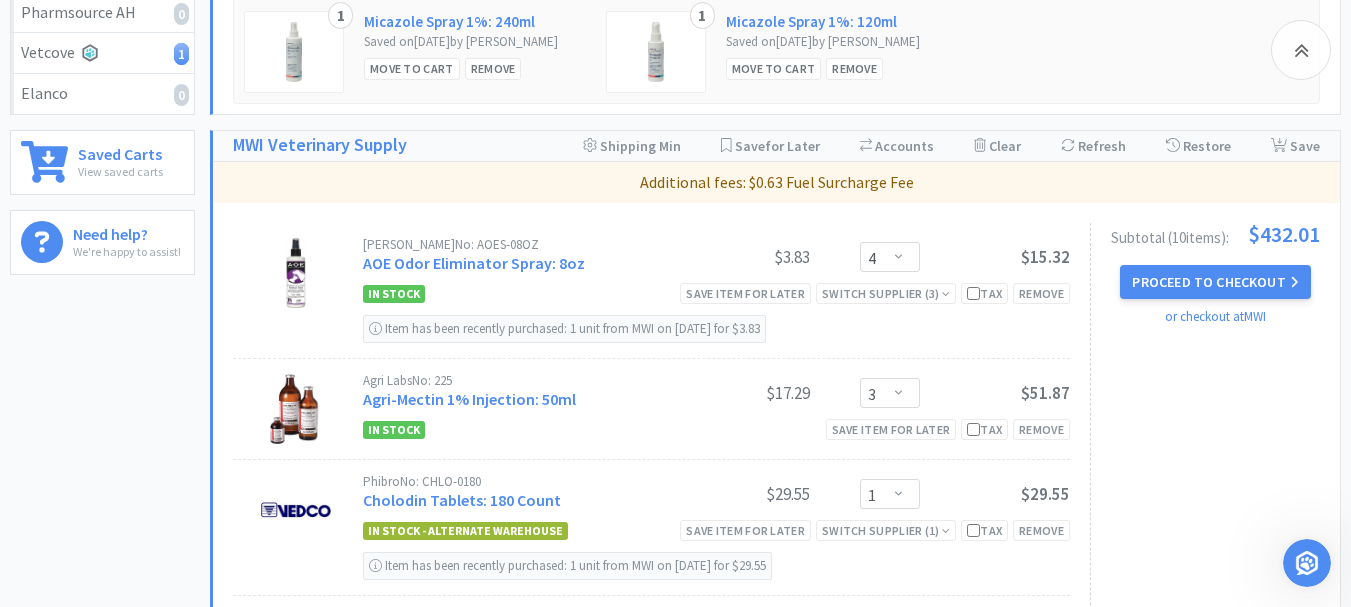 scroll, scrollTop: 600, scrollLeft: 0, axis: vertical 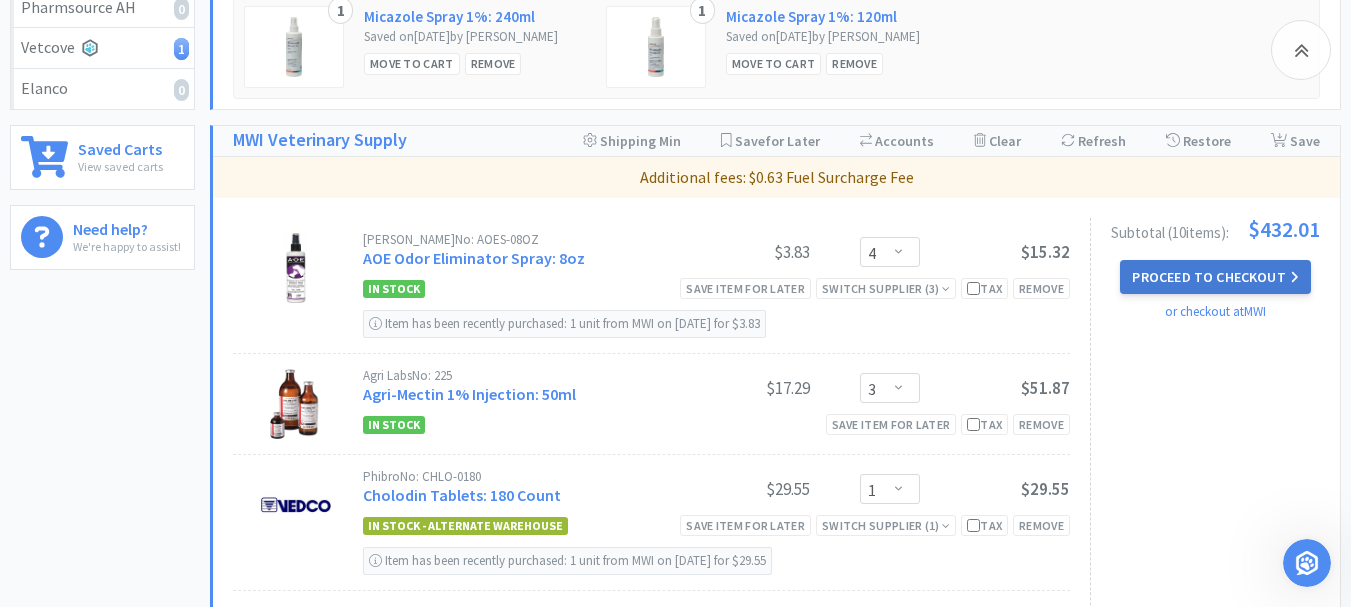 click on "Proceed to Checkout" at bounding box center (1215, 277) 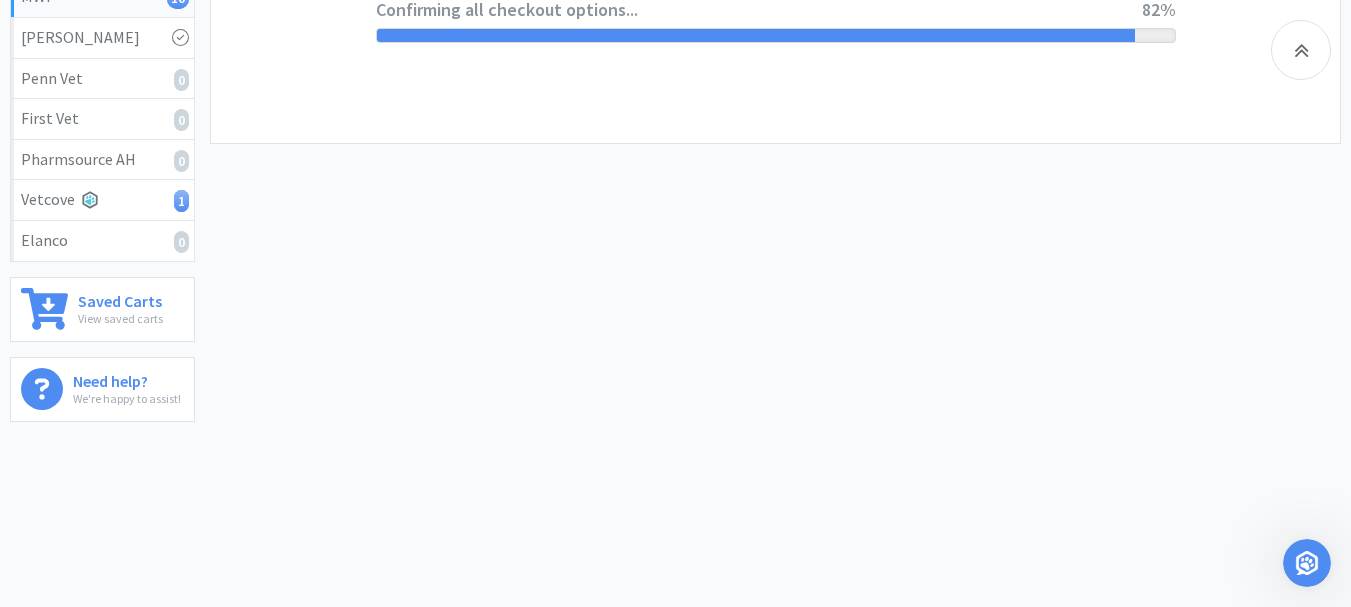 scroll, scrollTop: 0, scrollLeft: 0, axis: both 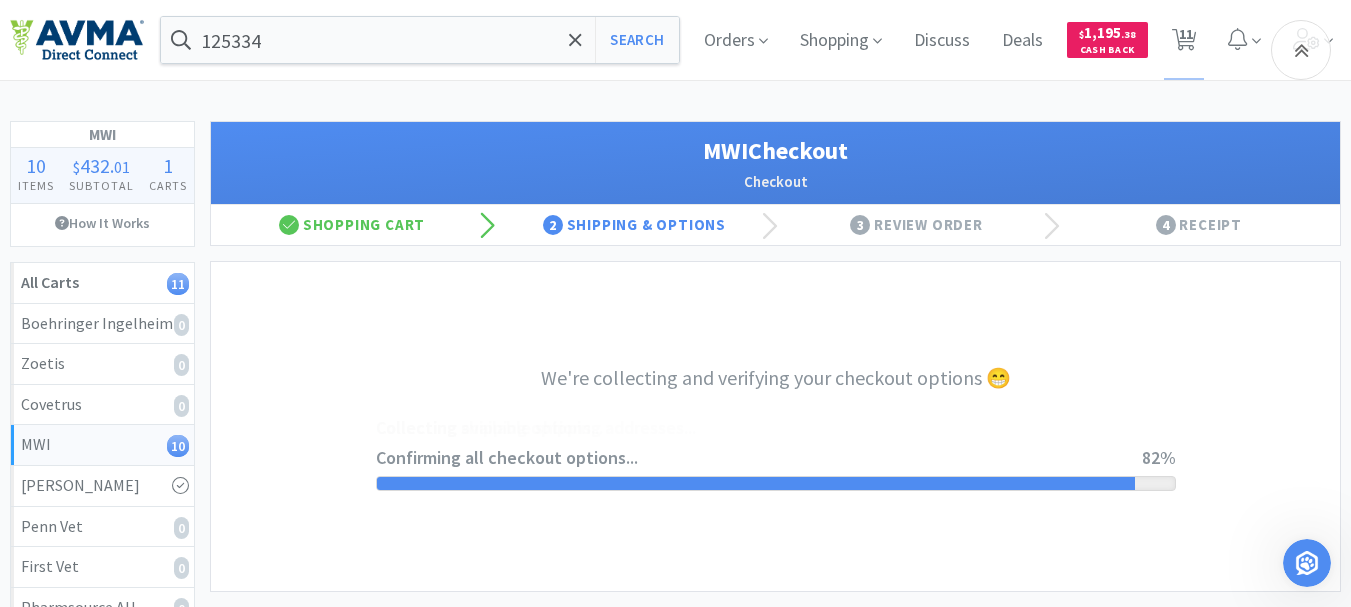 select on "CC_9481287516445253" 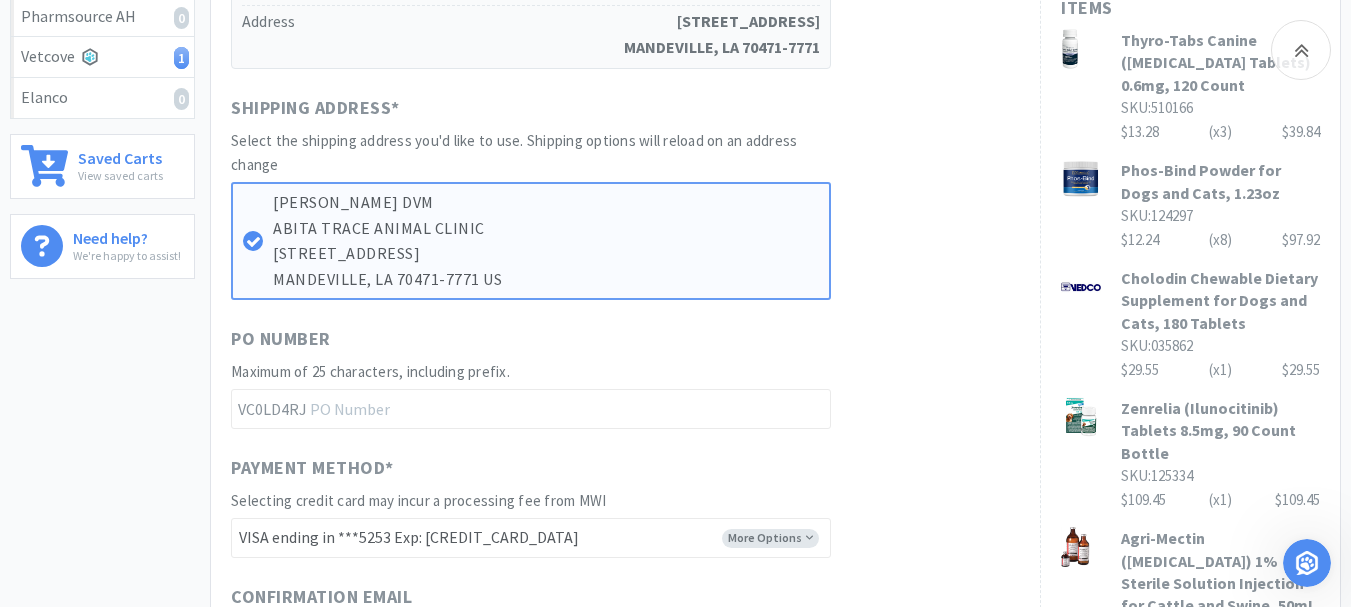 scroll, scrollTop: 700, scrollLeft: 0, axis: vertical 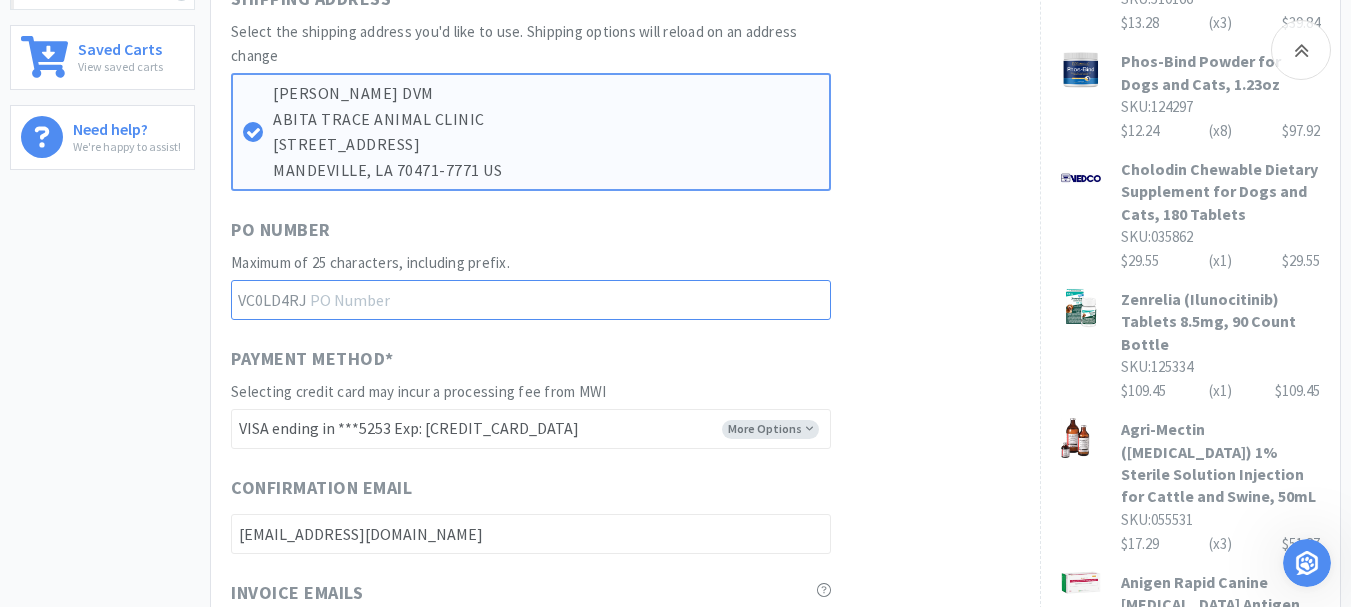 click at bounding box center (531, 300) 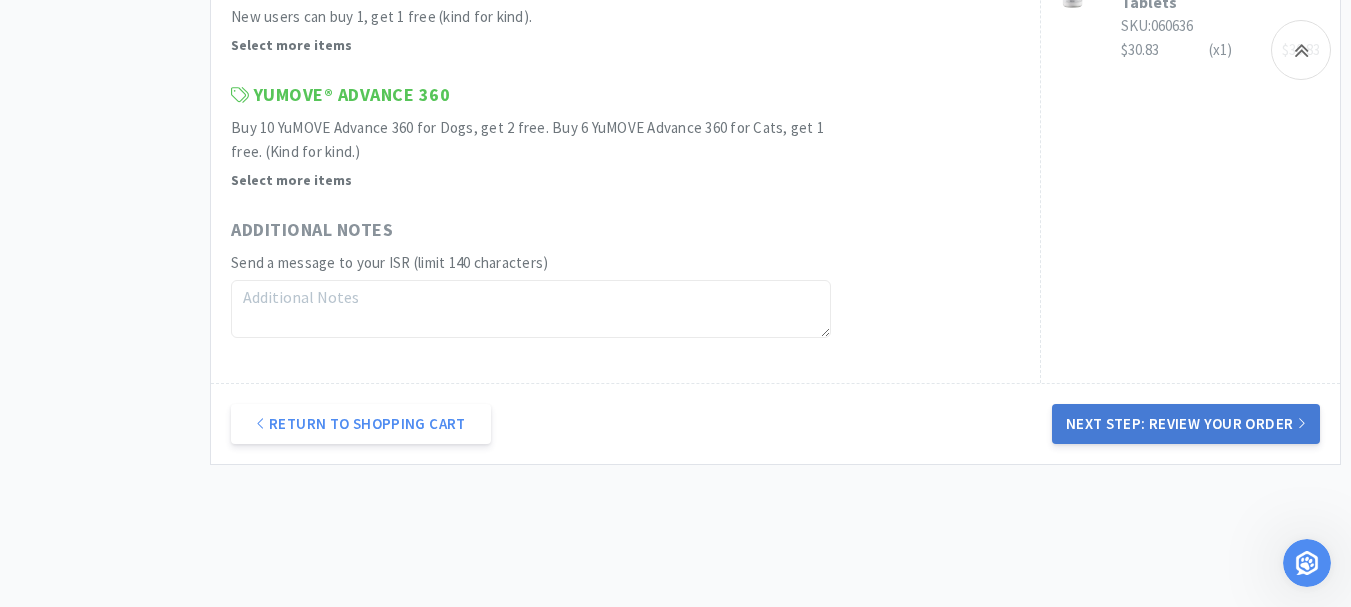 type on "52090" 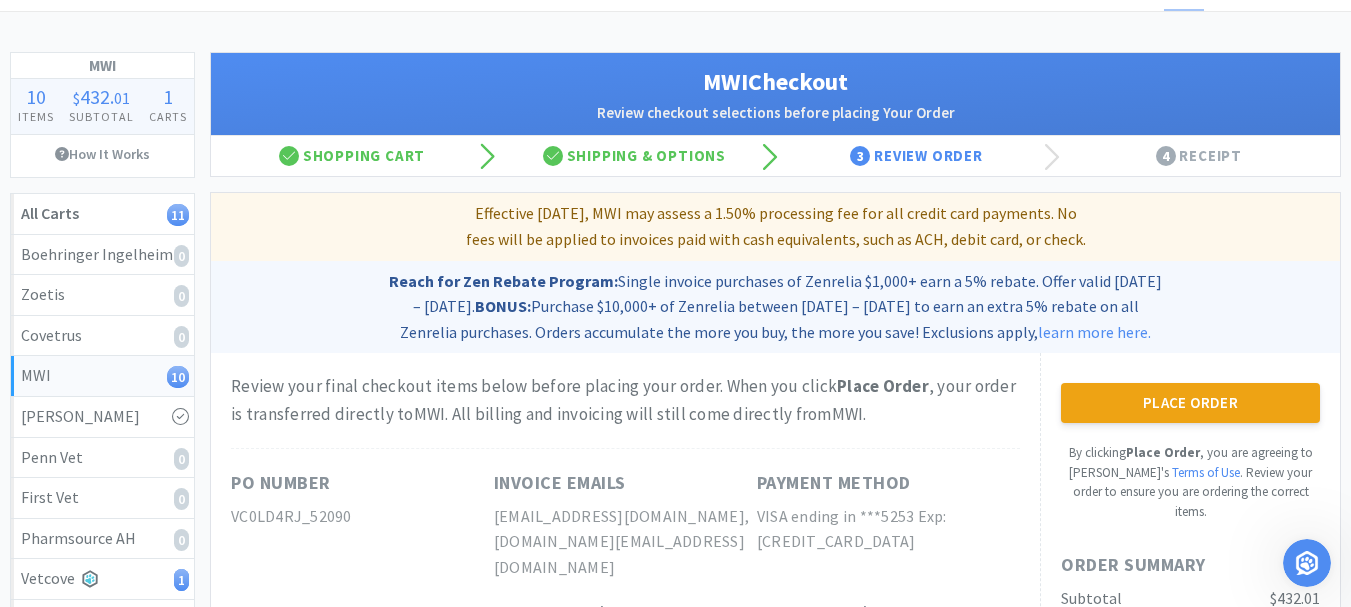 scroll, scrollTop: 200, scrollLeft: 0, axis: vertical 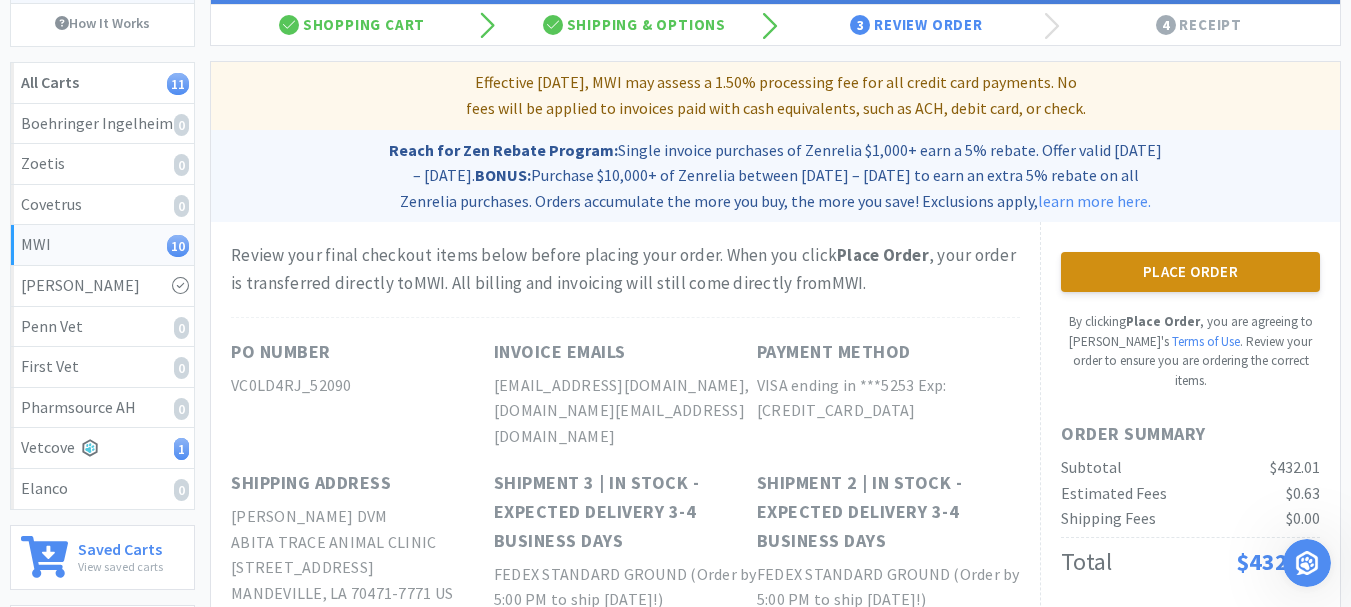 click on "Place Order" at bounding box center [1190, 272] 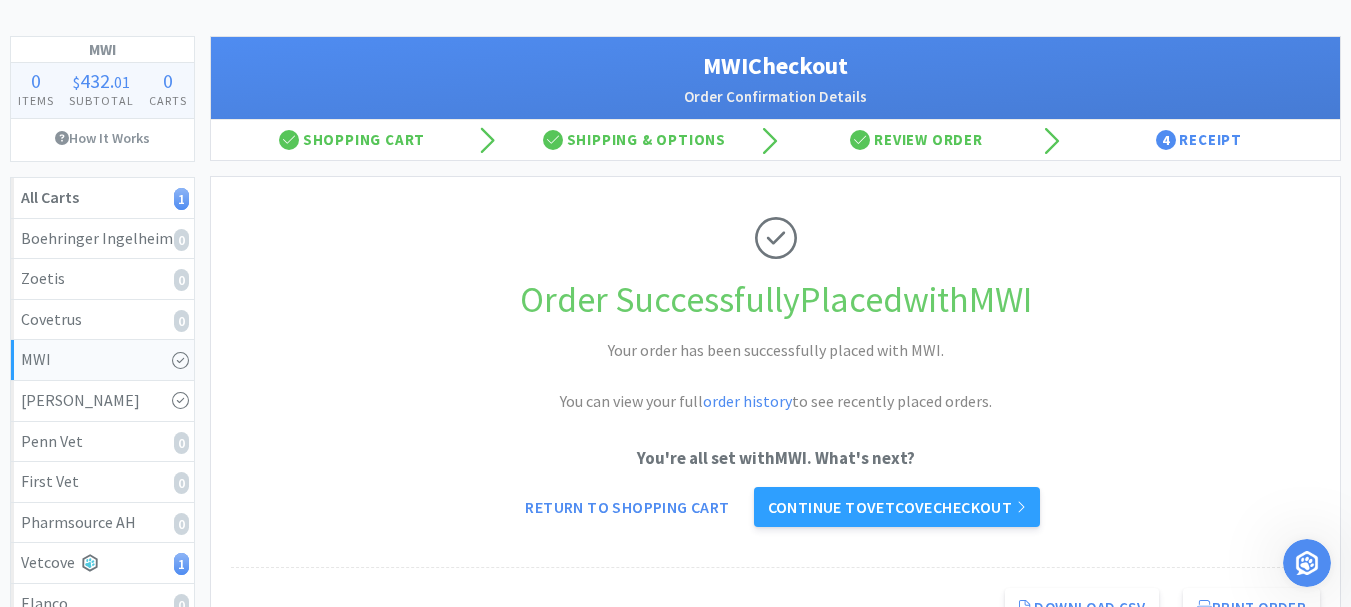 scroll, scrollTop: 0, scrollLeft: 0, axis: both 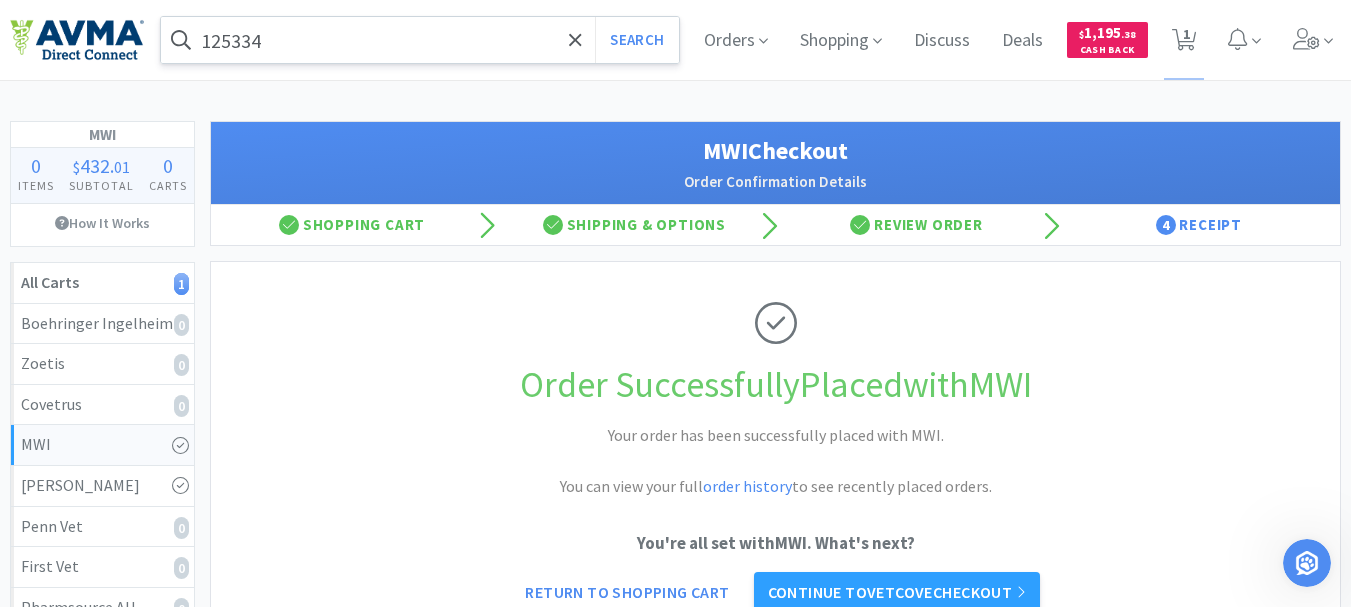click on "125334" at bounding box center [420, 40] 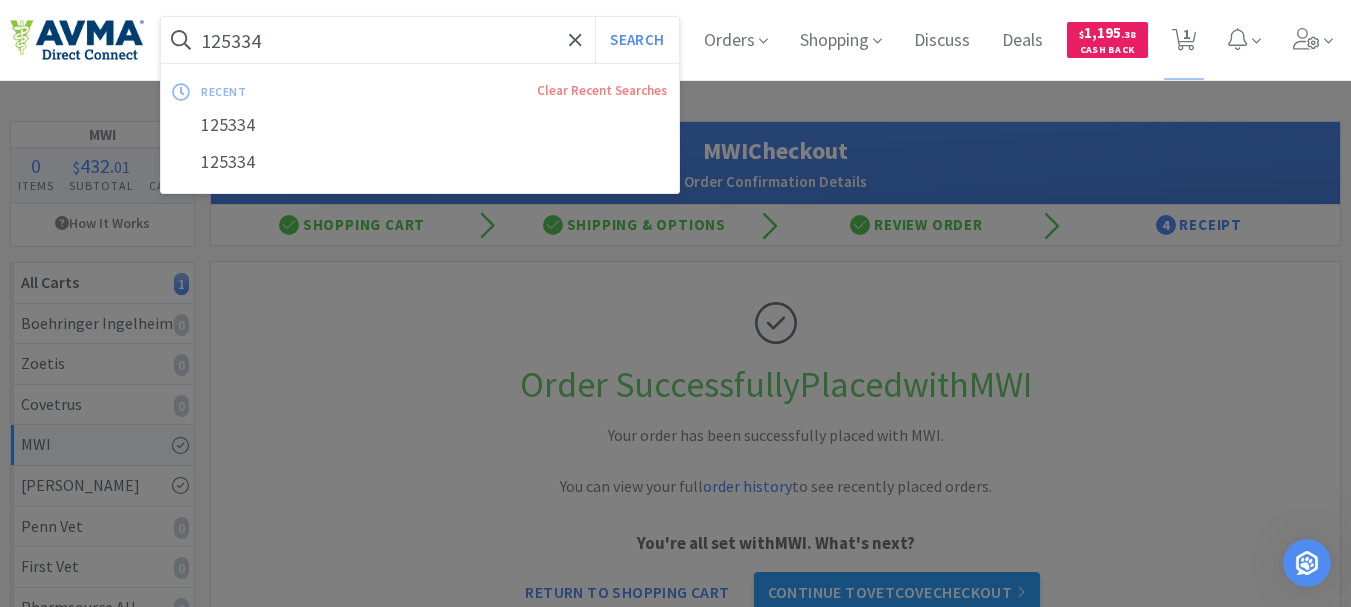 paste on "8740" 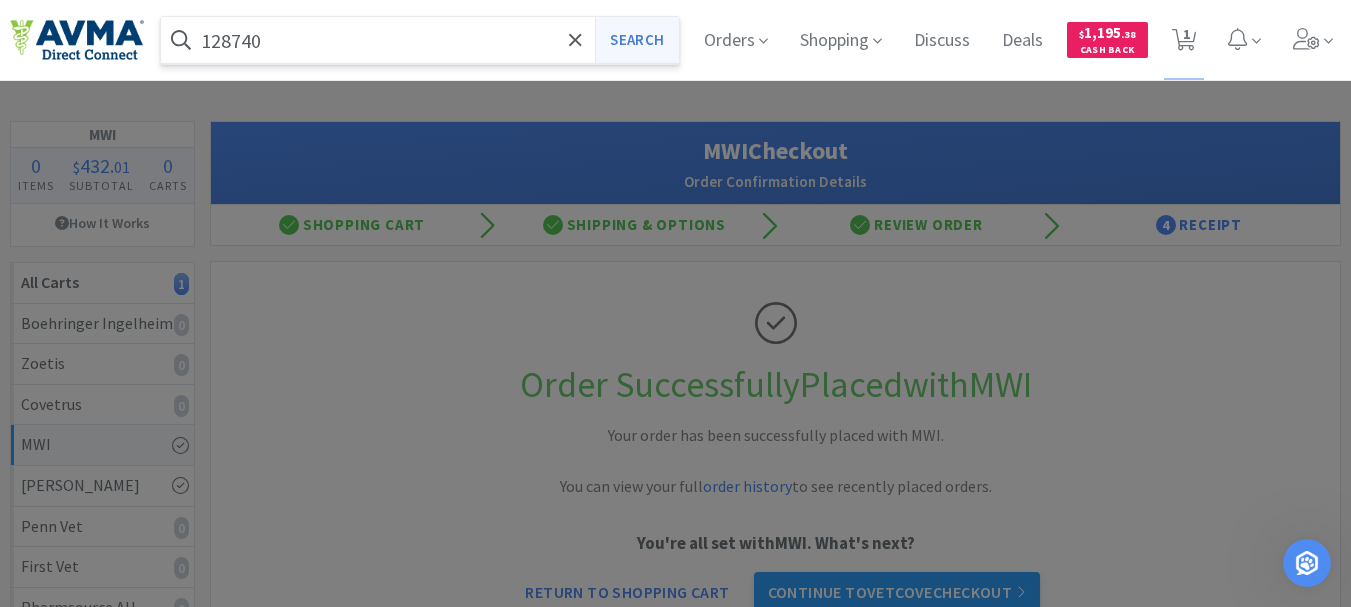 type on "128740" 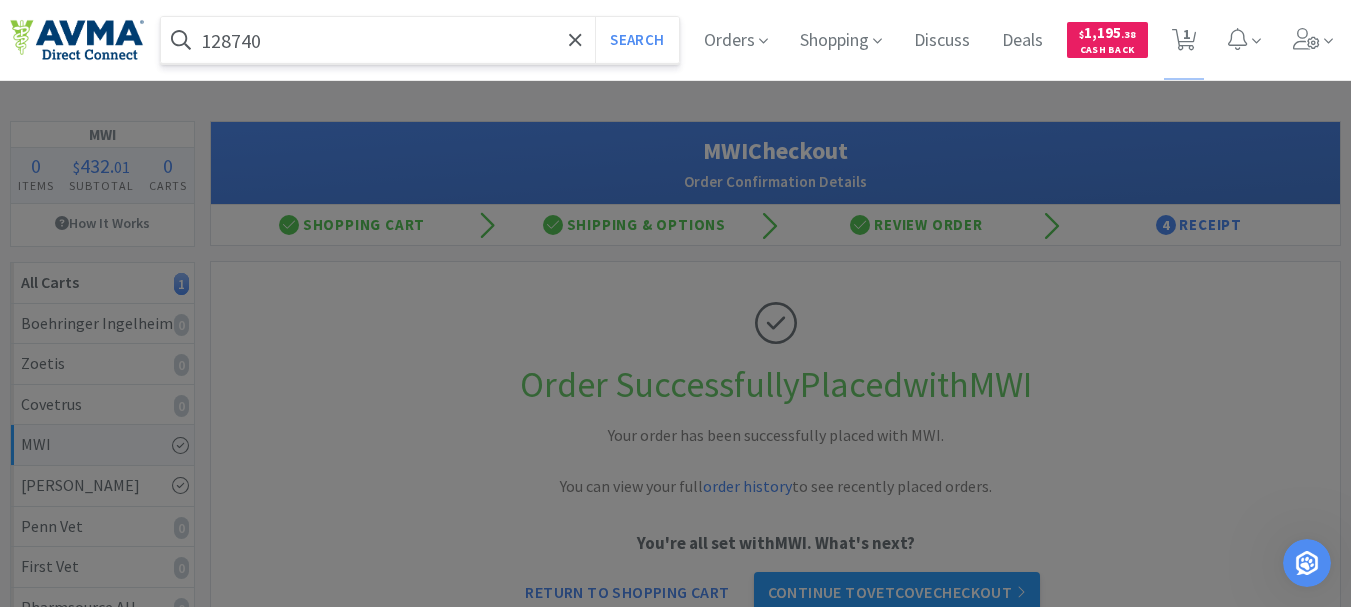 select on "2" 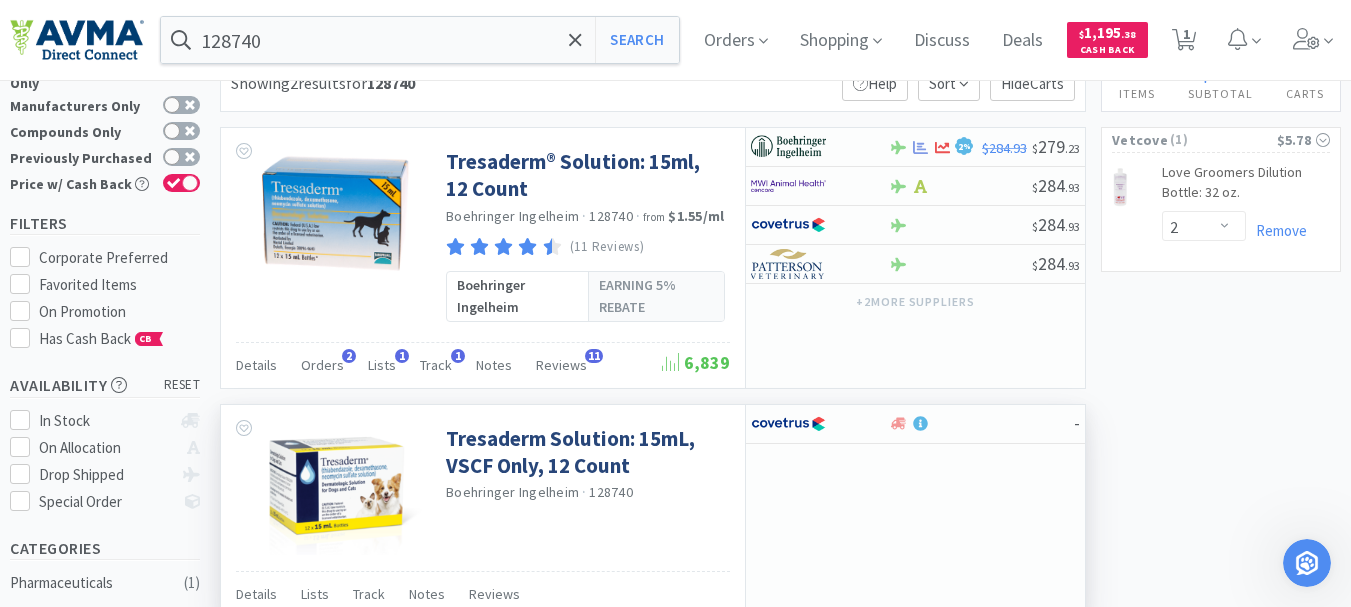 scroll, scrollTop: 100, scrollLeft: 0, axis: vertical 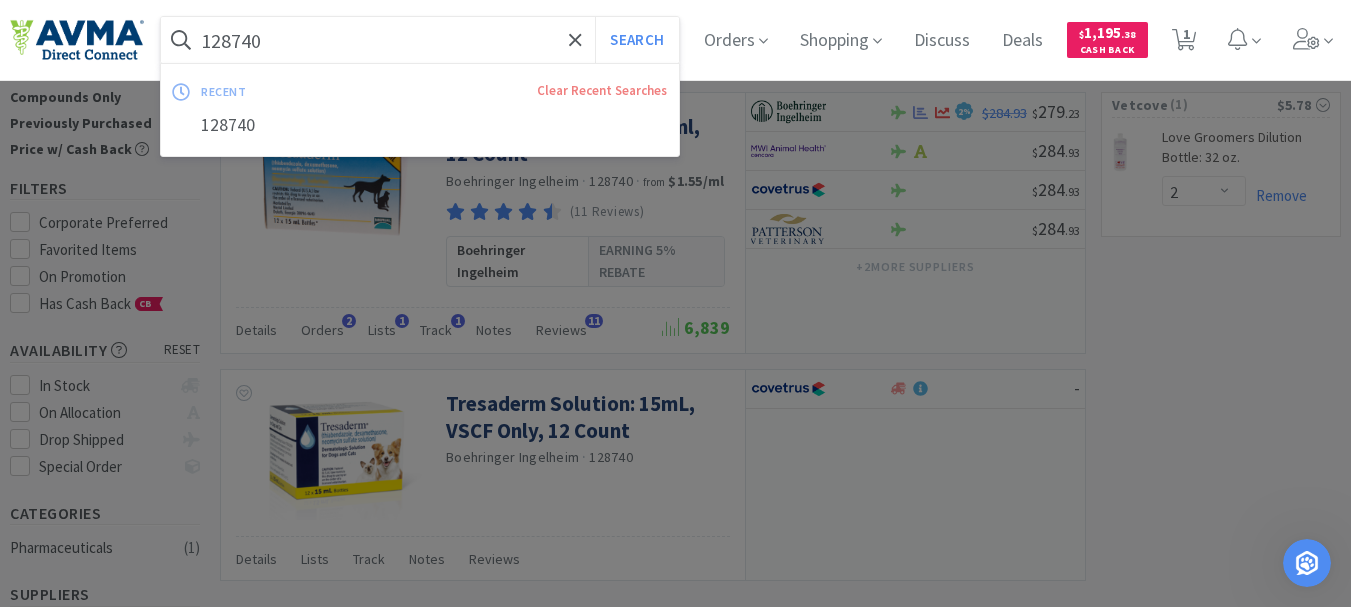click on "128740" at bounding box center [420, 40] 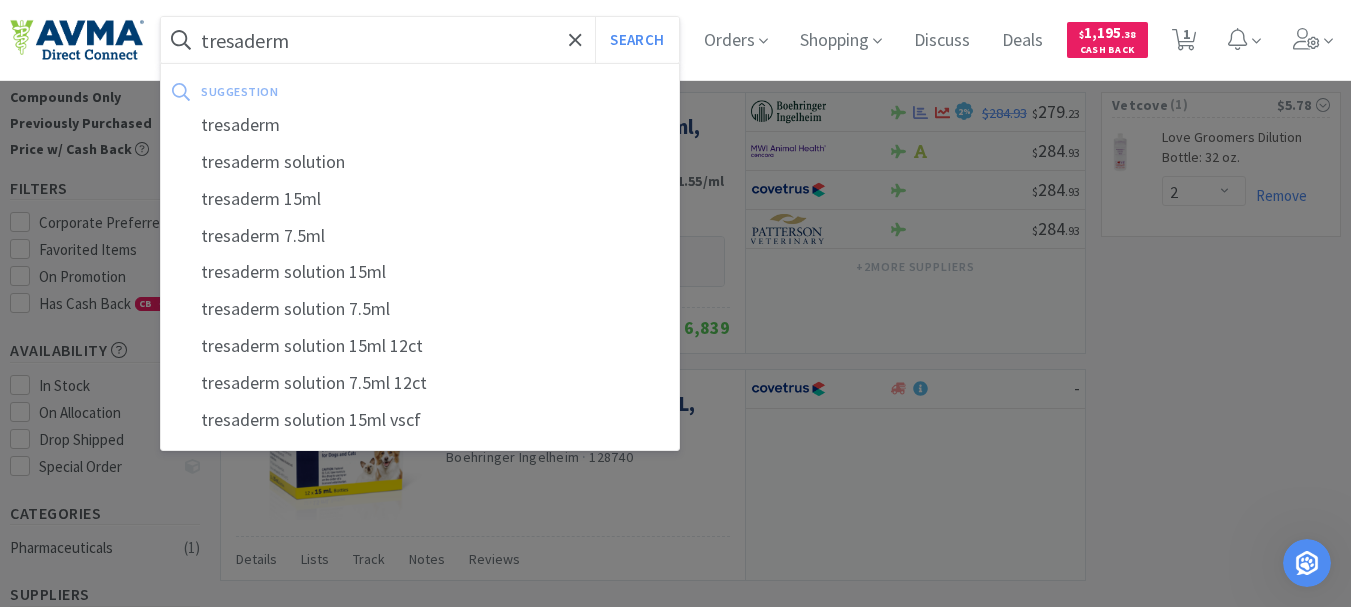 type on "tresaderm" 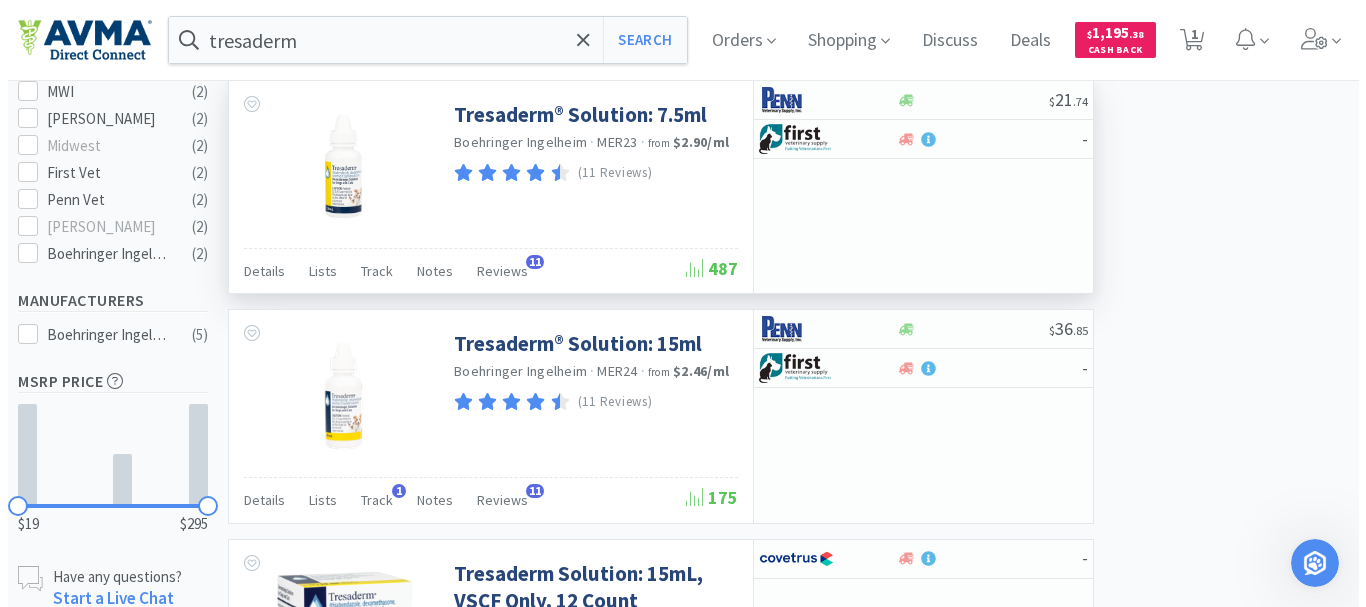scroll, scrollTop: 700, scrollLeft: 0, axis: vertical 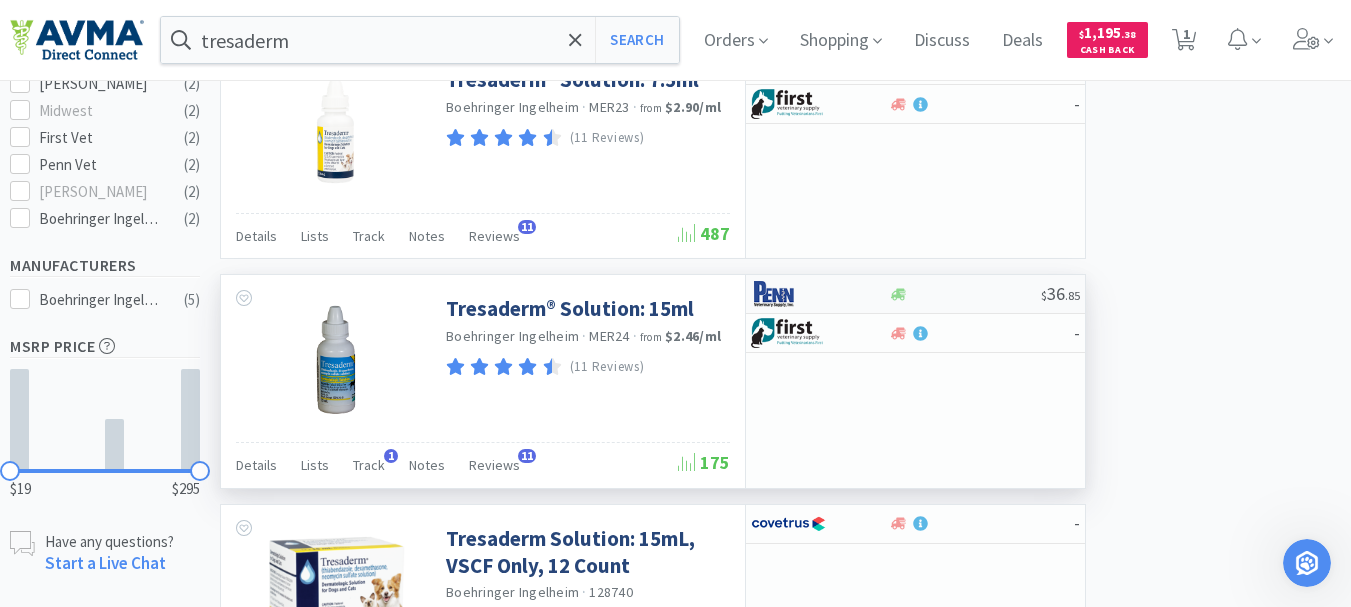 click at bounding box center [788, 294] 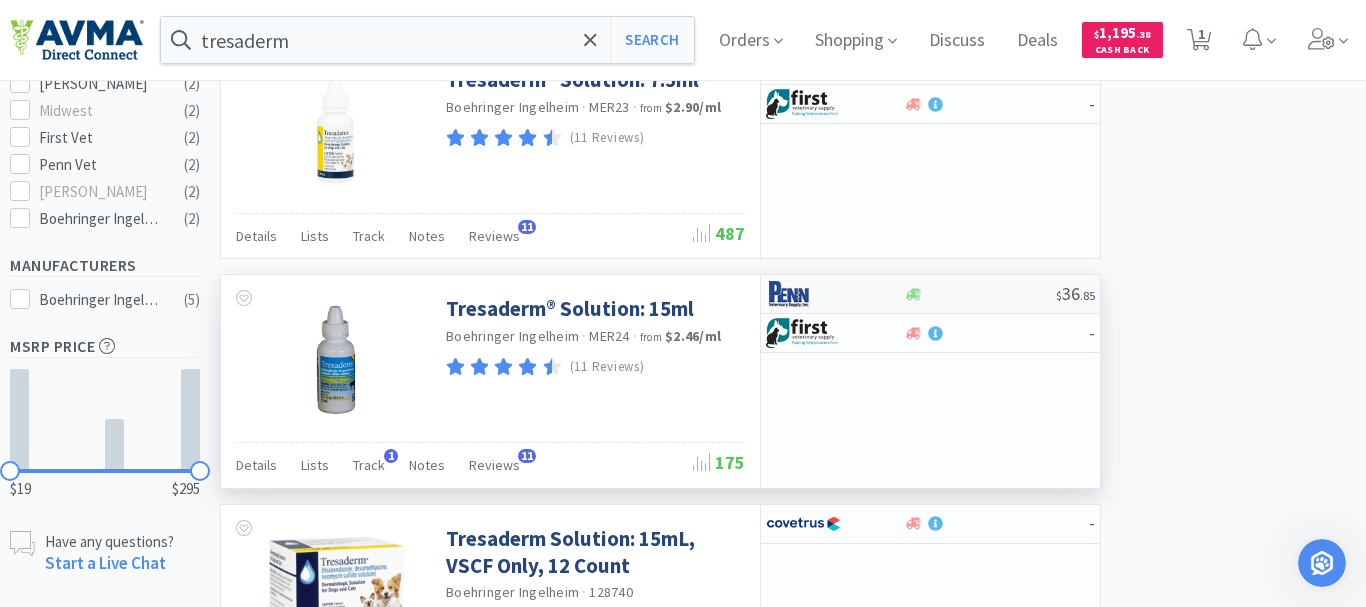select on "1" 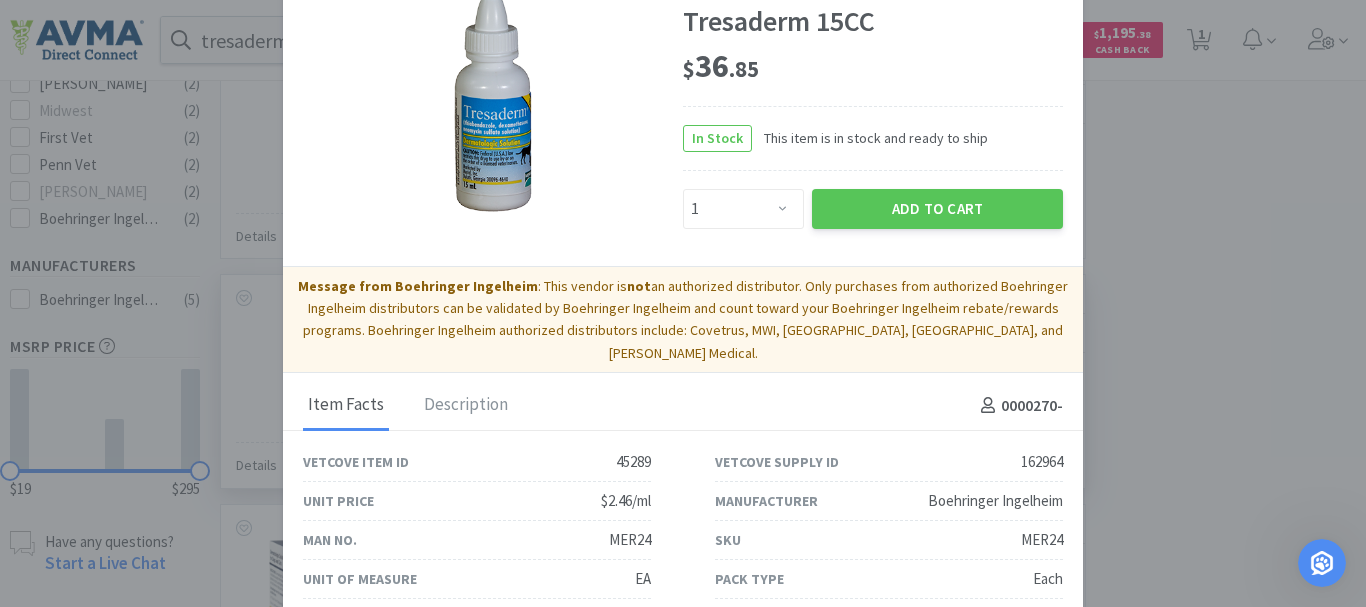 click on "MER24" at bounding box center [1042, 540] 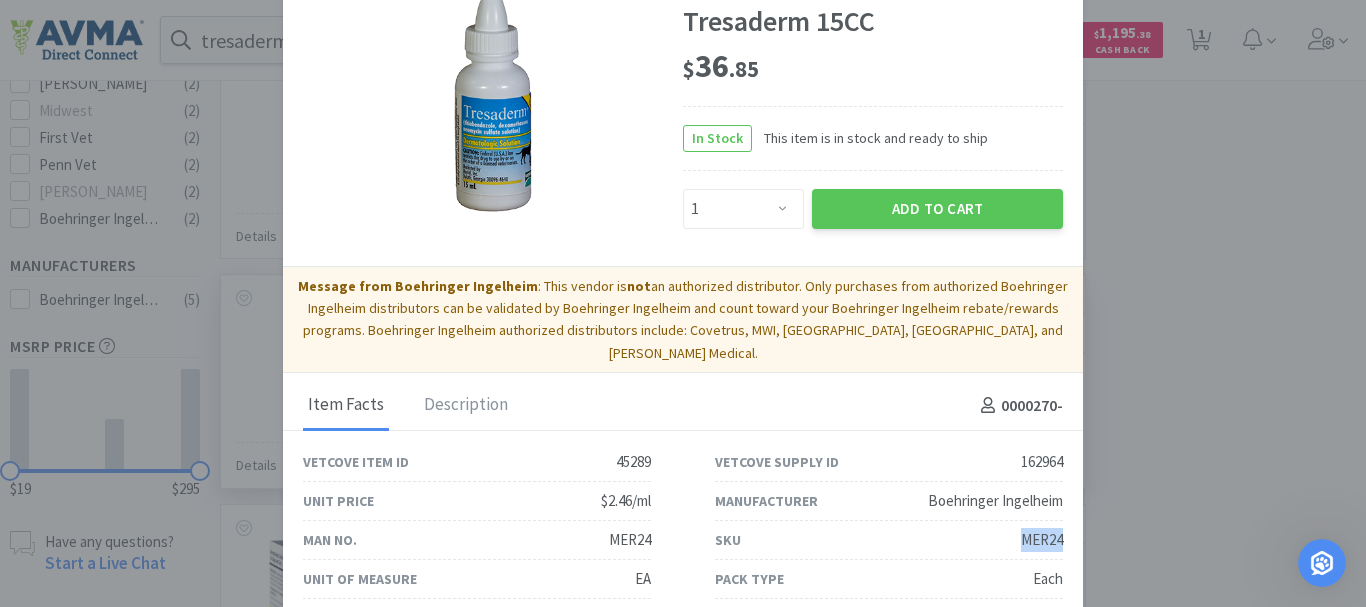 click on "MER24" at bounding box center [1042, 540] 